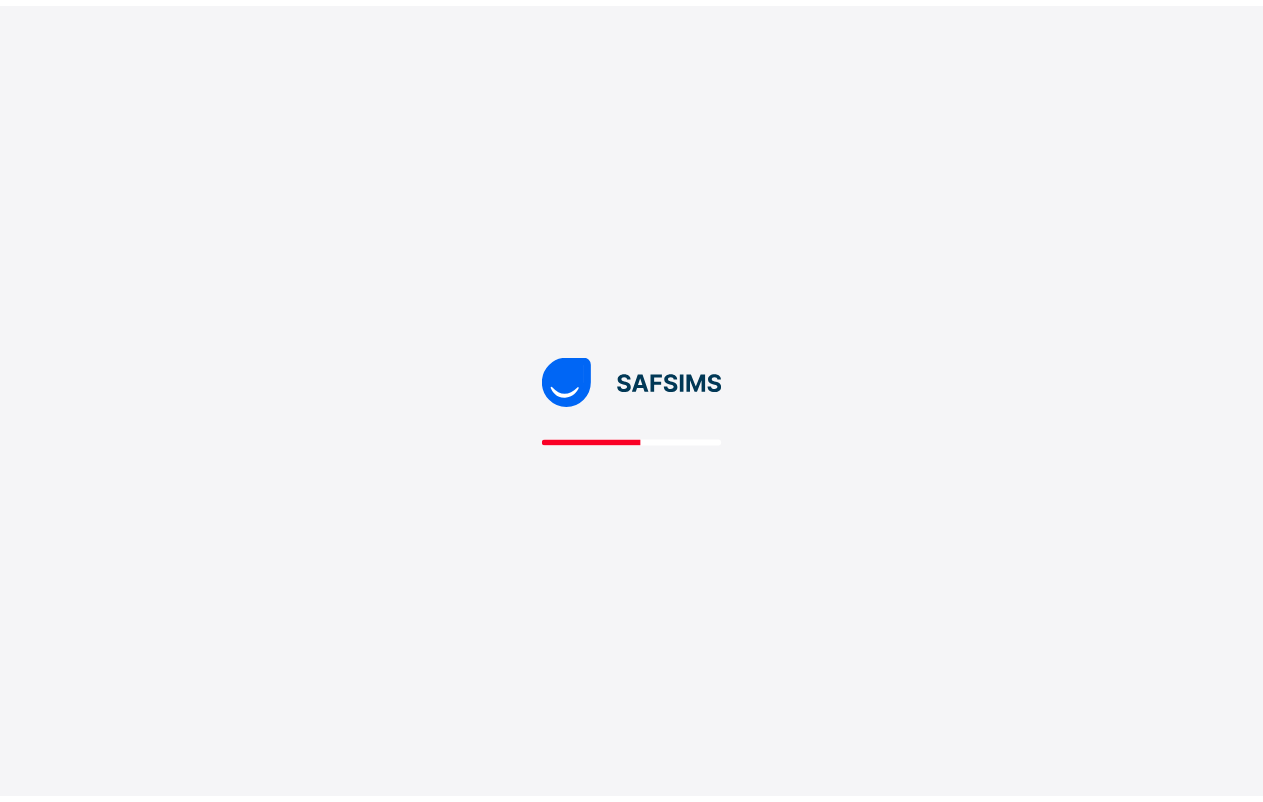 scroll, scrollTop: 0, scrollLeft: 0, axis: both 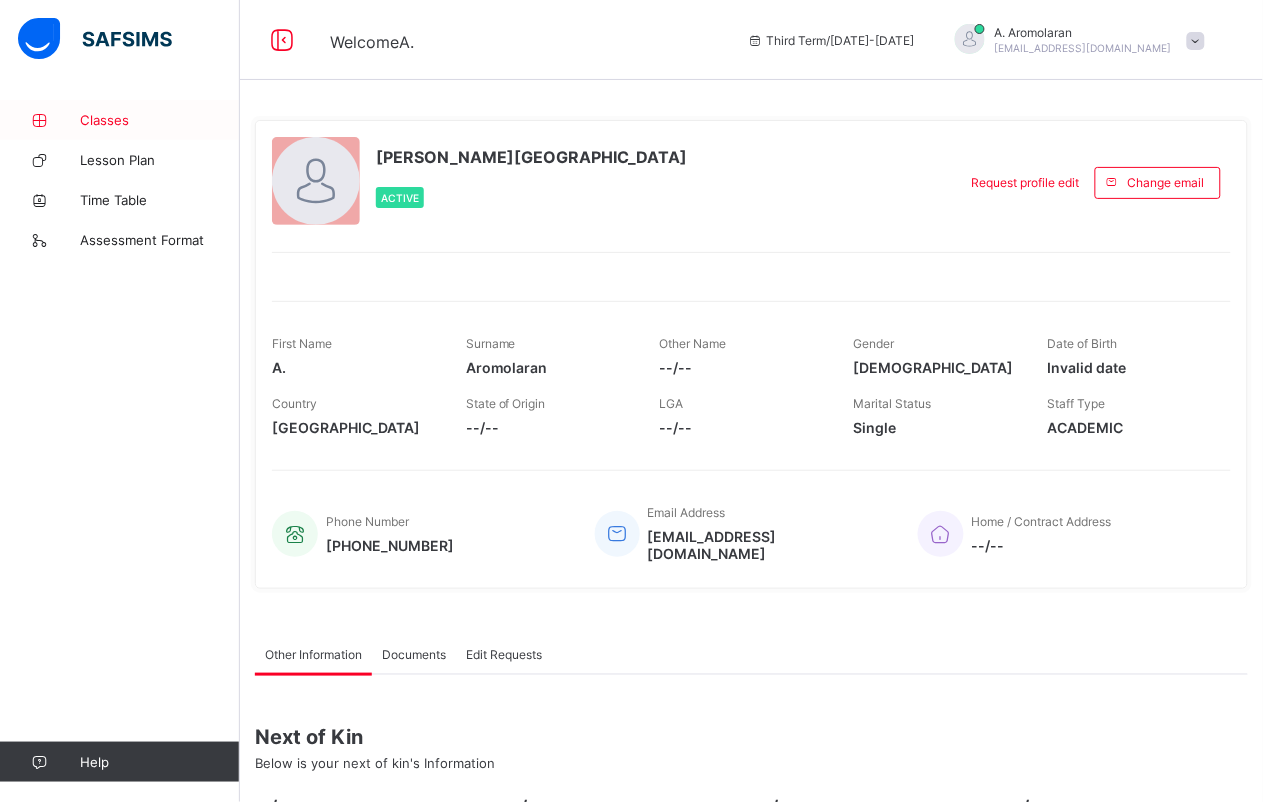 click on "Classes" at bounding box center (160, 120) 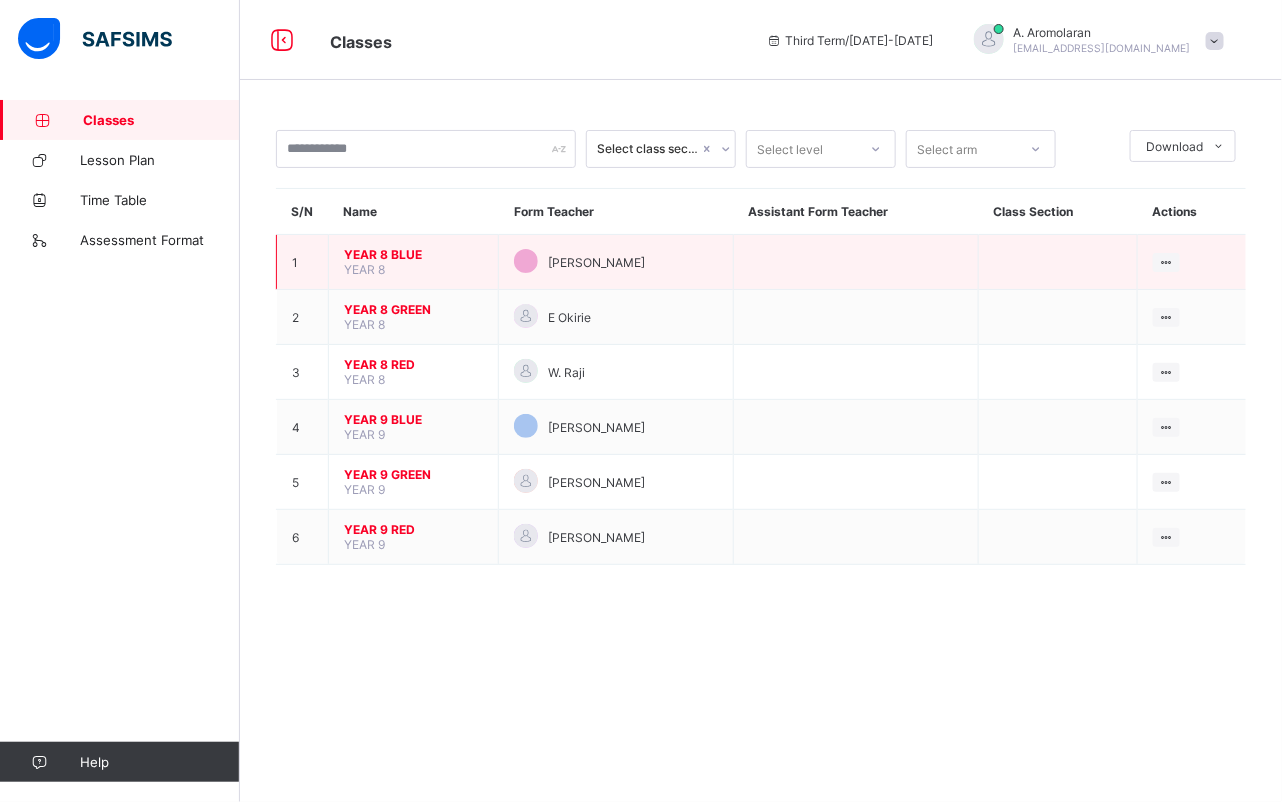 click on "YEAR 8" at bounding box center [364, 269] 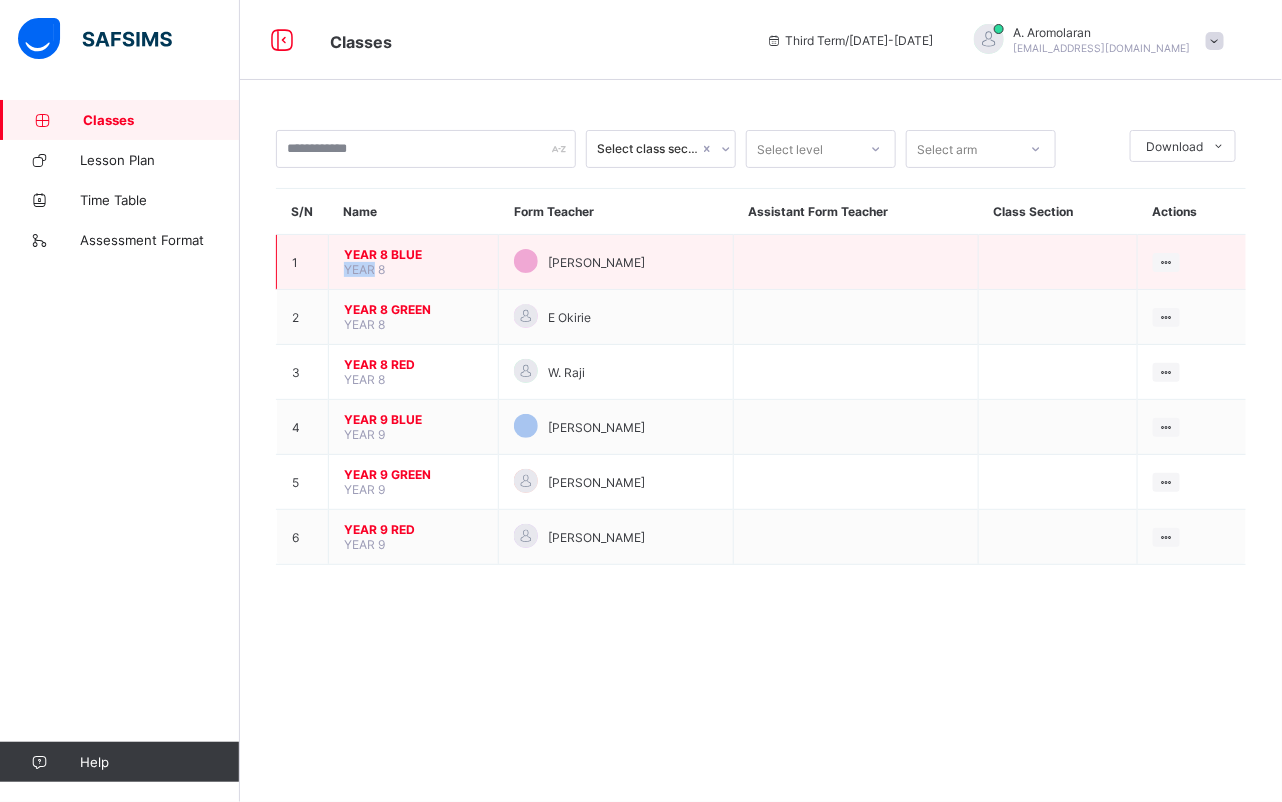click on "YEAR 8" at bounding box center [364, 269] 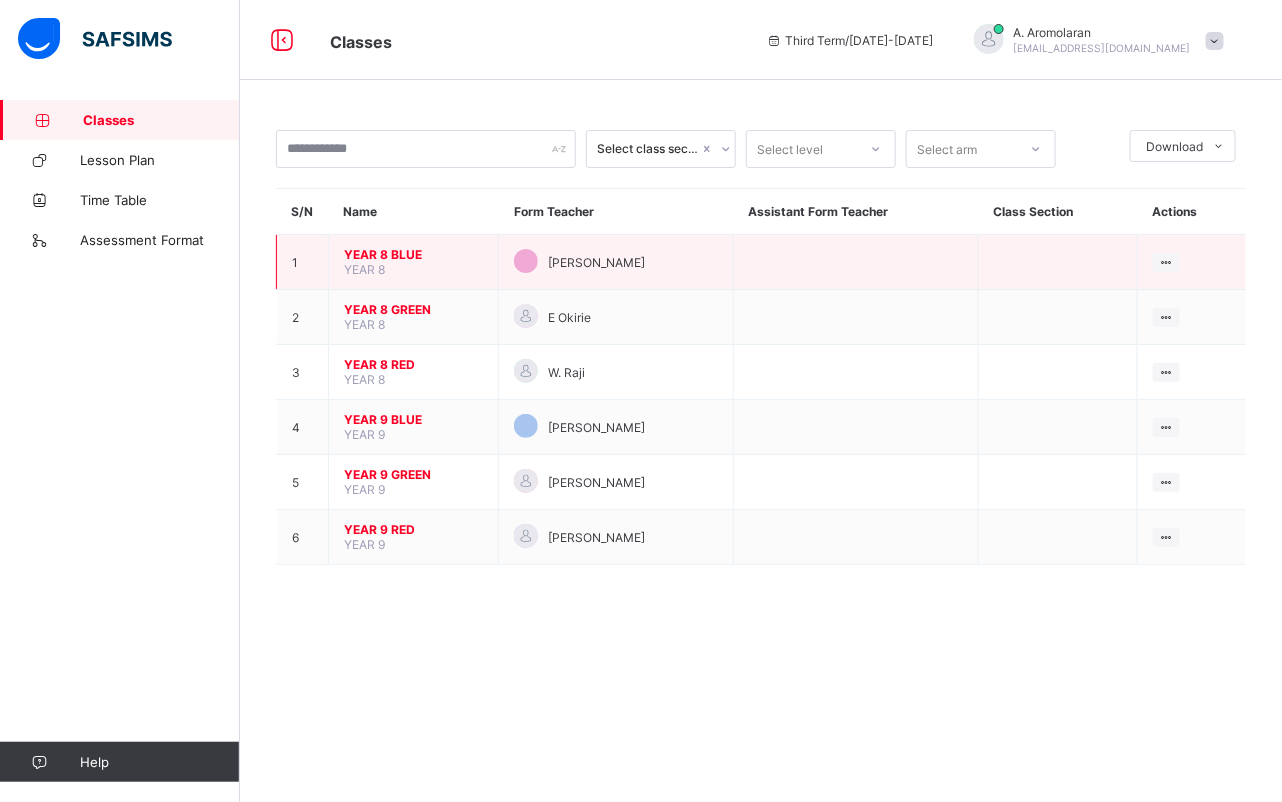 drag, startPoint x: 356, startPoint y: 260, endPoint x: 432, endPoint y: 256, distance: 76.105194 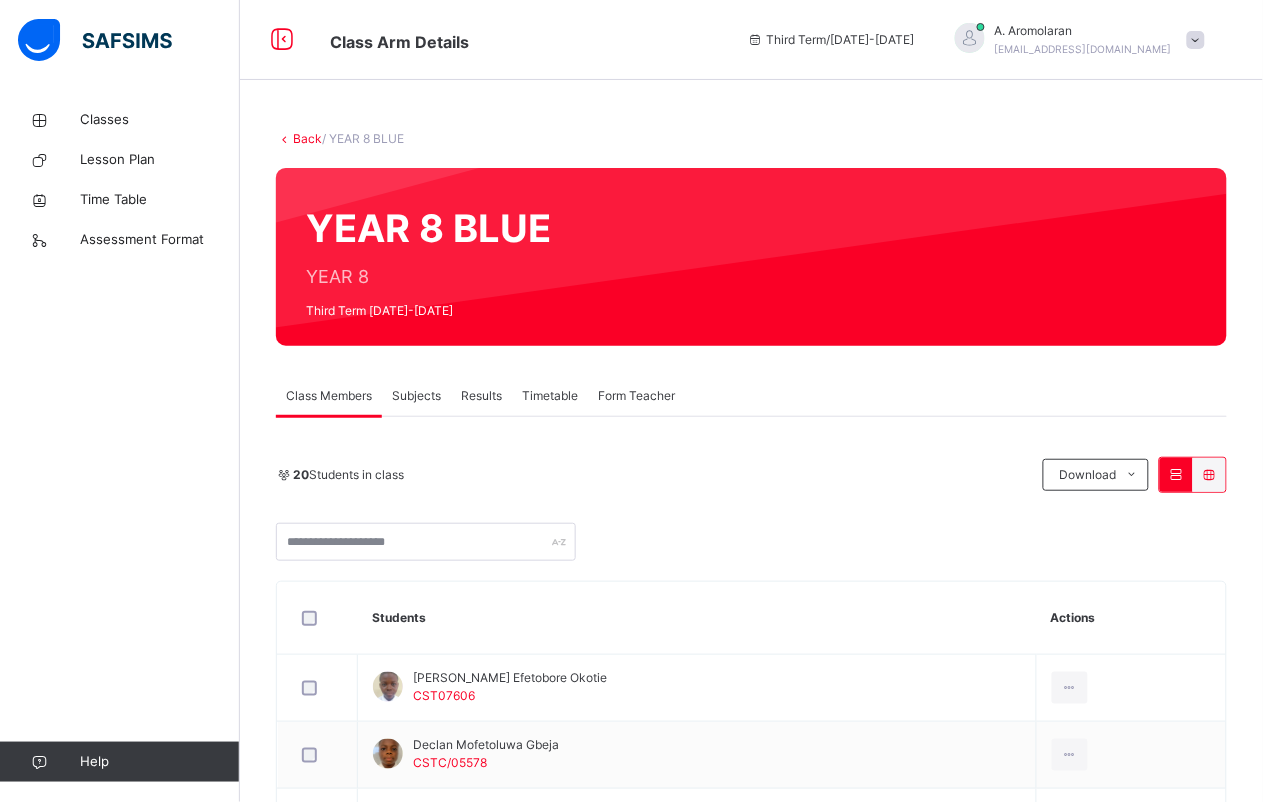 click on "Subjects" at bounding box center [416, 396] 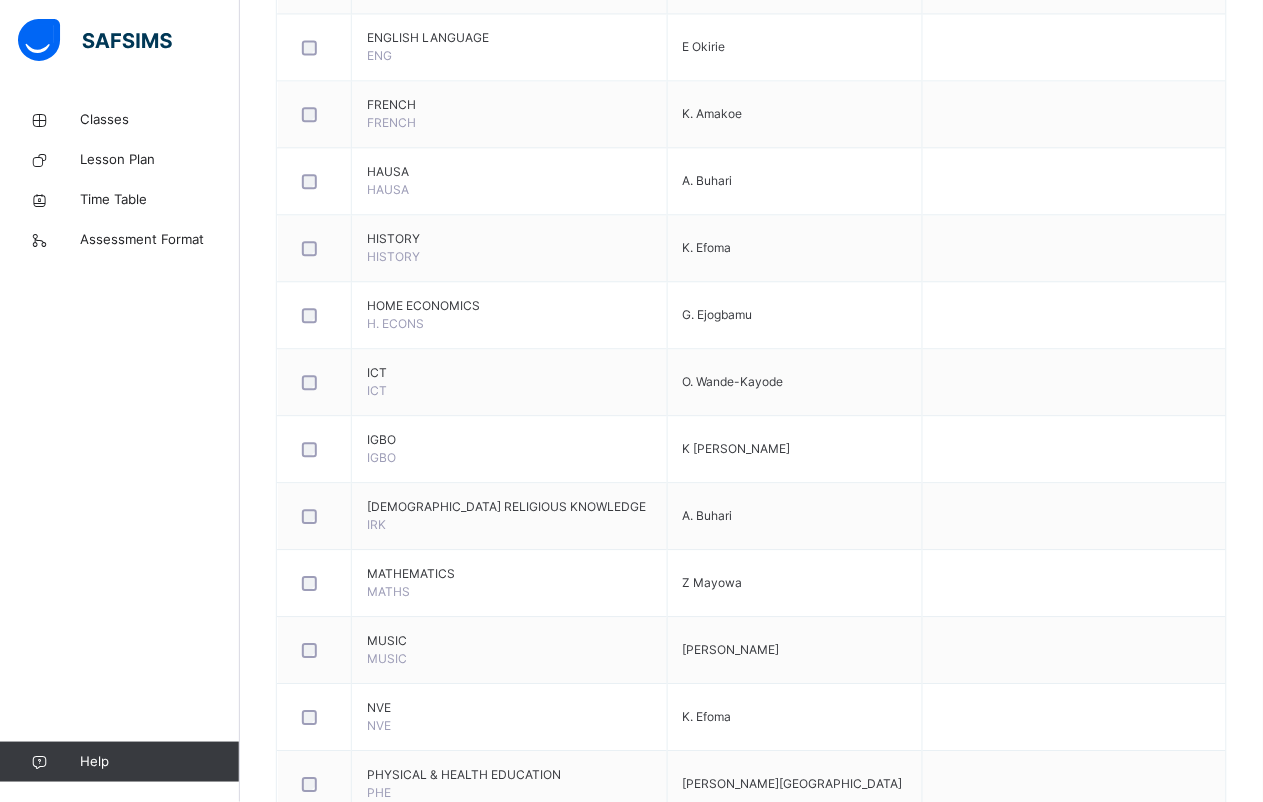 scroll, scrollTop: 1166, scrollLeft: 0, axis: vertical 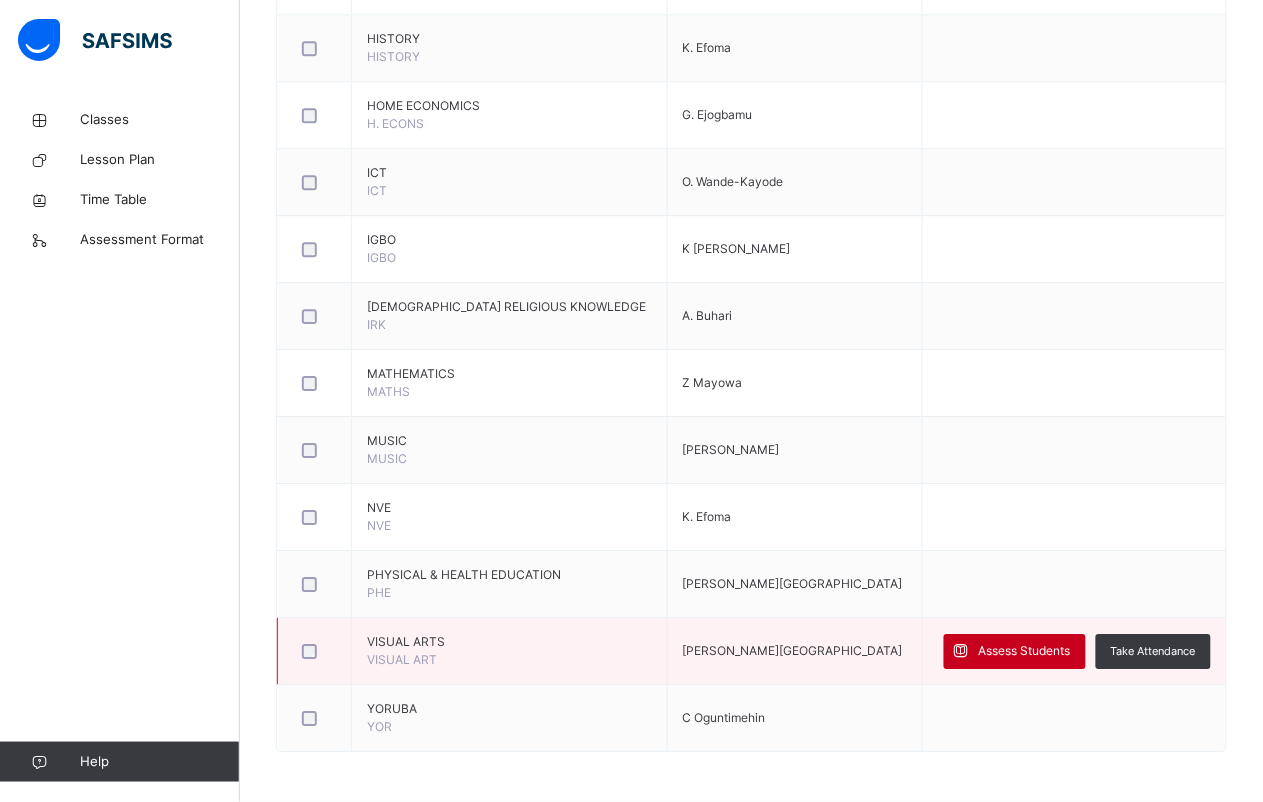 click on "Assess Students" at bounding box center [1015, 651] 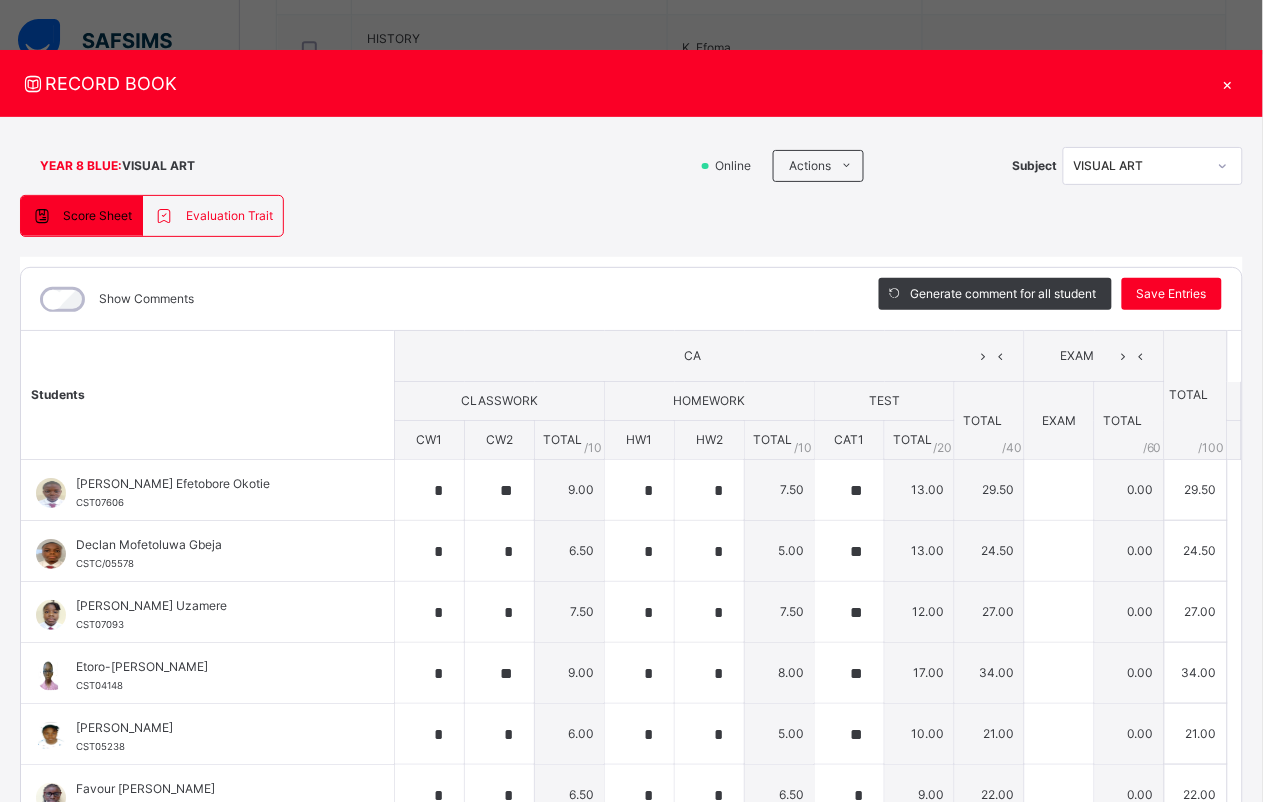 type on "*" 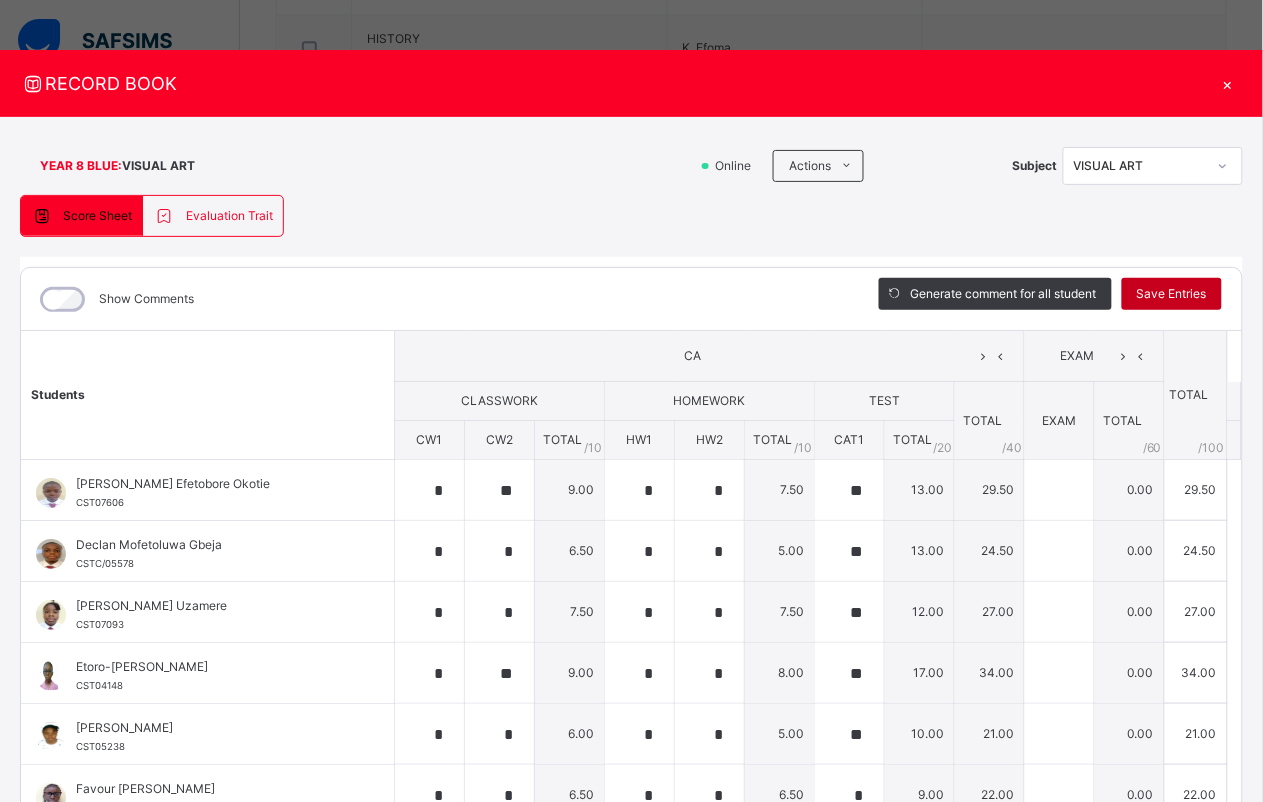 click on "Save Entries" at bounding box center (1172, 294) 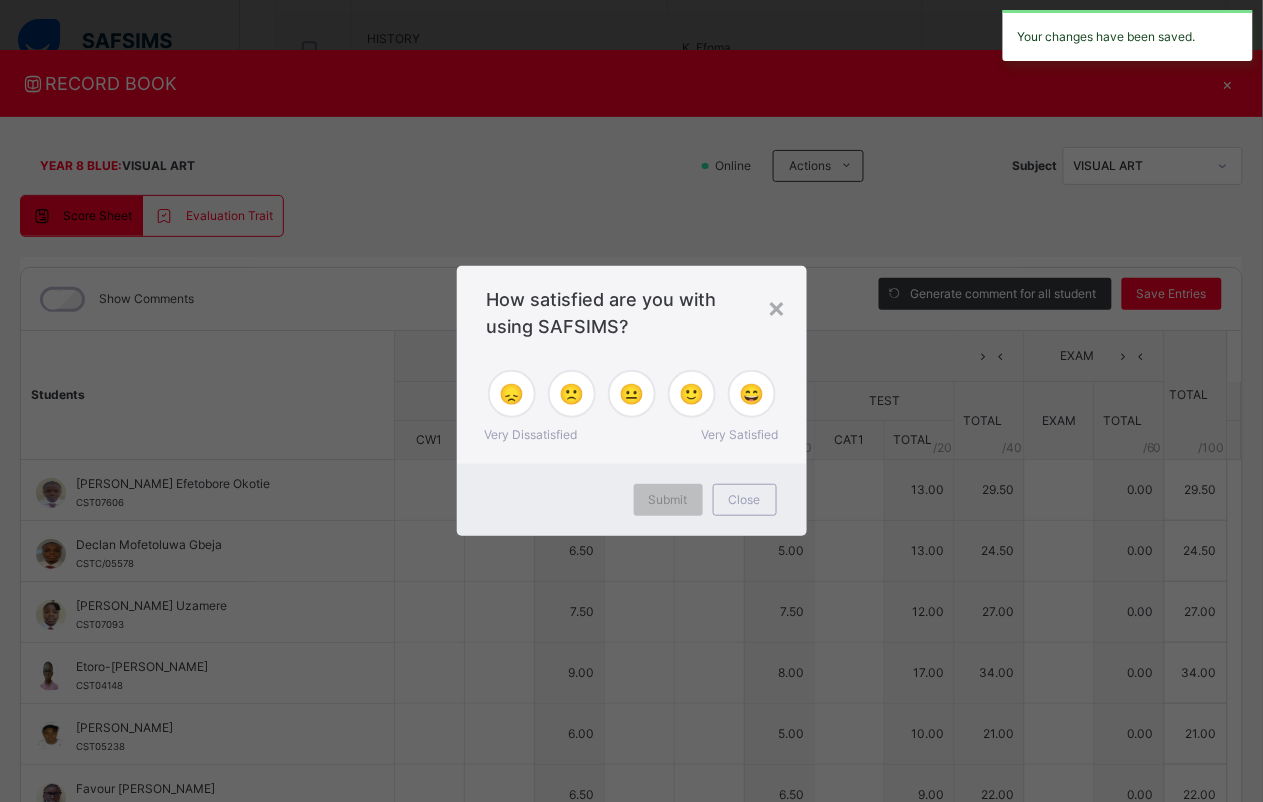 type on "*" 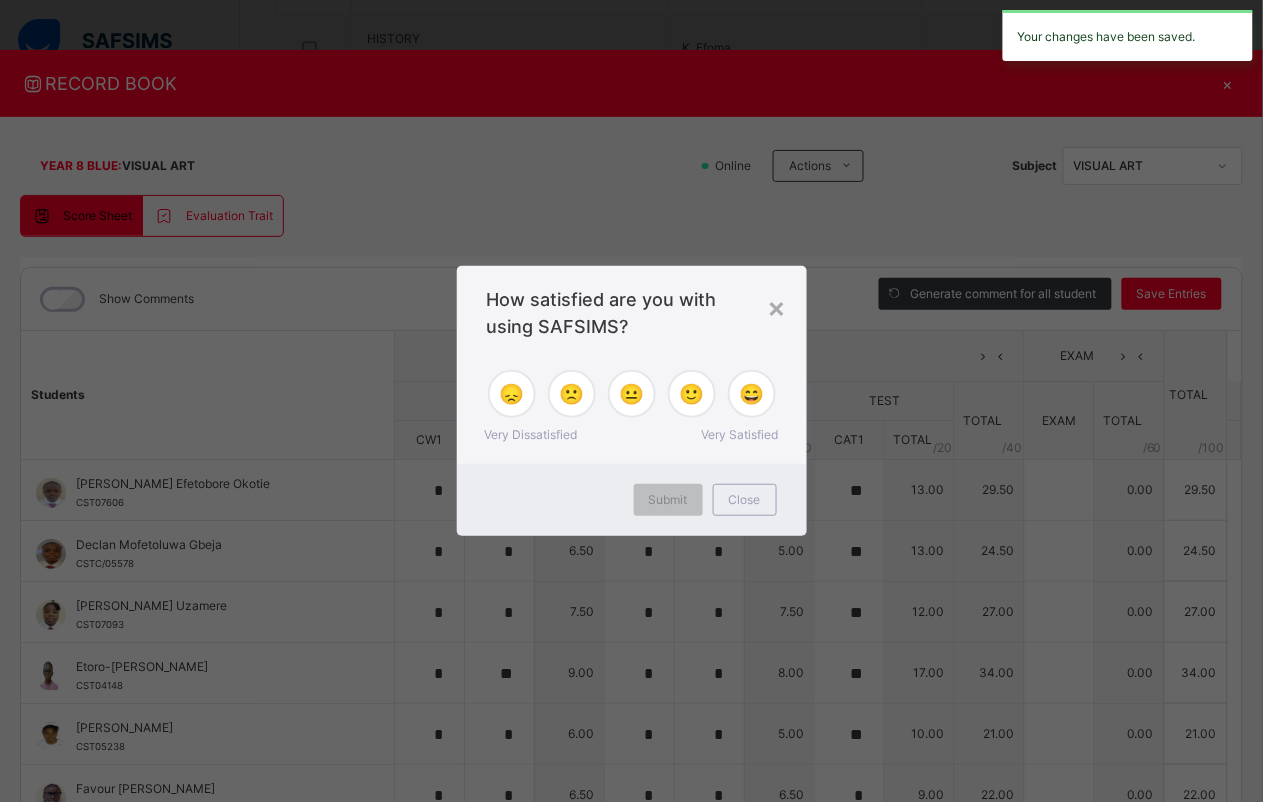 type on "*" 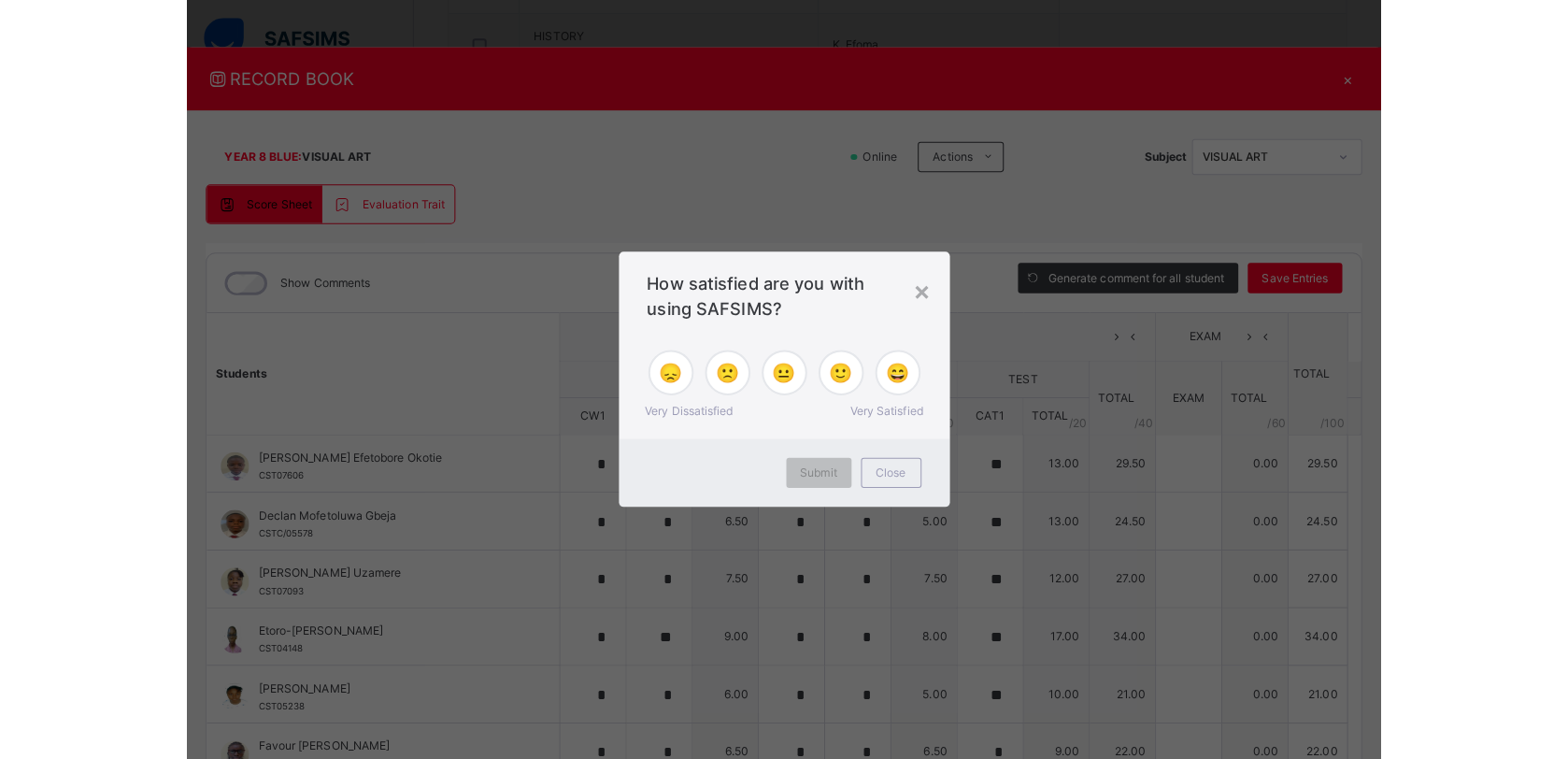 scroll, scrollTop: 1081, scrollLeft: 0, axis: vertical 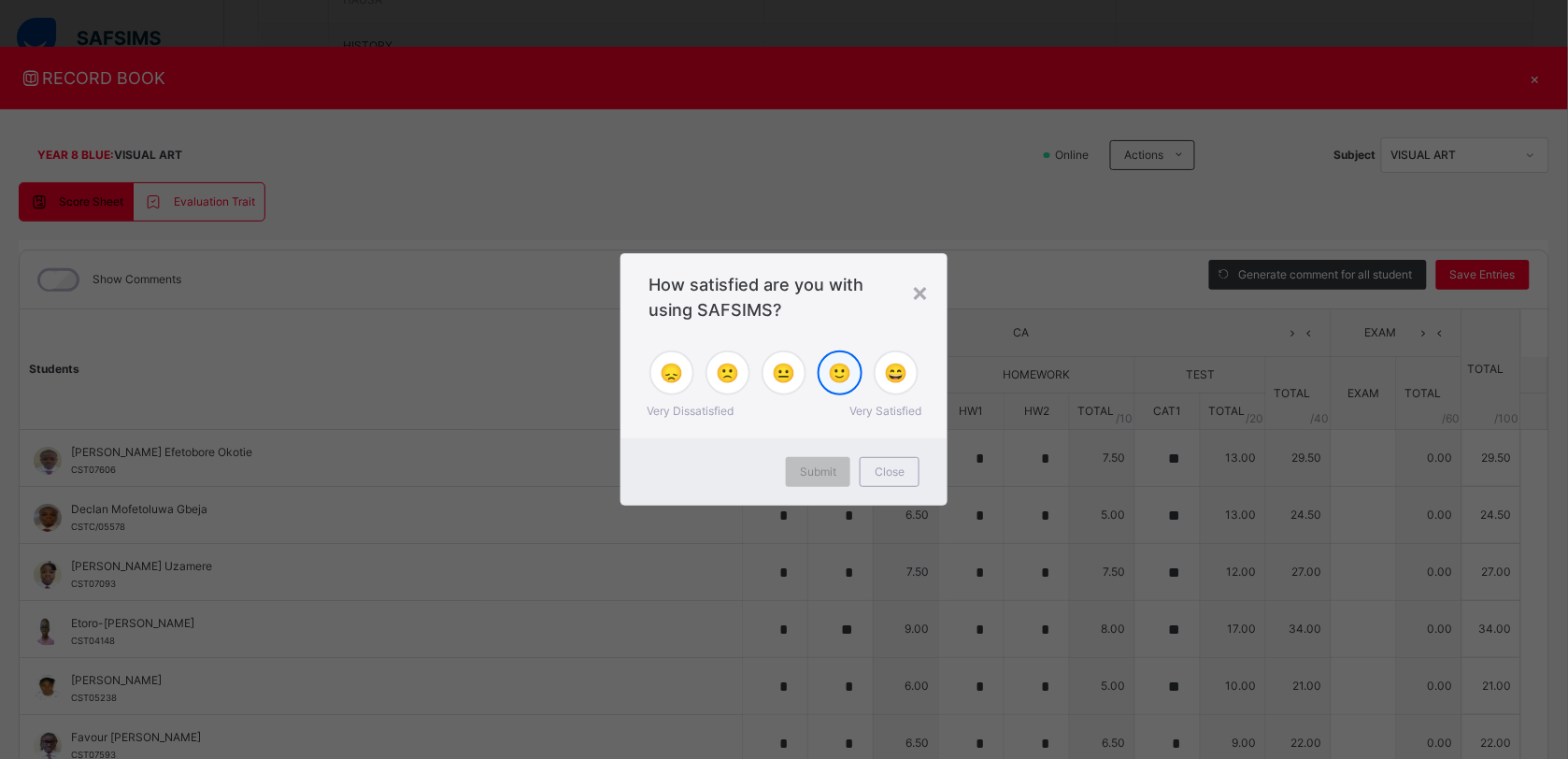 click on "🙂" at bounding box center [840, 373] 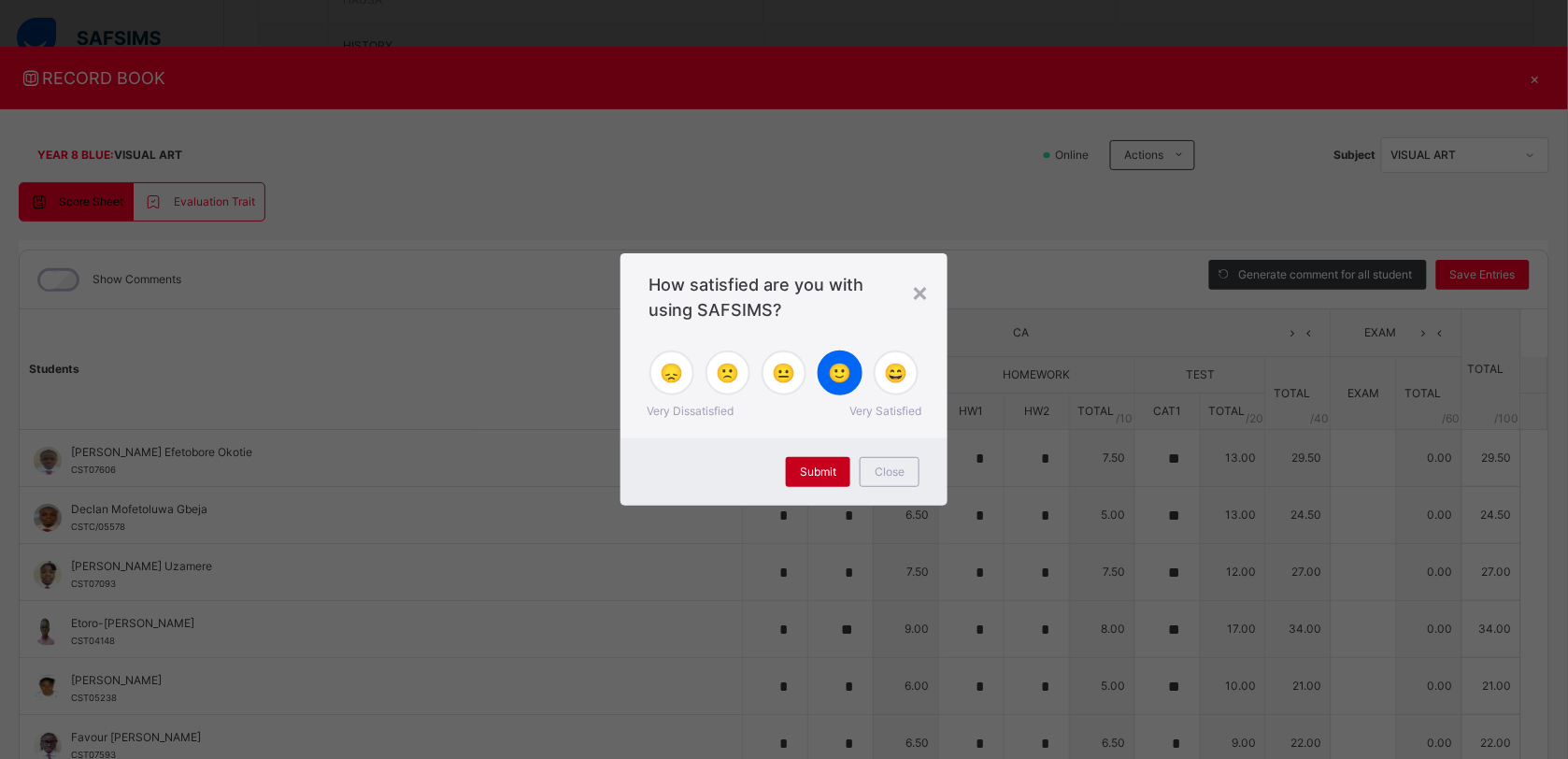 click on "Submit" at bounding box center (818, 472) 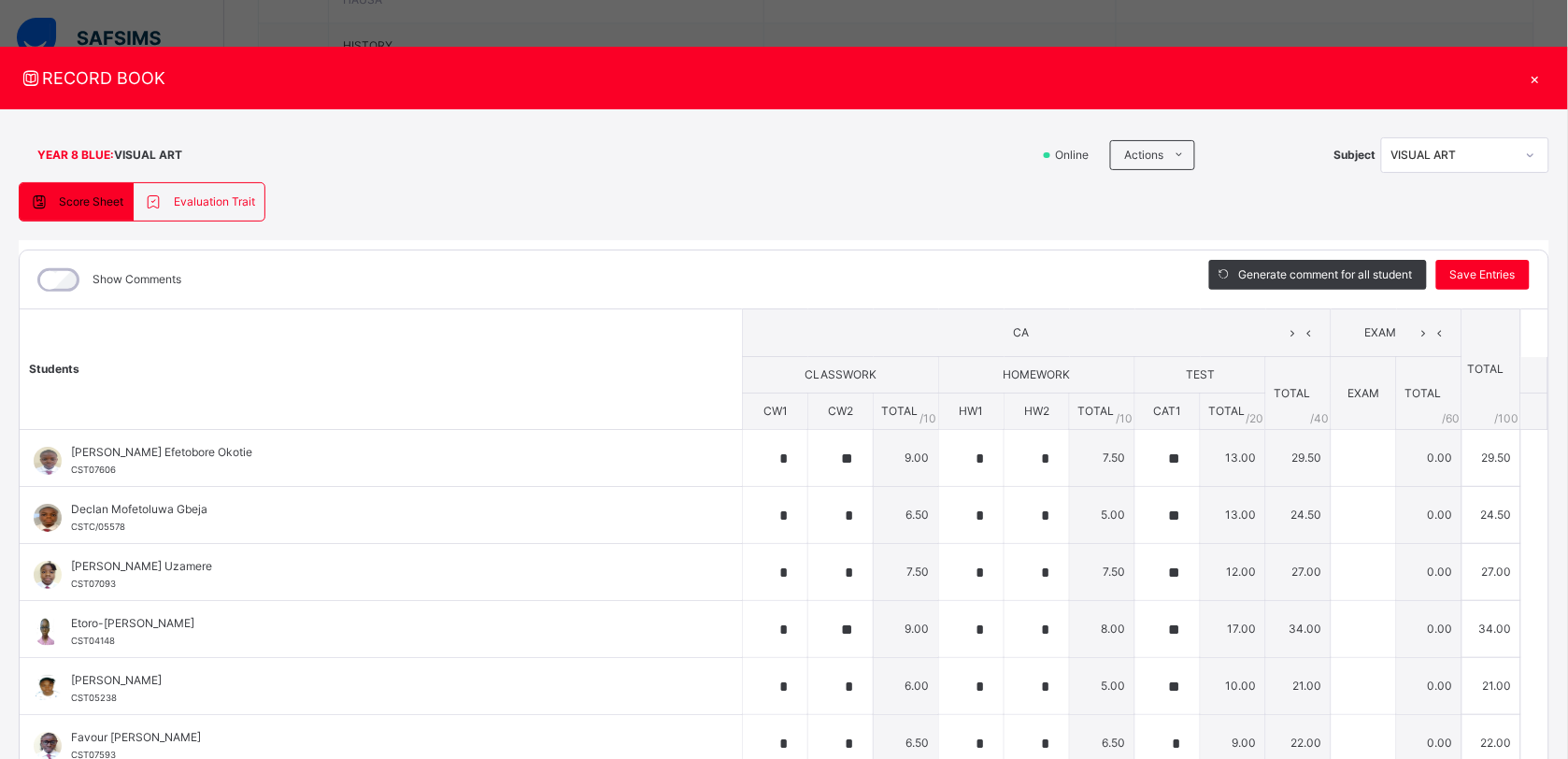 click on "×" at bounding box center [1535, 78] 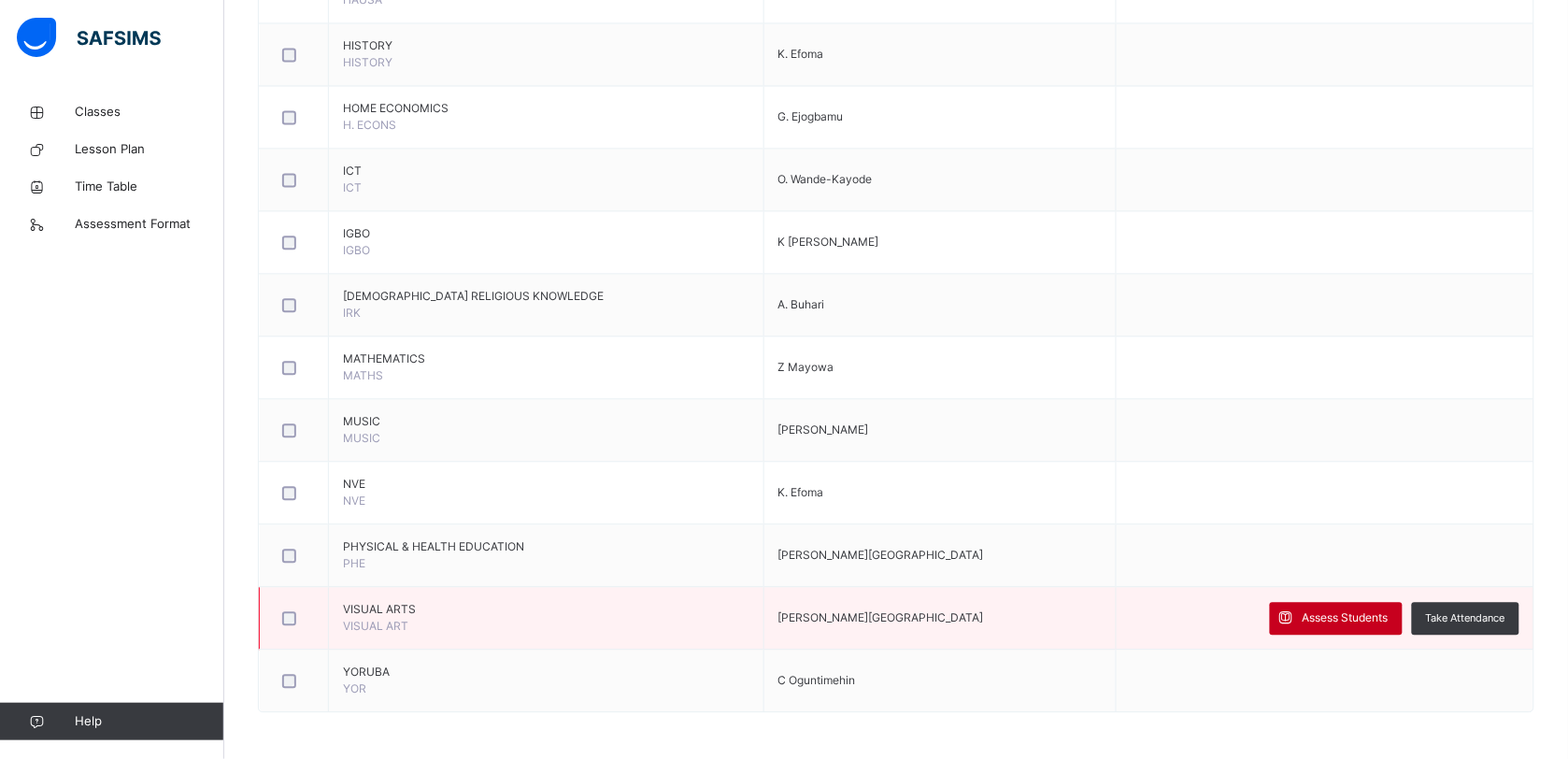click on "Assess Students" at bounding box center [1346, 618] 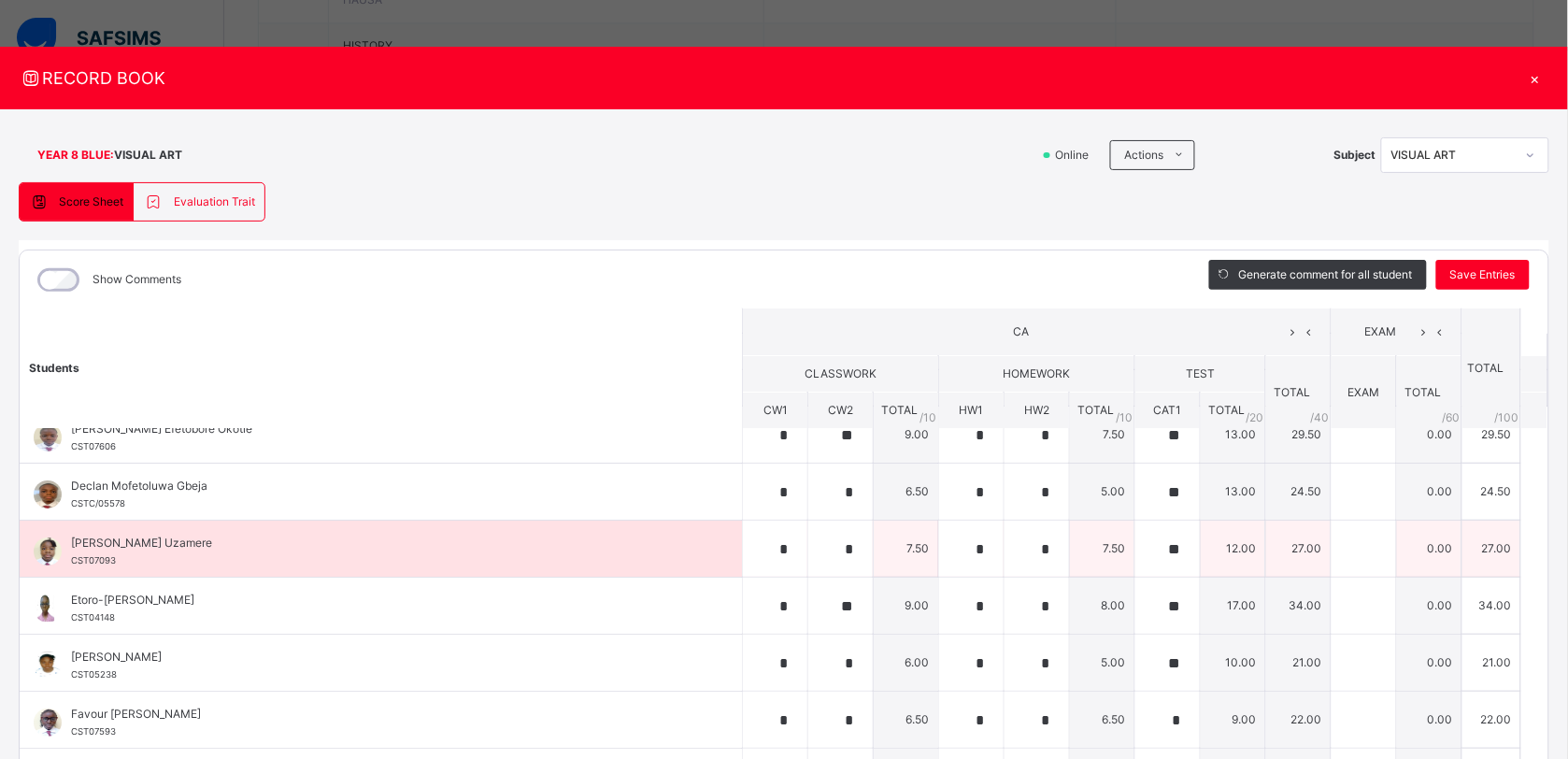 scroll, scrollTop: 0, scrollLeft: 0, axis: both 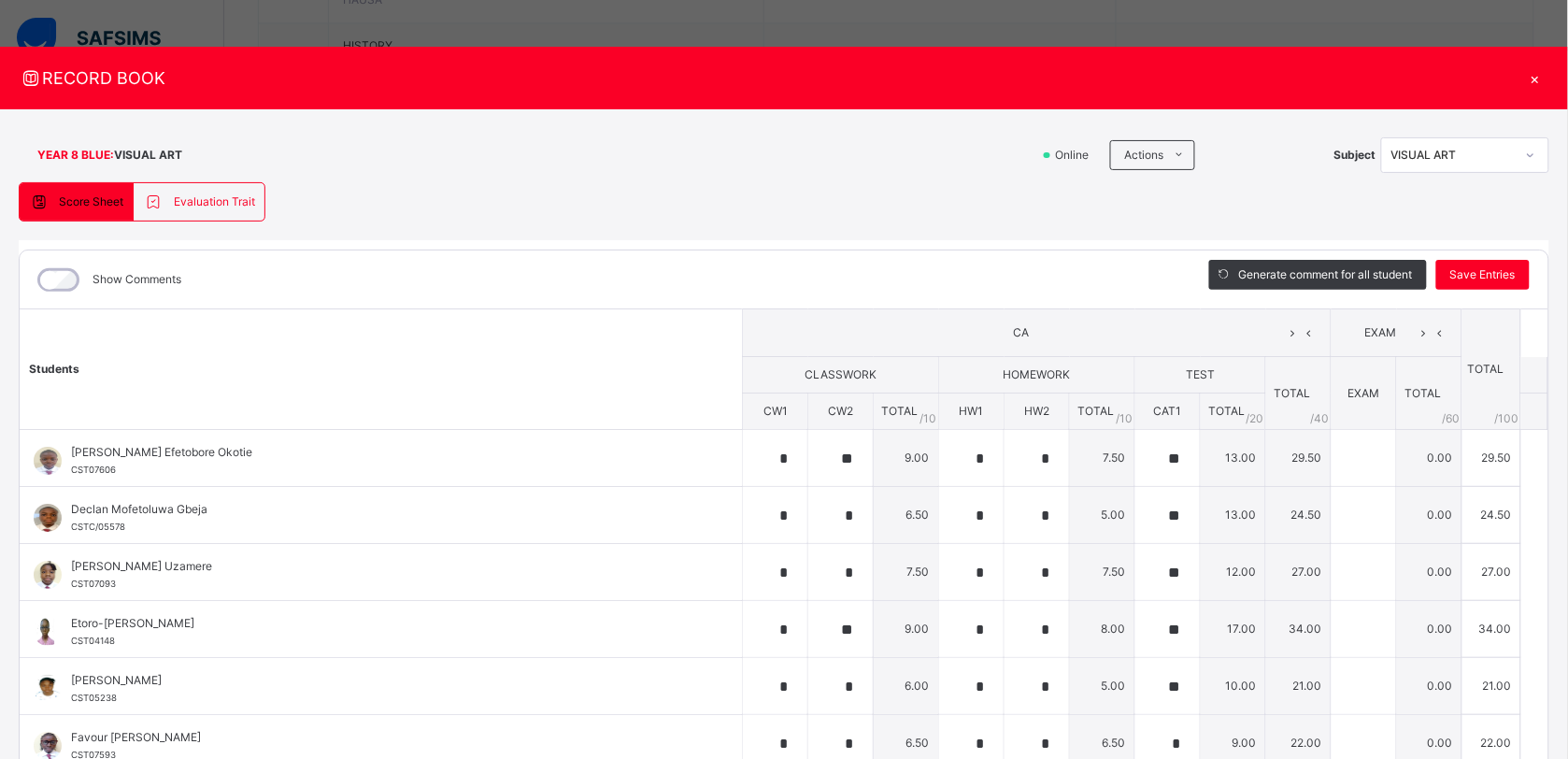 click on "×" at bounding box center (1535, 78) 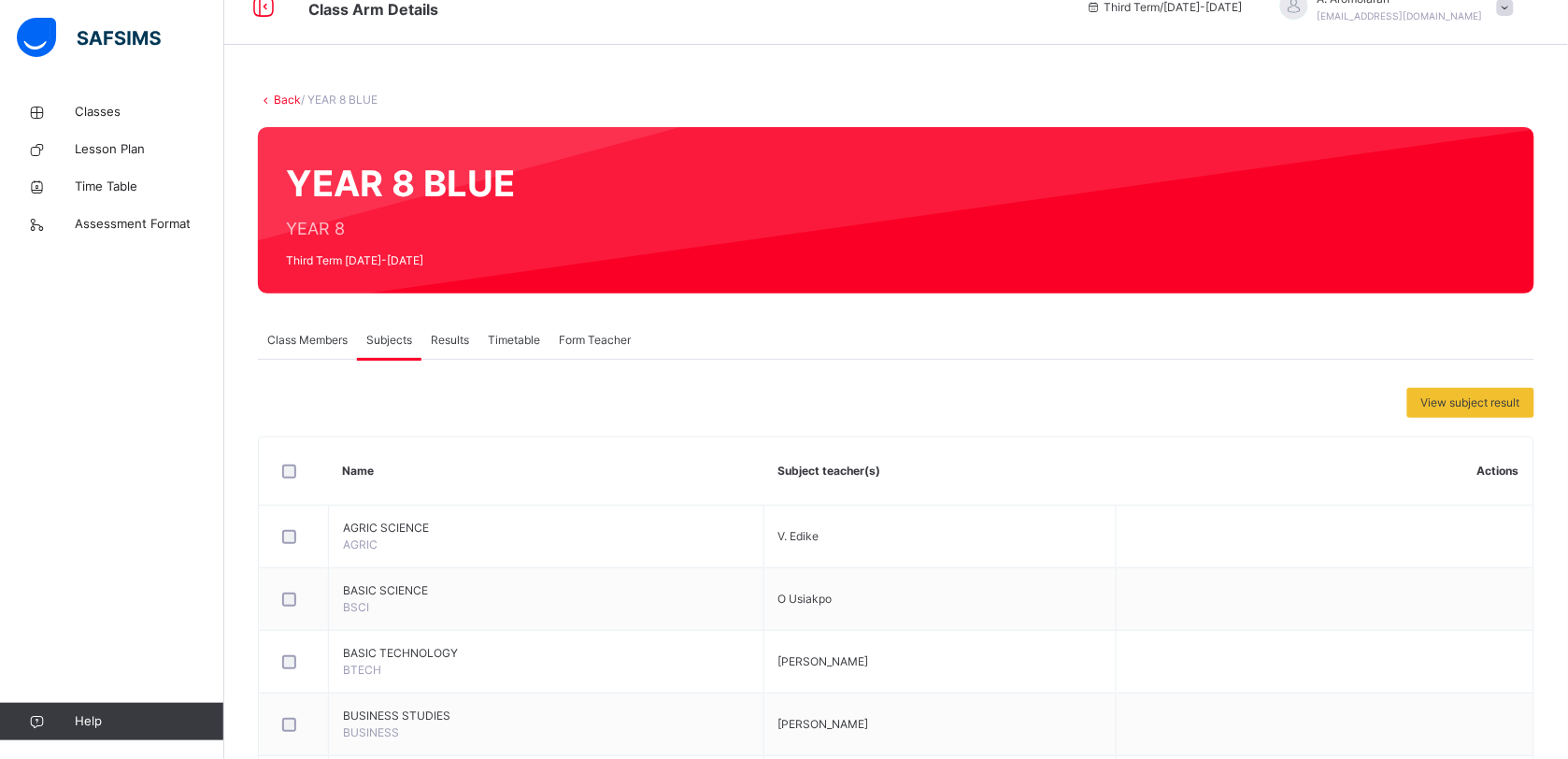 scroll, scrollTop: 0, scrollLeft: 0, axis: both 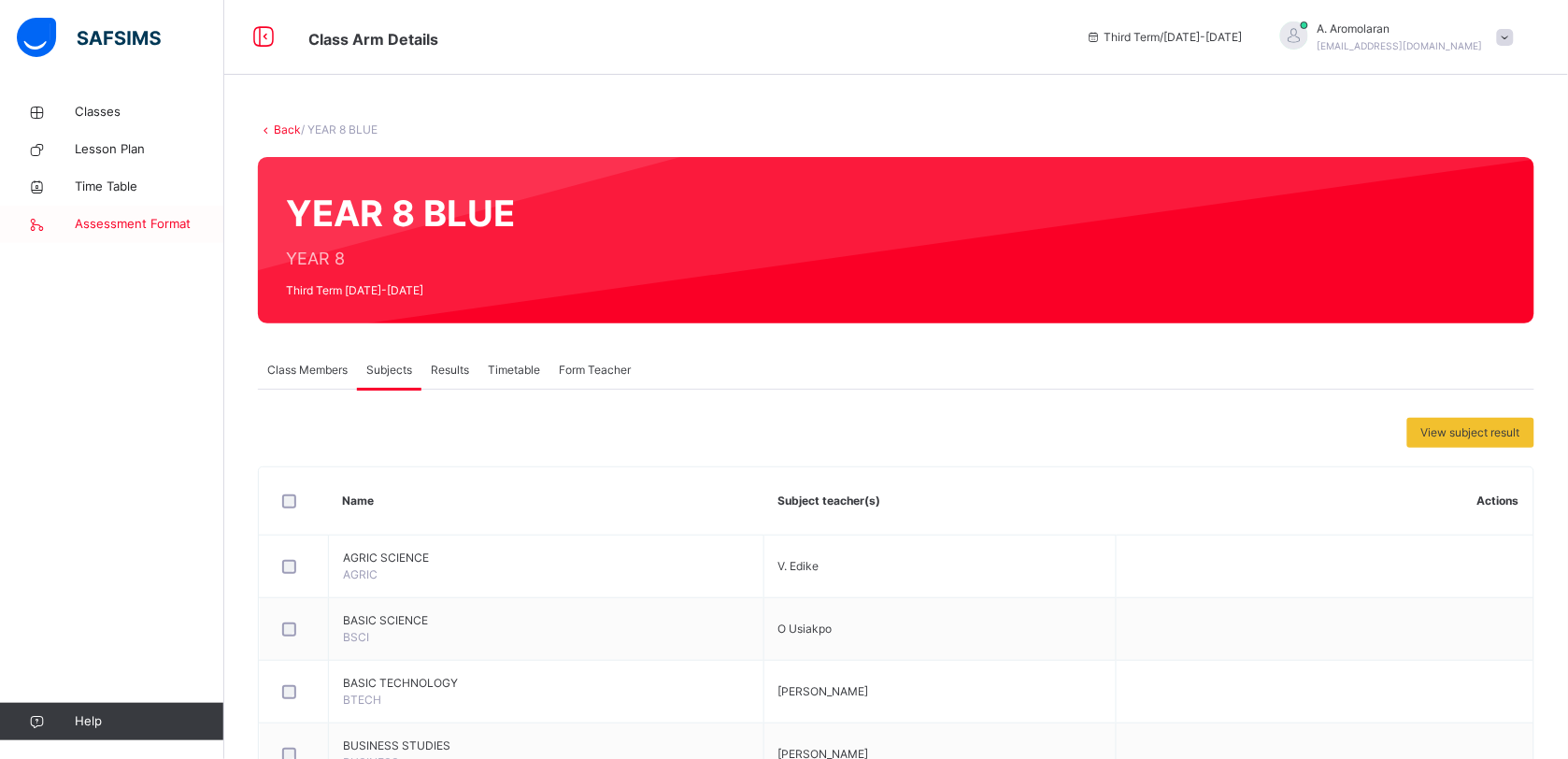 click on "Assessment Format" at bounding box center [150, 224] 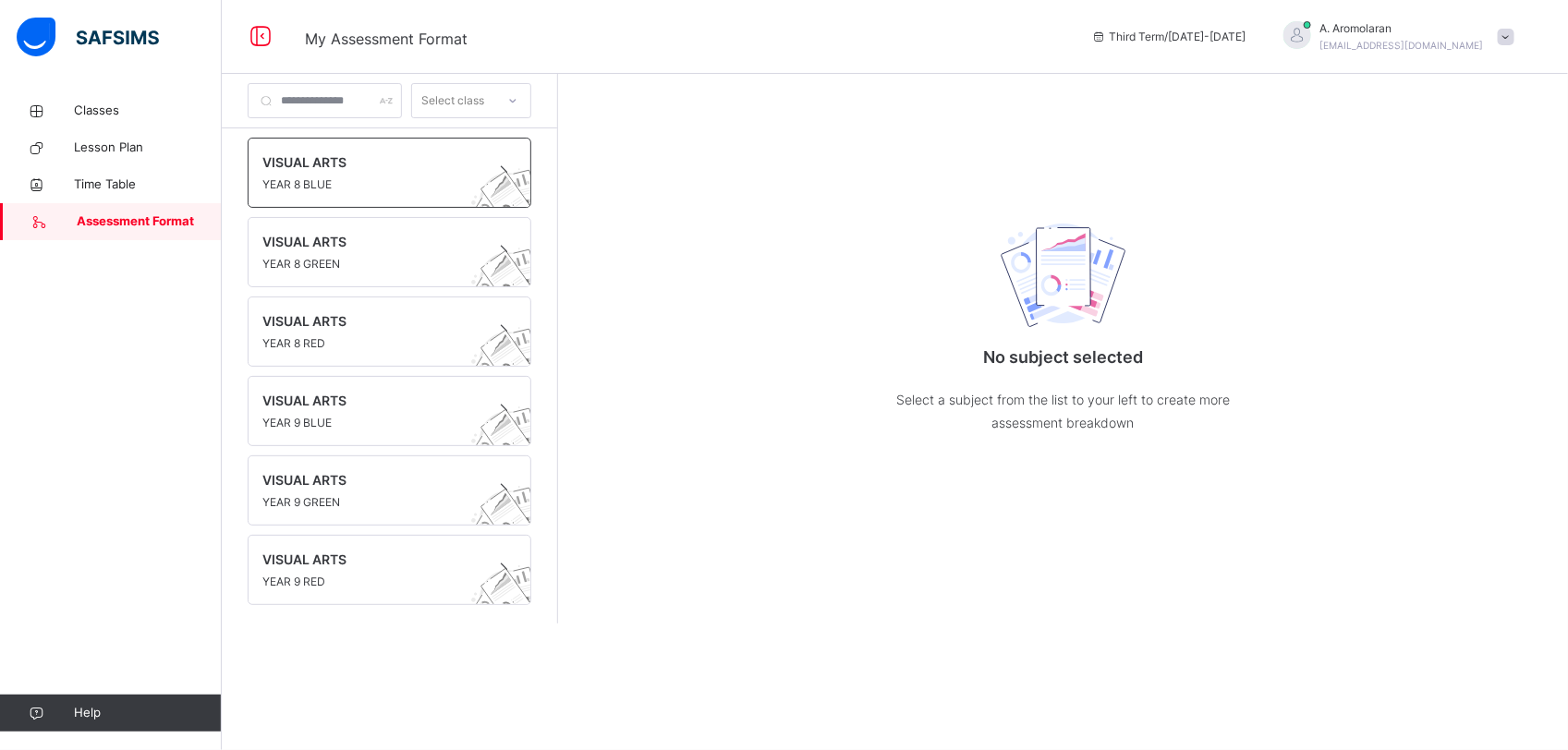 click on "YEAR 8 BLUE" at bounding box center (371, 185) 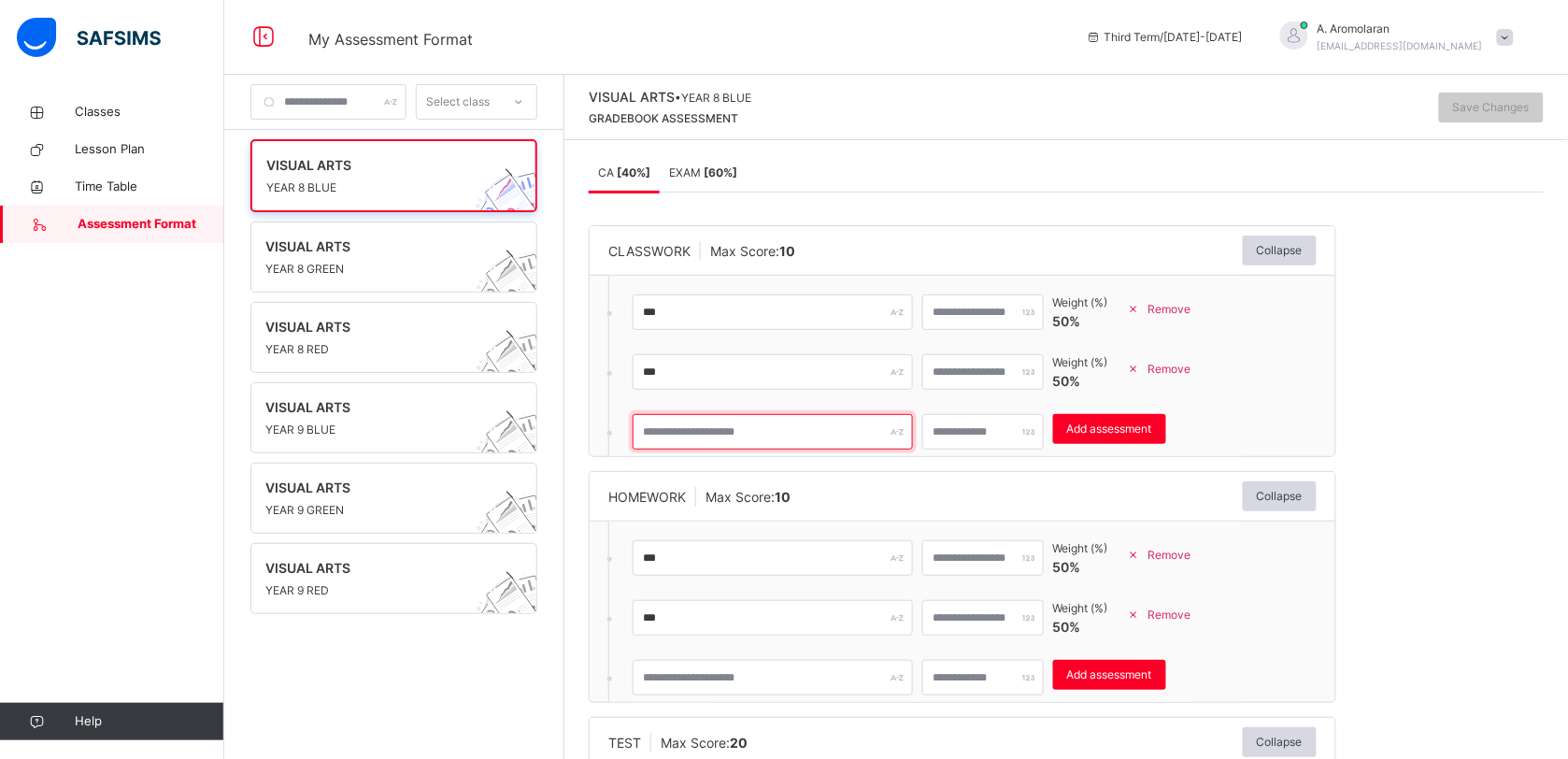click at bounding box center [773, 432] 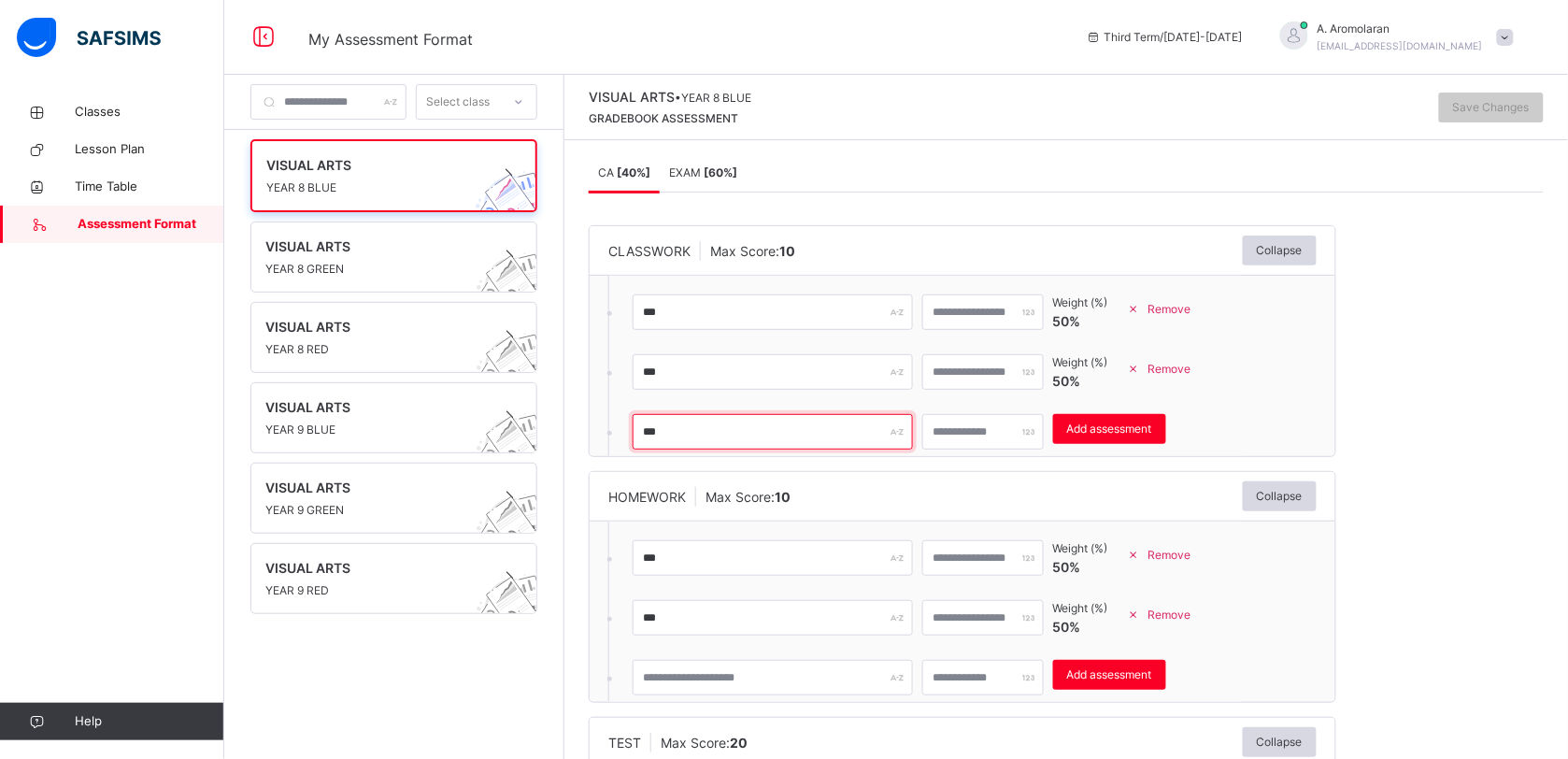 type 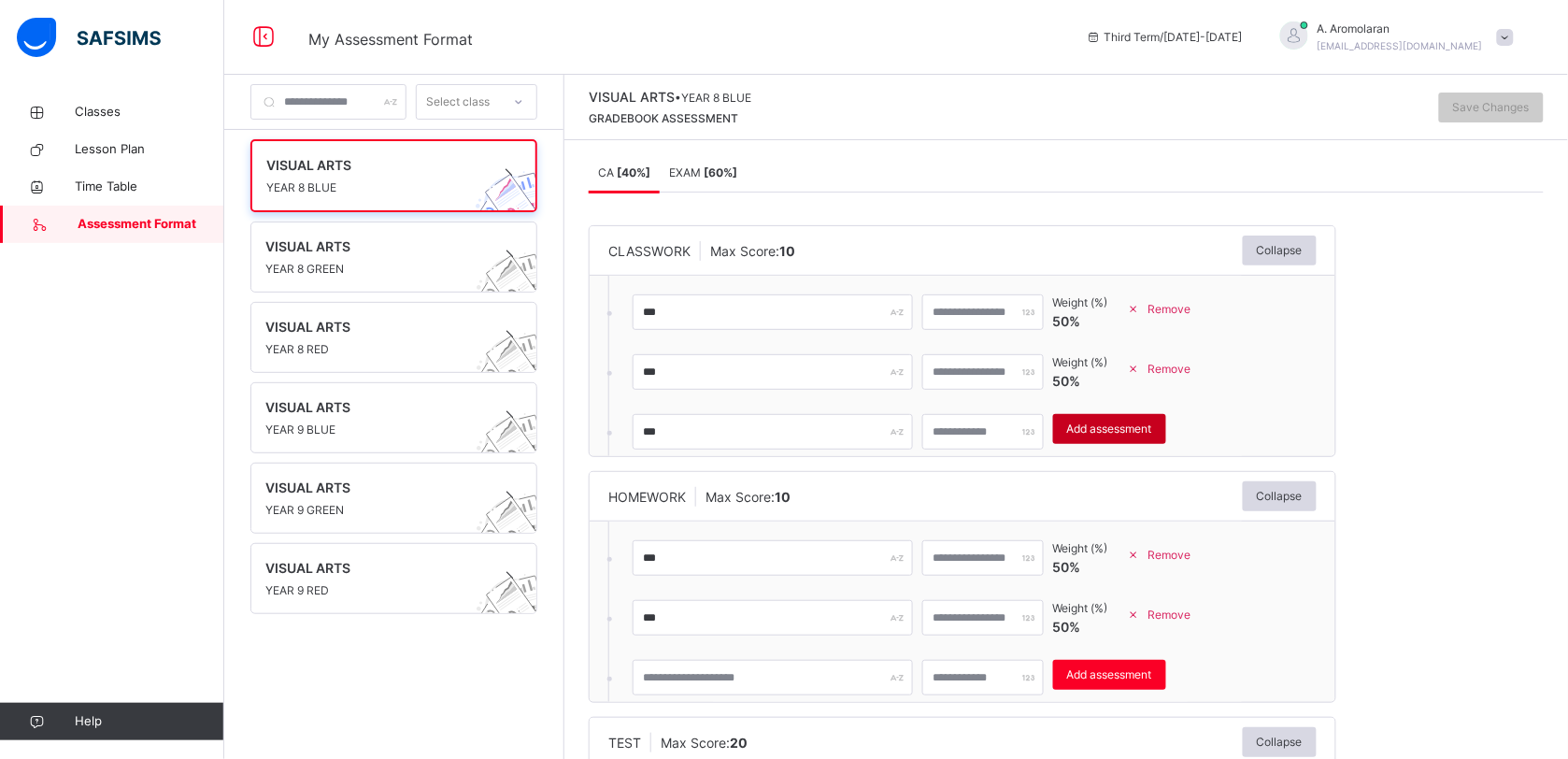 click on "Add assessment" at bounding box center [1109, 429] 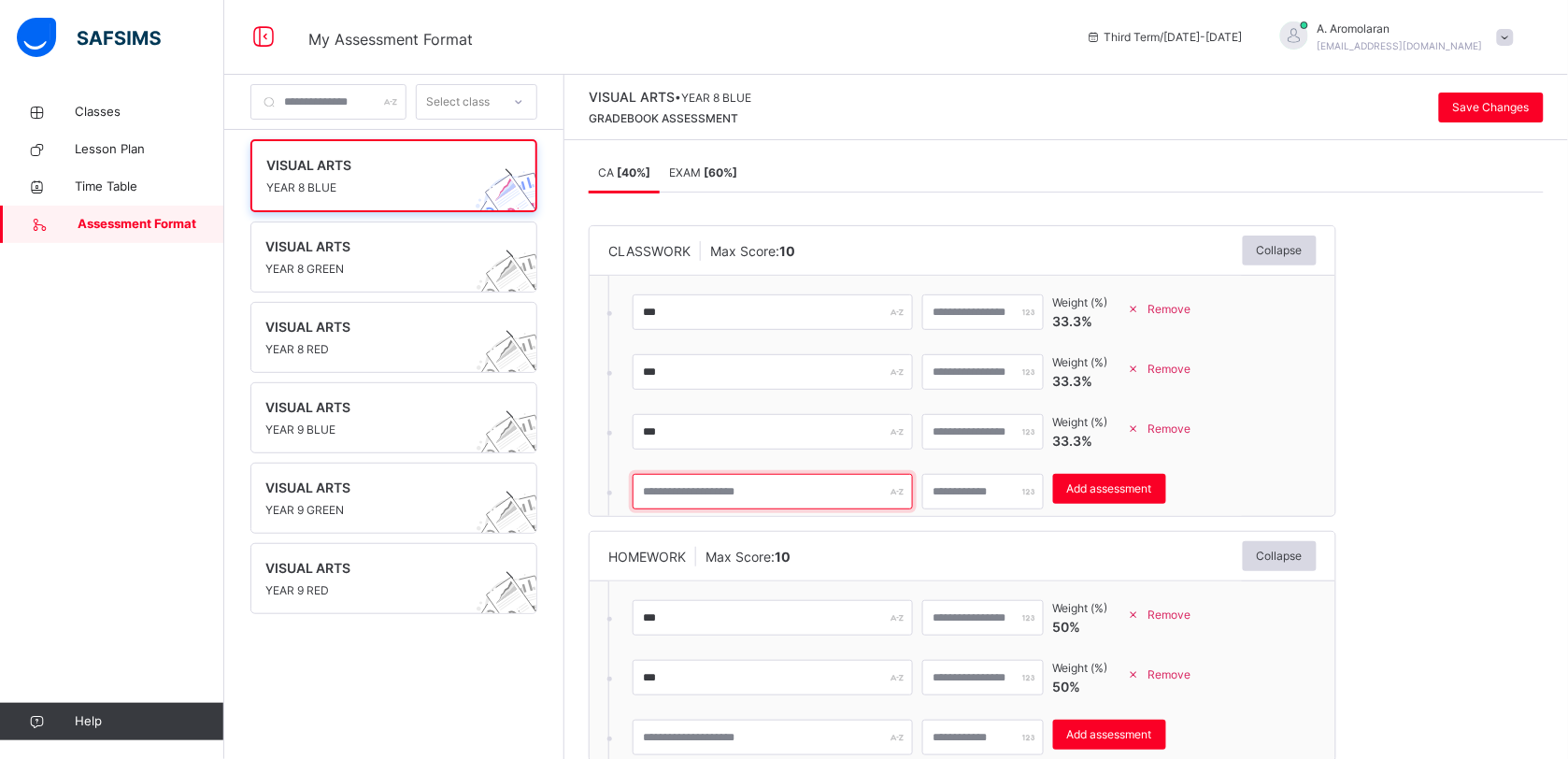 click at bounding box center [773, 492] 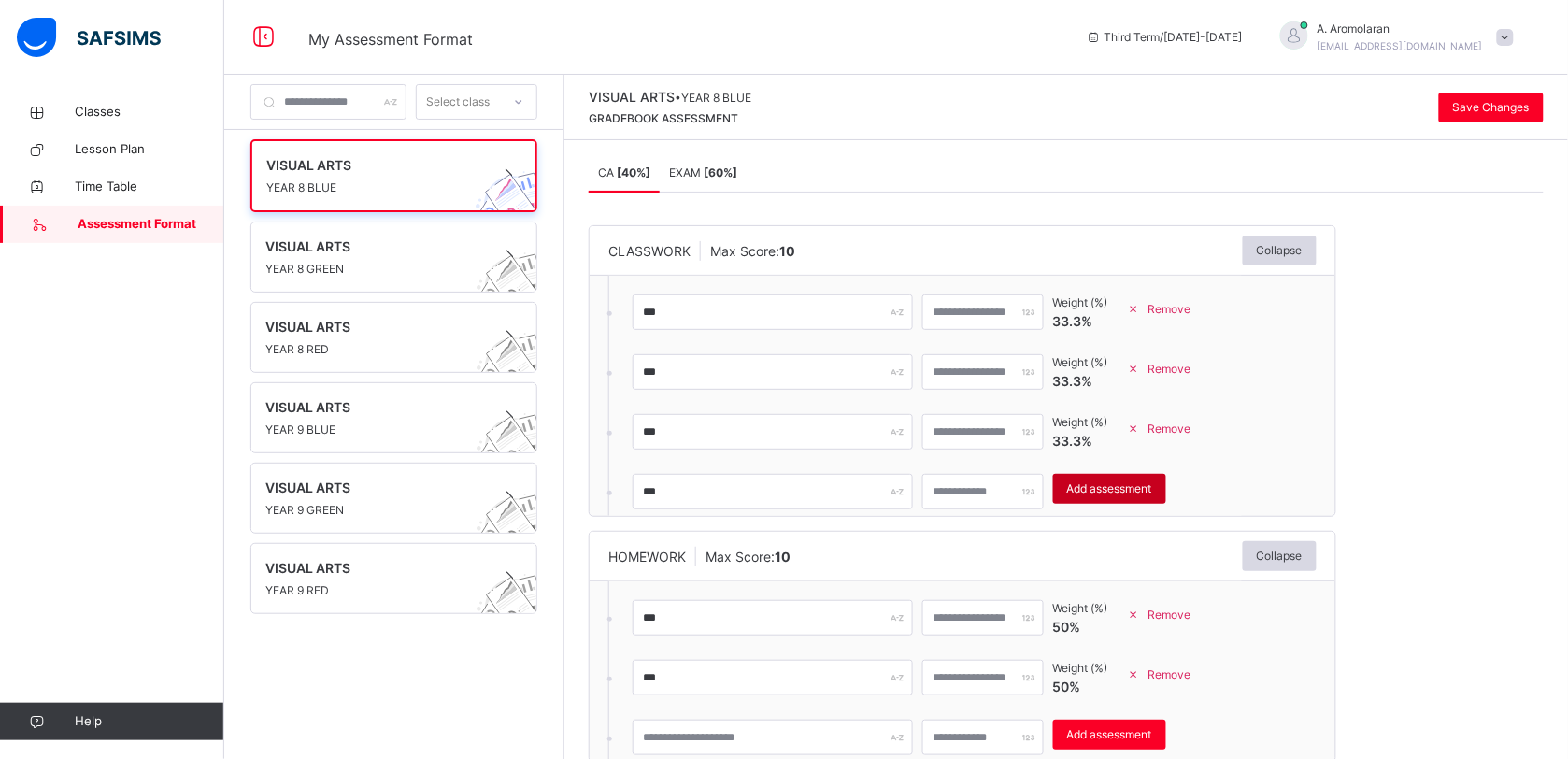 click on "Add assessment" at bounding box center (1109, 489) 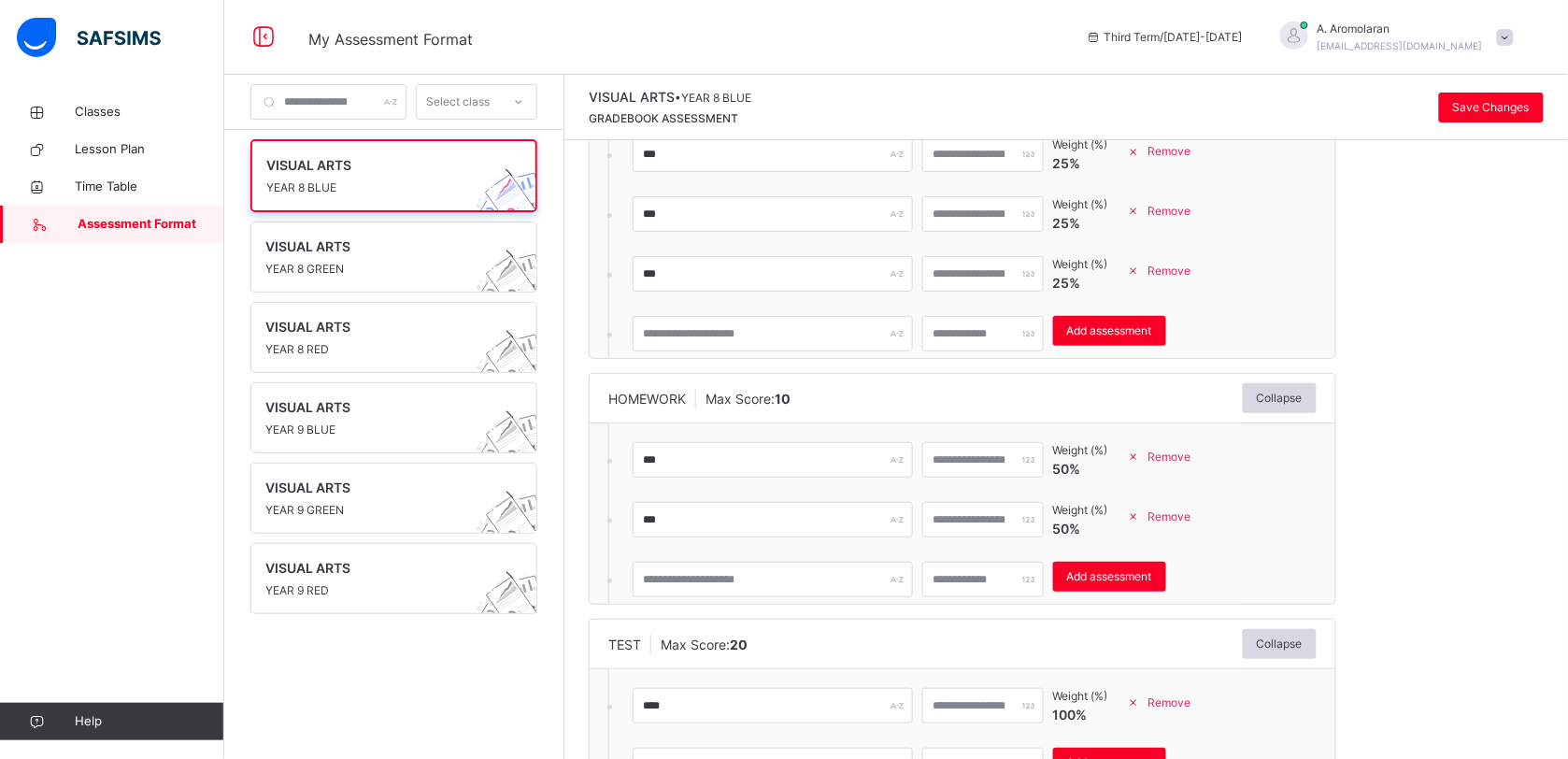 scroll, scrollTop: 290, scrollLeft: 0, axis: vertical 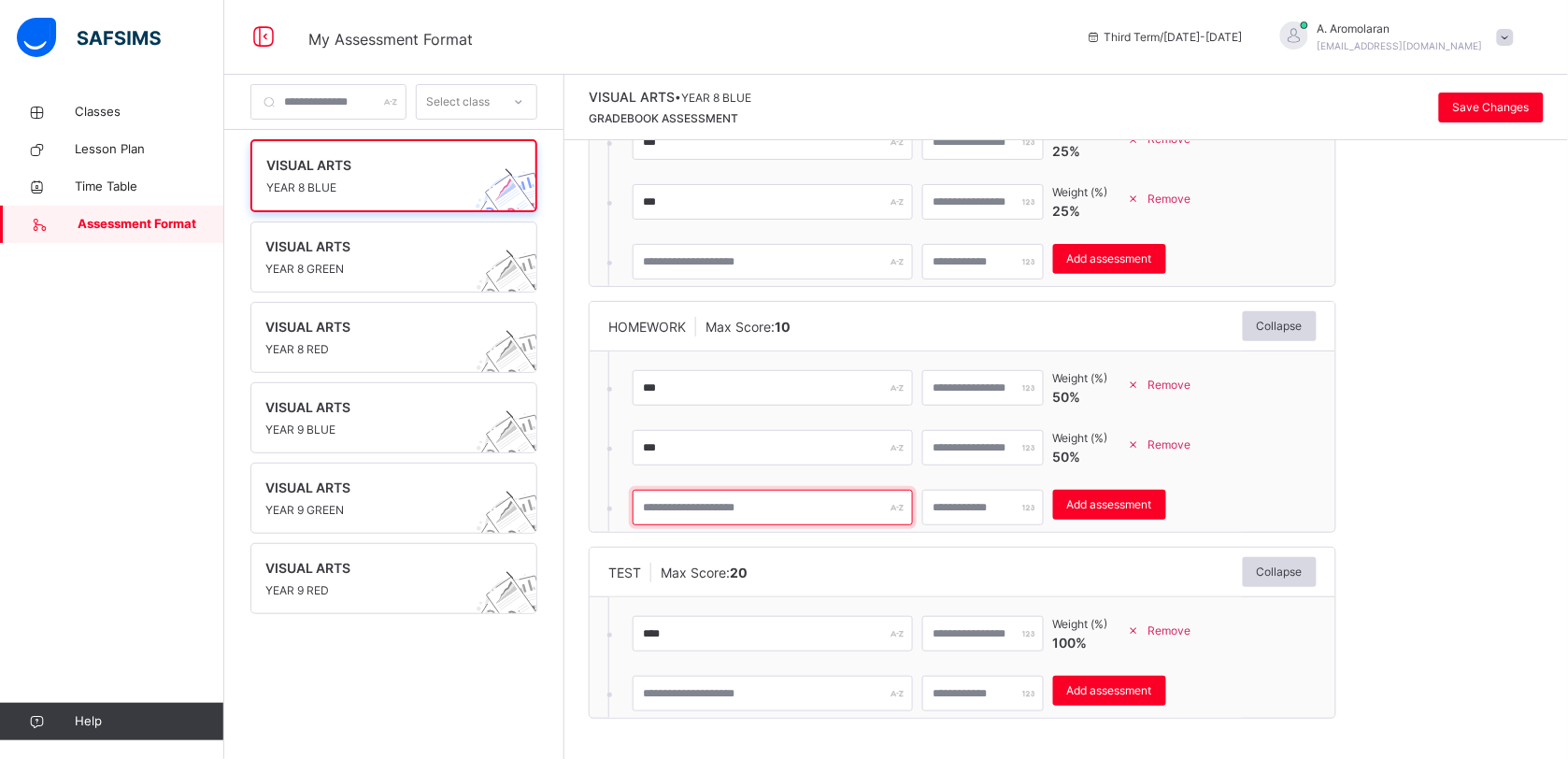 click at bounding box center (773, 508) 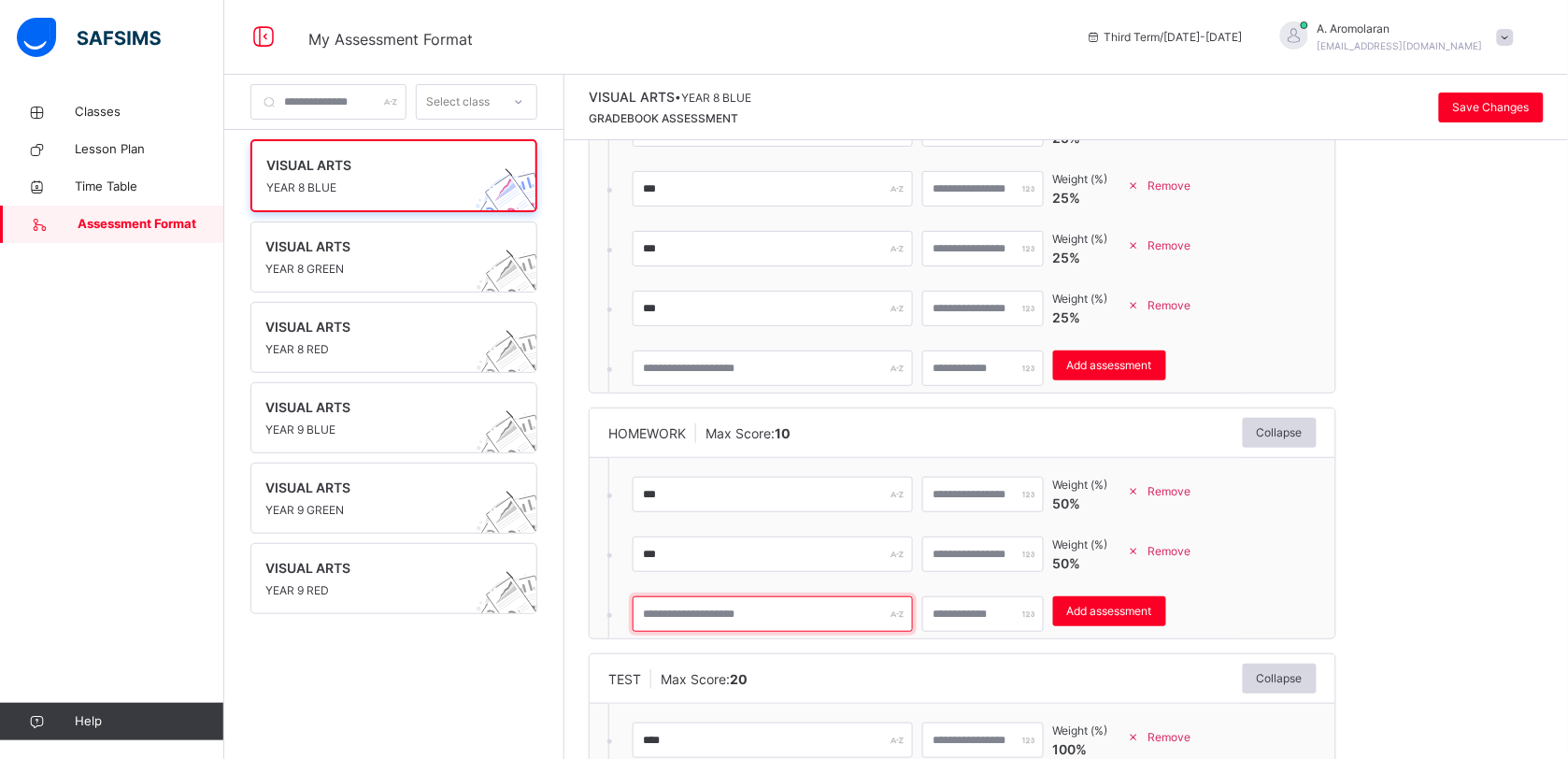 scroll, scrollTop: 290, scrollLeft: 0, axis: vertical 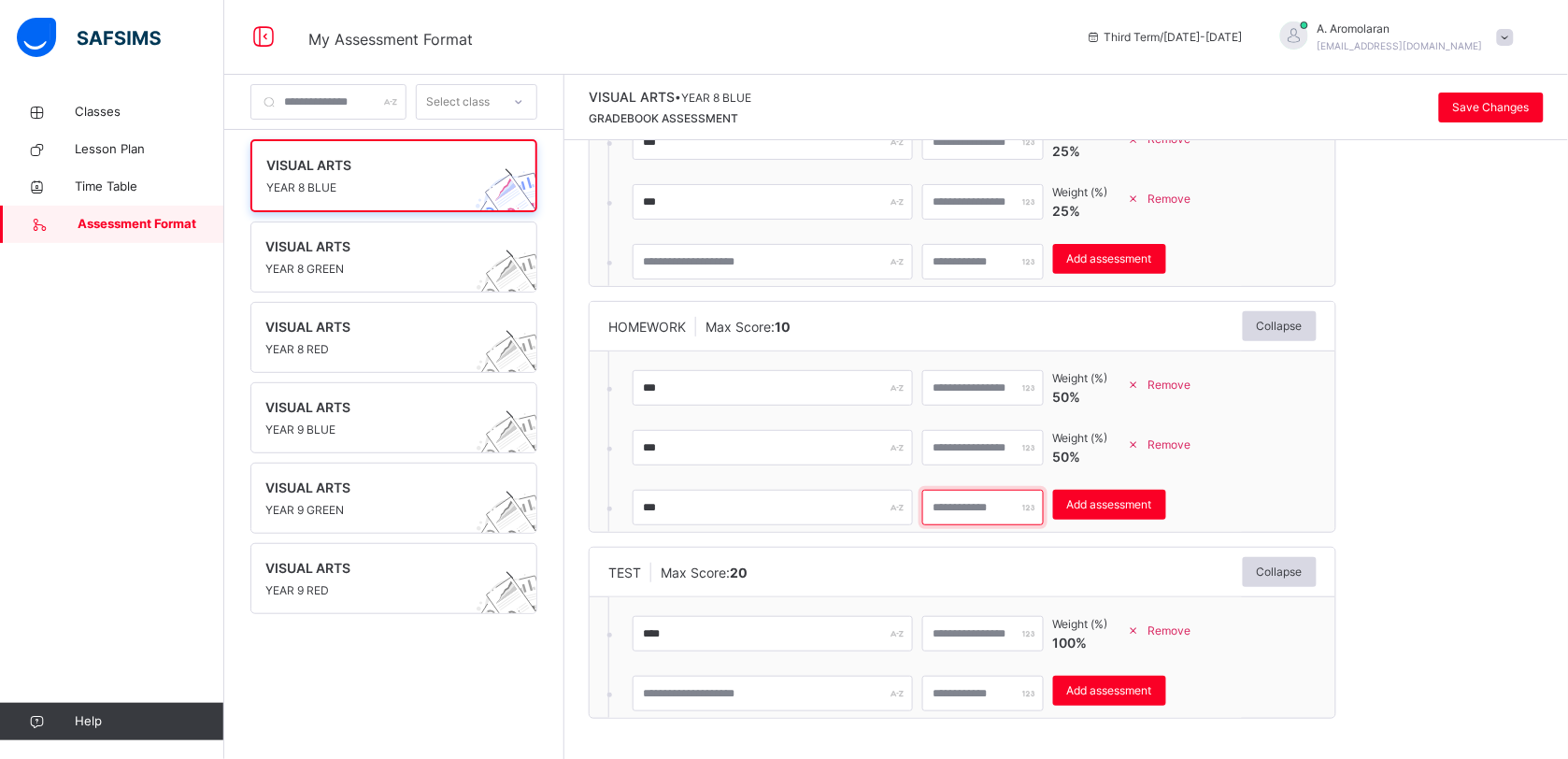 click at bounding box center (983, 508) 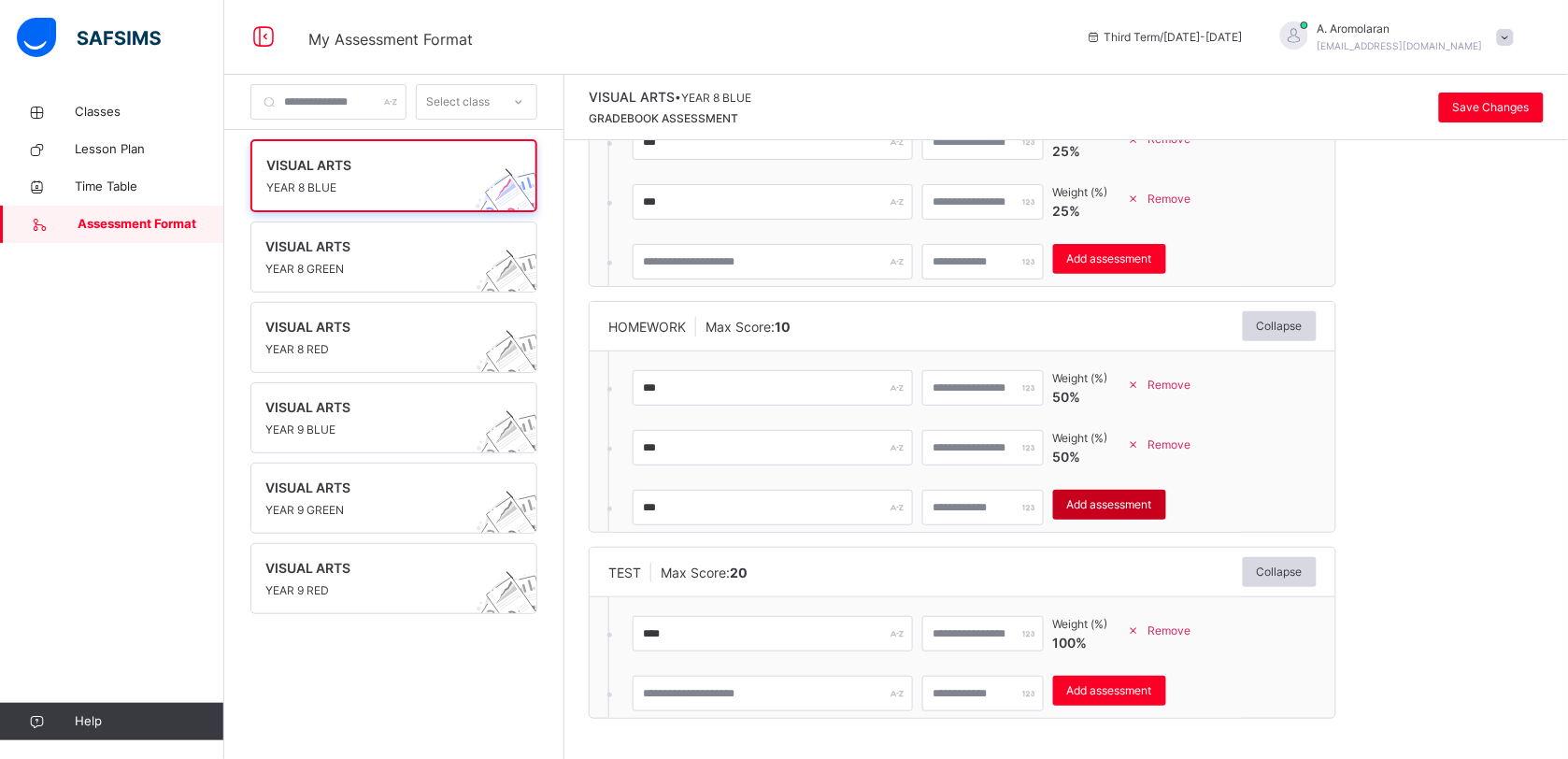 click on "Add assessment" at bounding box center [1109, 505] 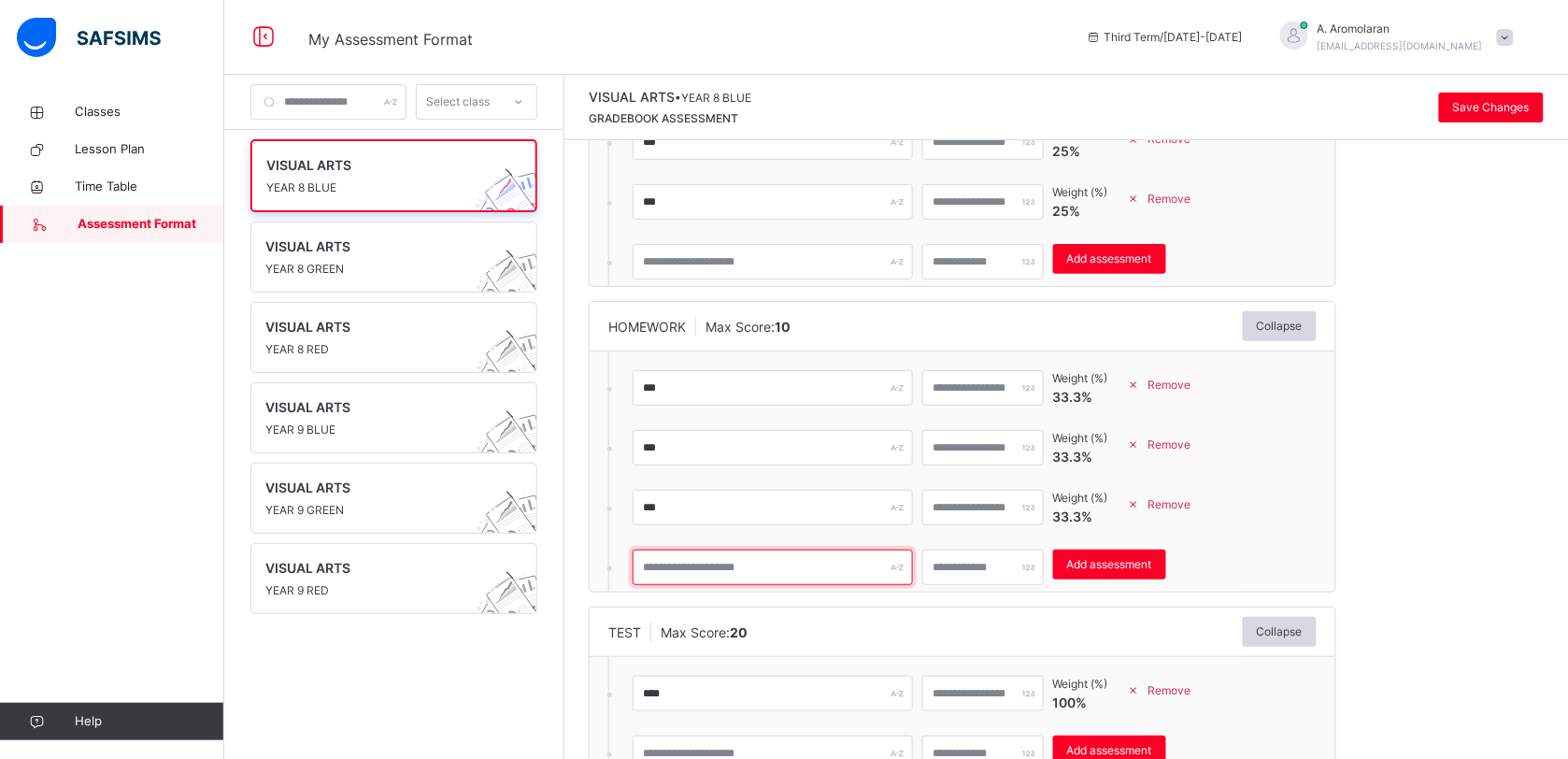click at bounding box center (773, 567) 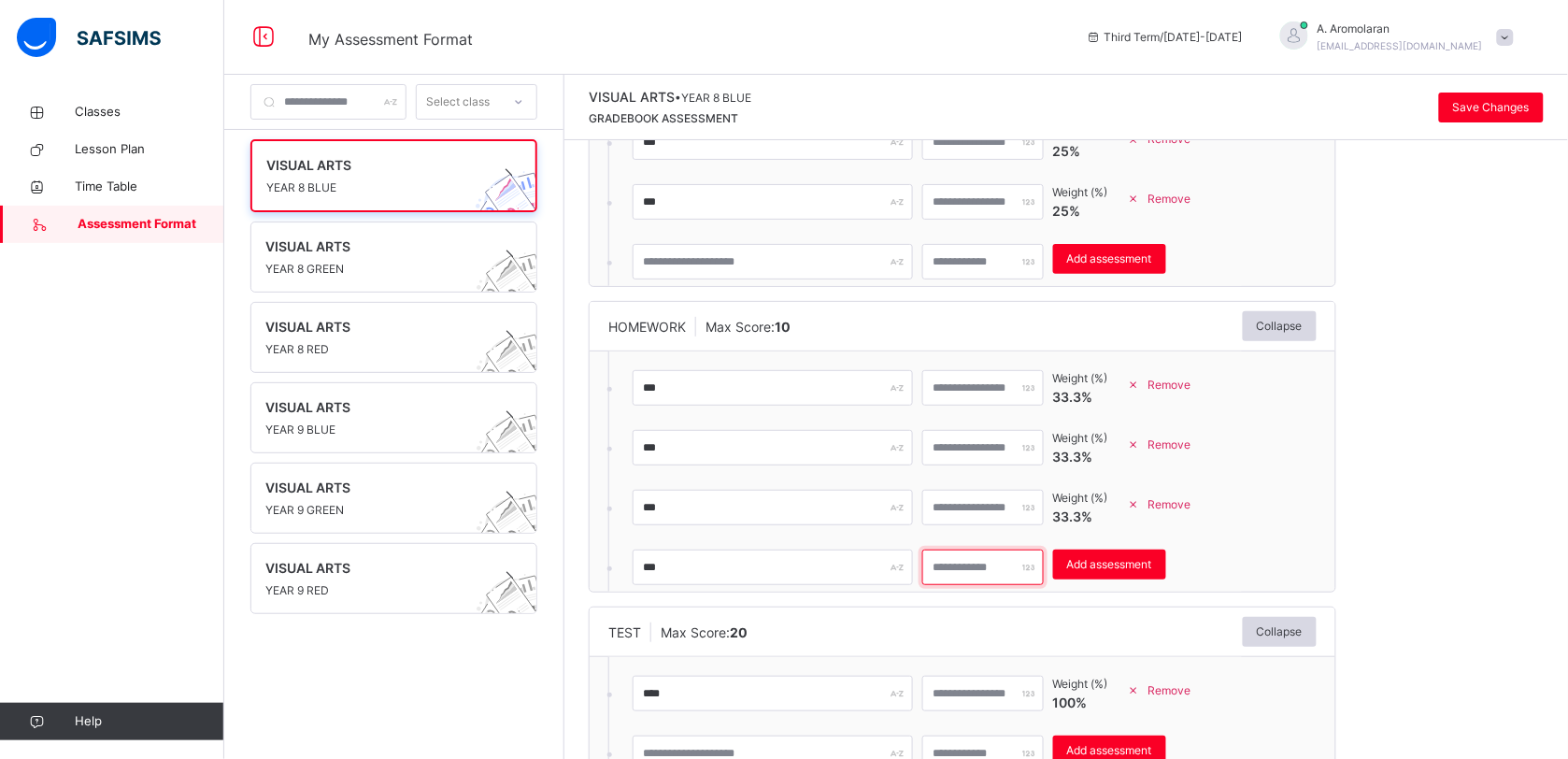 click on "*" at bounding box center (983, 567) 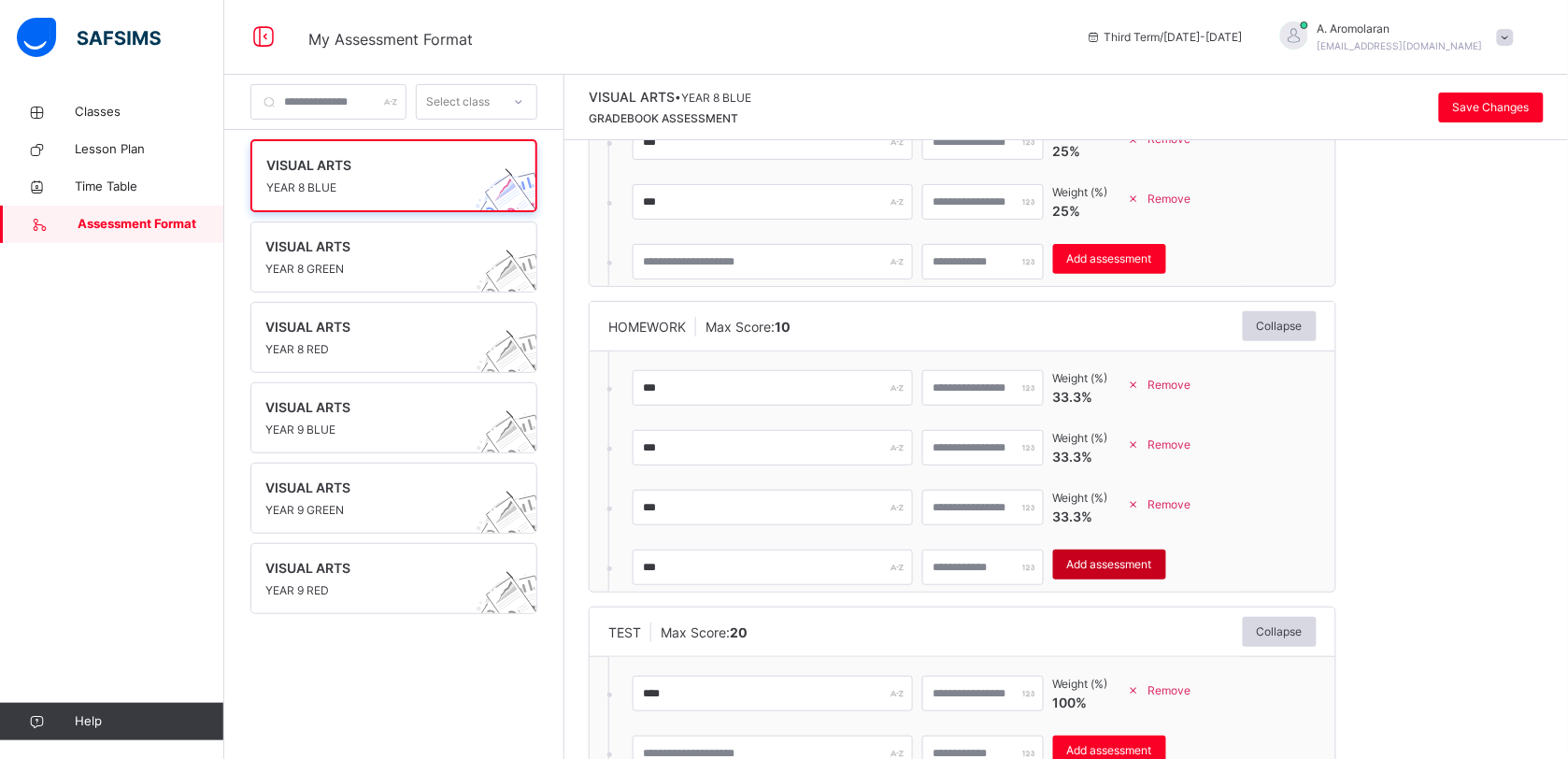 click on "Add assessment" at bounding box center (1109, 565) 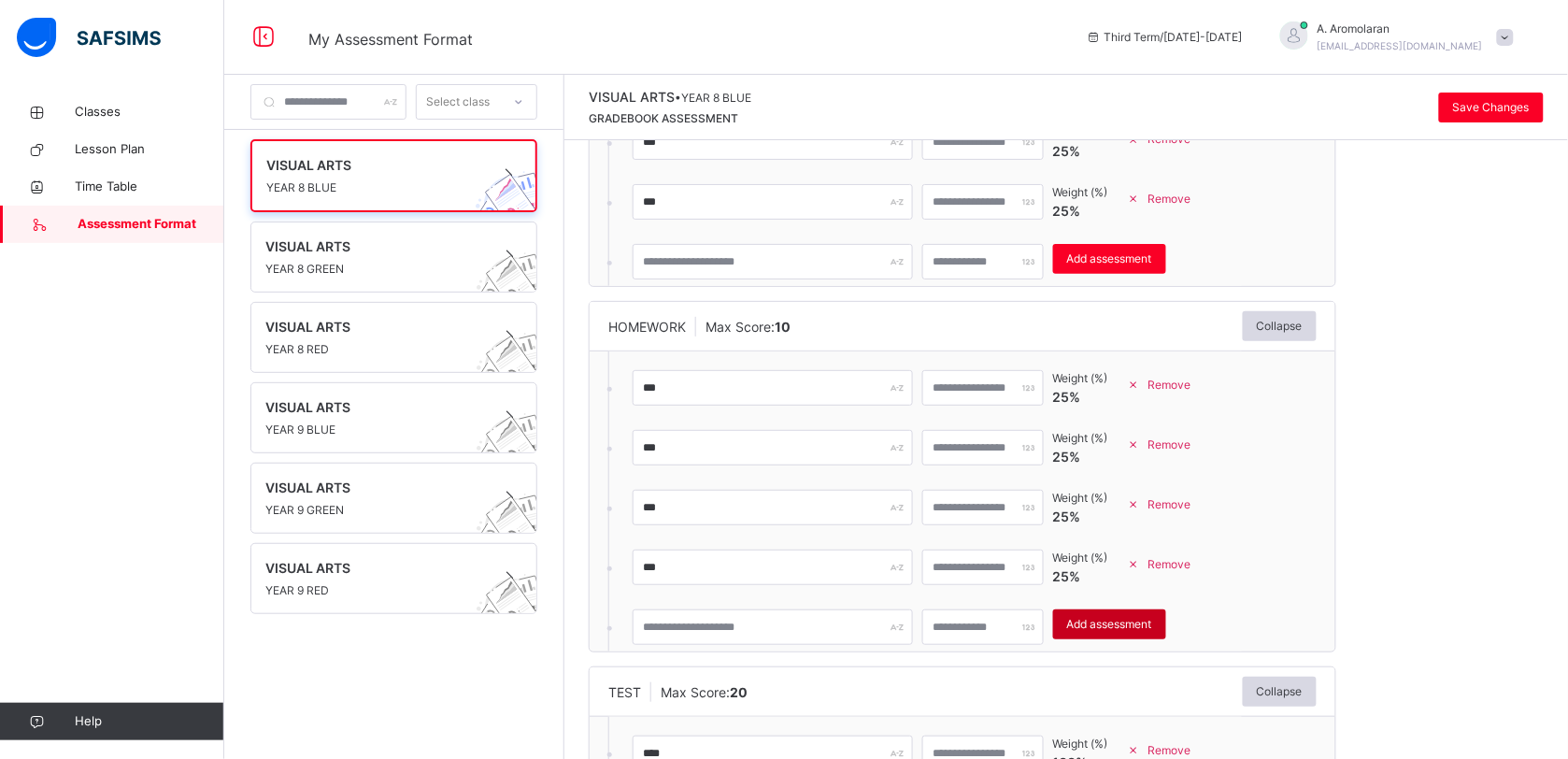 scroll, scrollTop: 409, scrollLeft: 0, axis: vertical 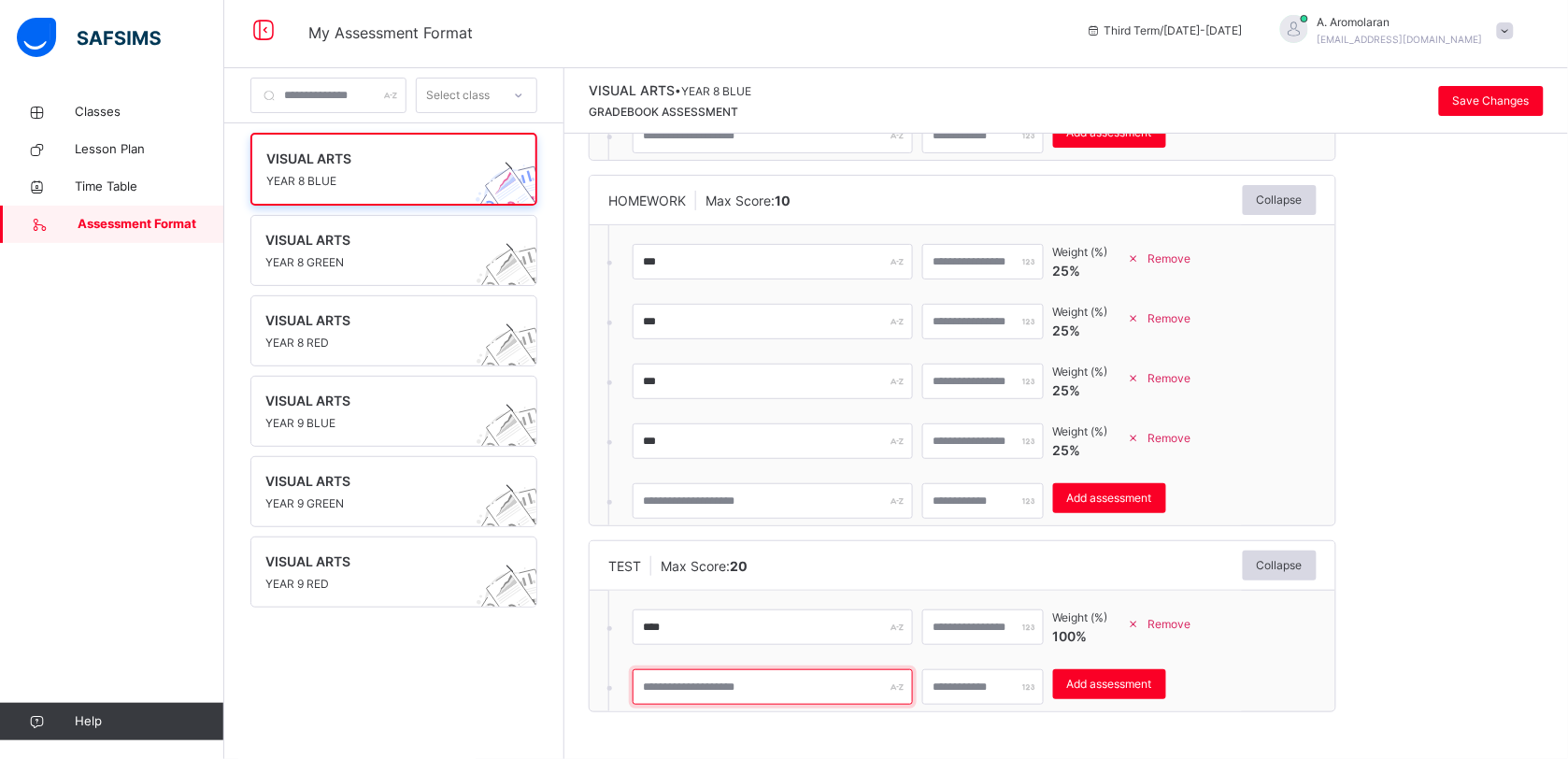 click at bounding box center (773, 687) 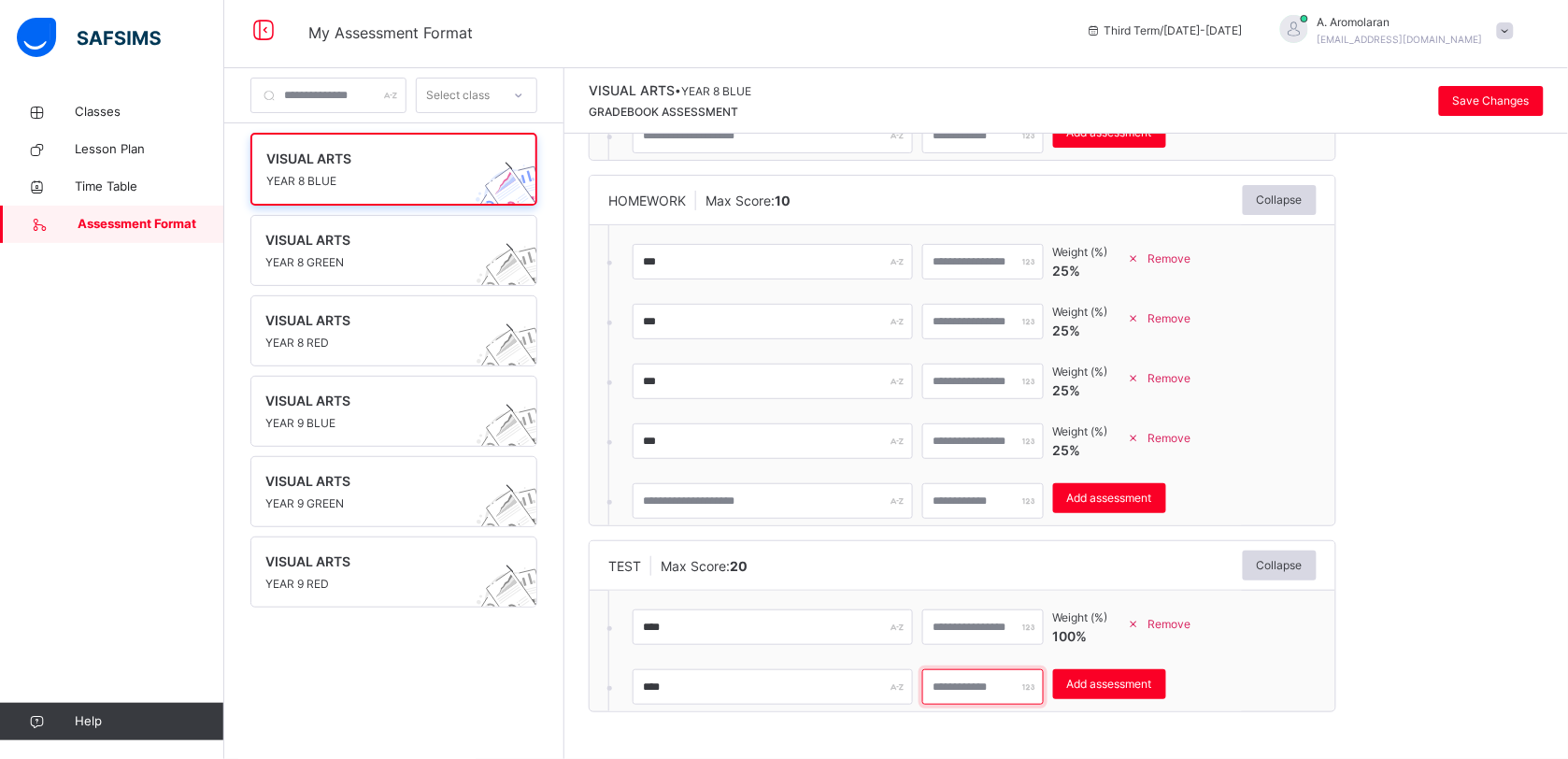 click at bounding box center [983, 687] 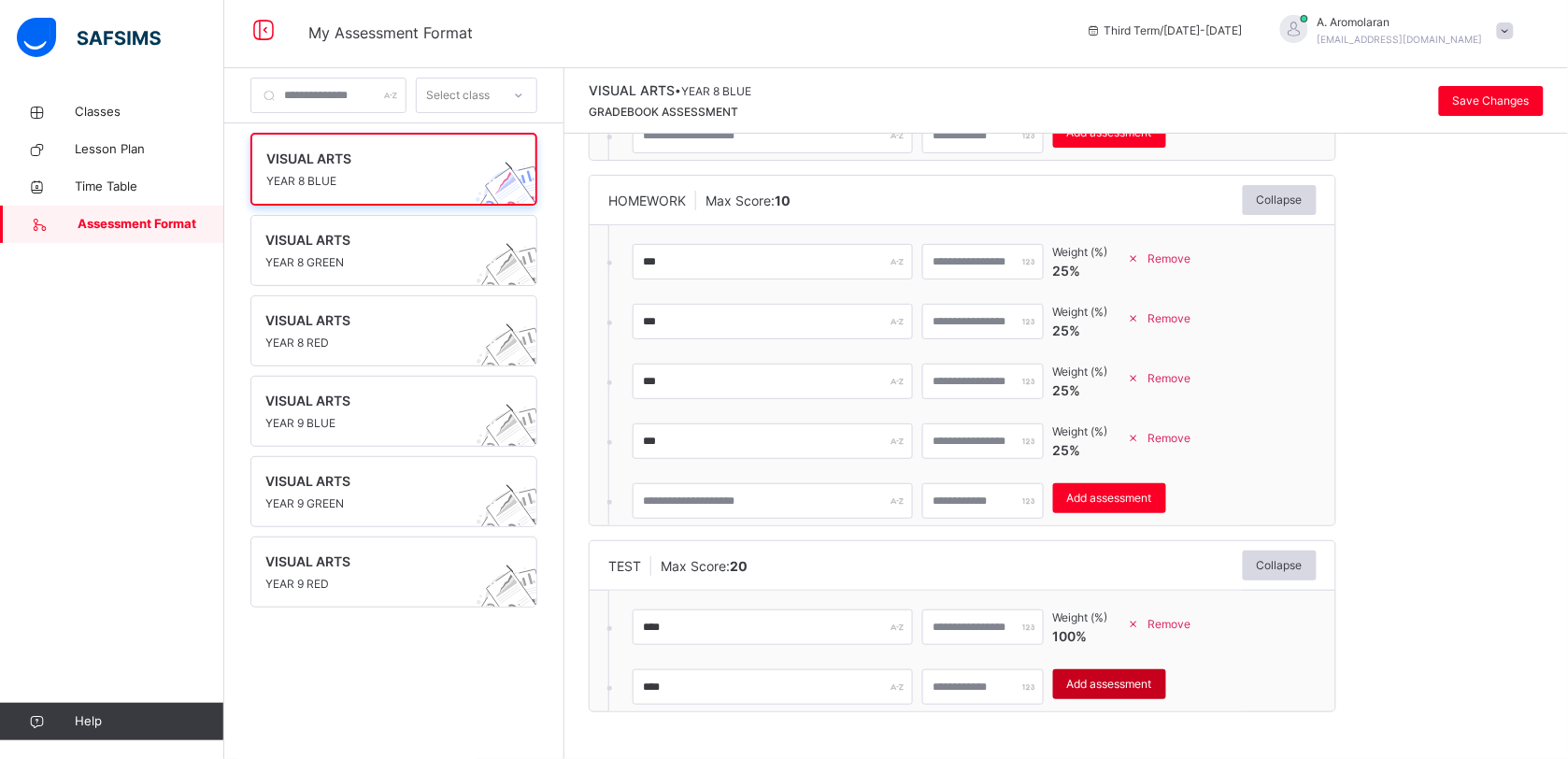click on "Add assessment" at bounding box center [1109, 684] 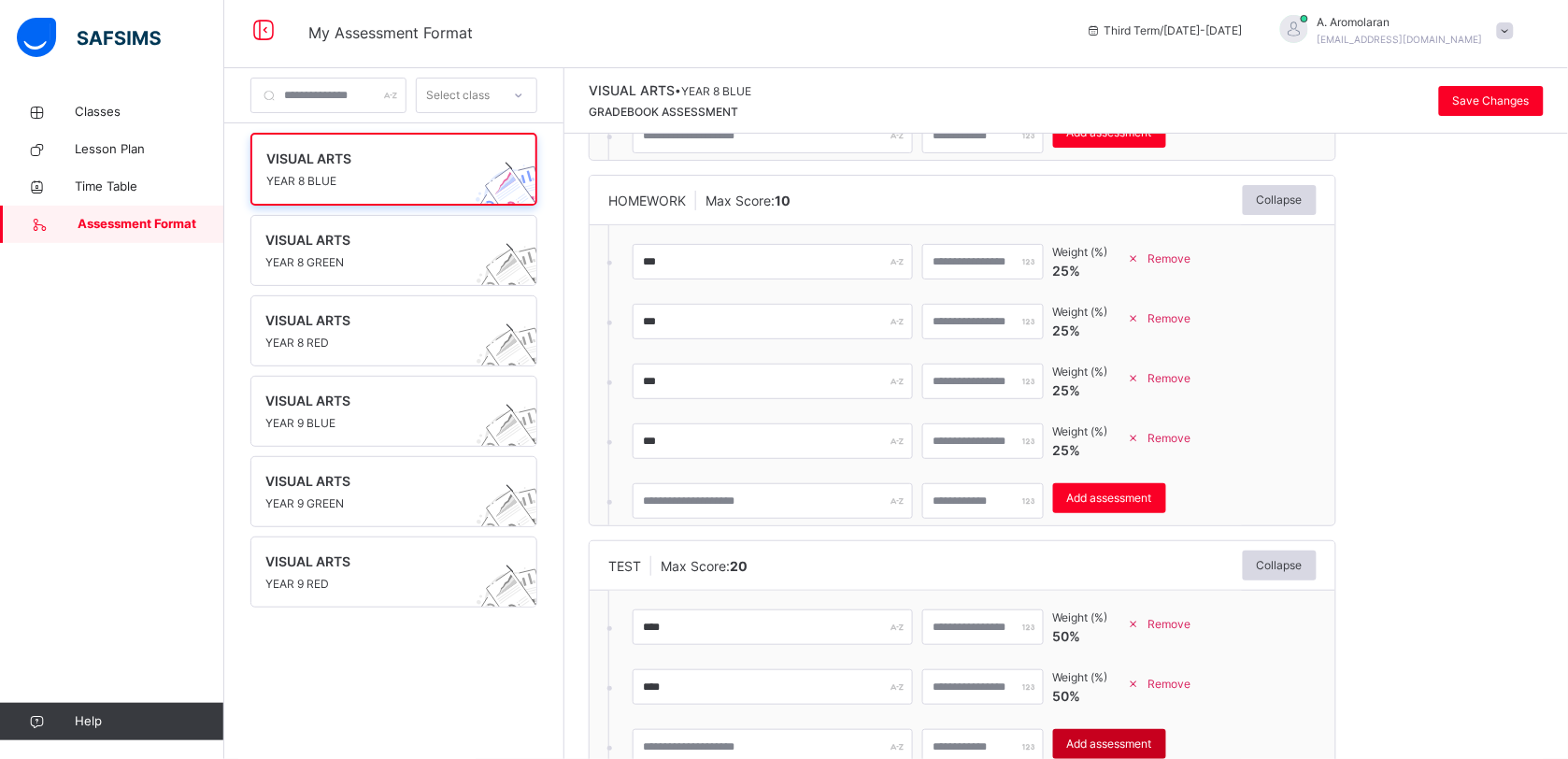 scroll, scrollTop: 469, scrollLeft: 0, axis: vertical 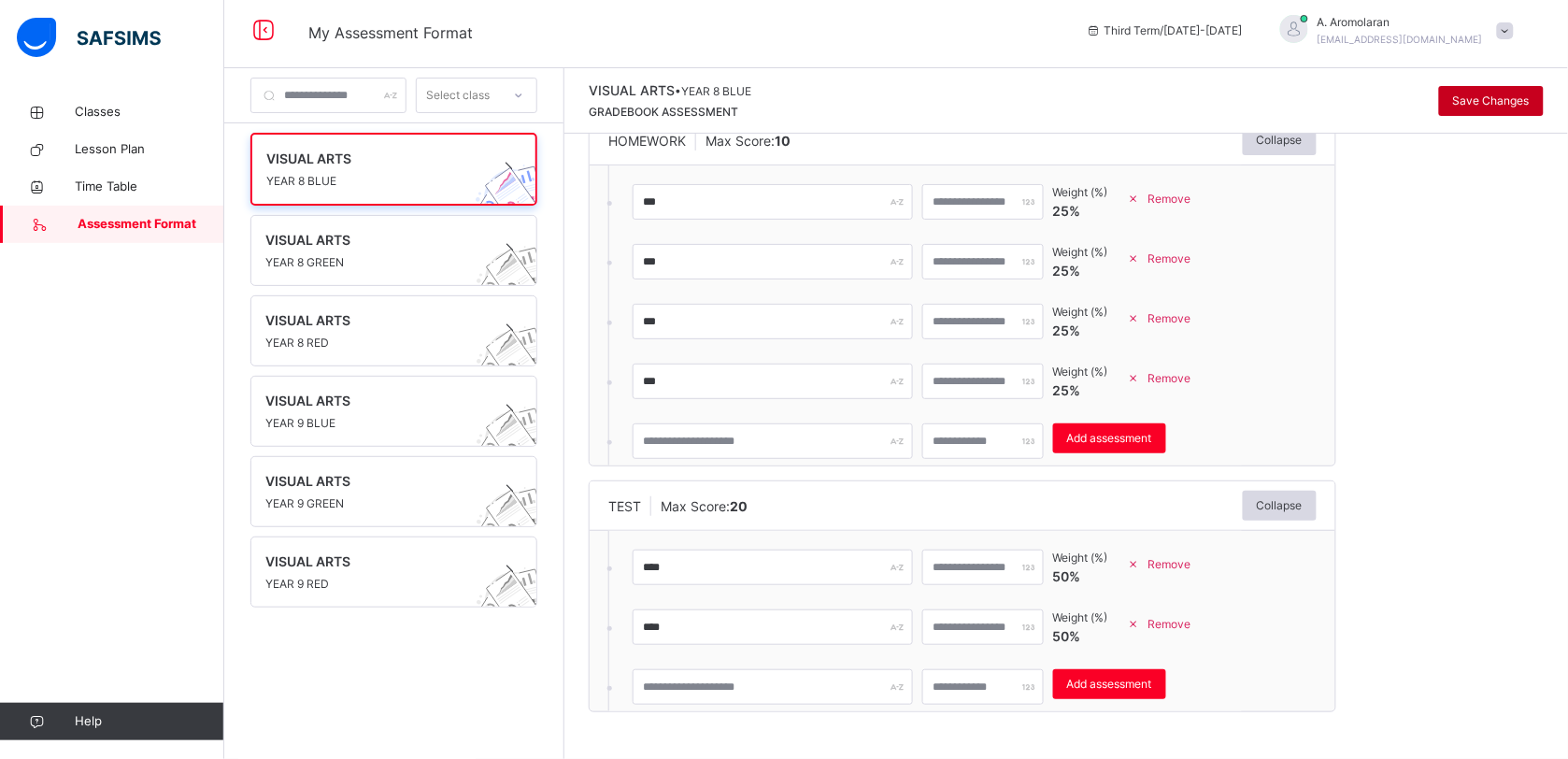 click on "Save Changes" at bounding box center [1491, 101] 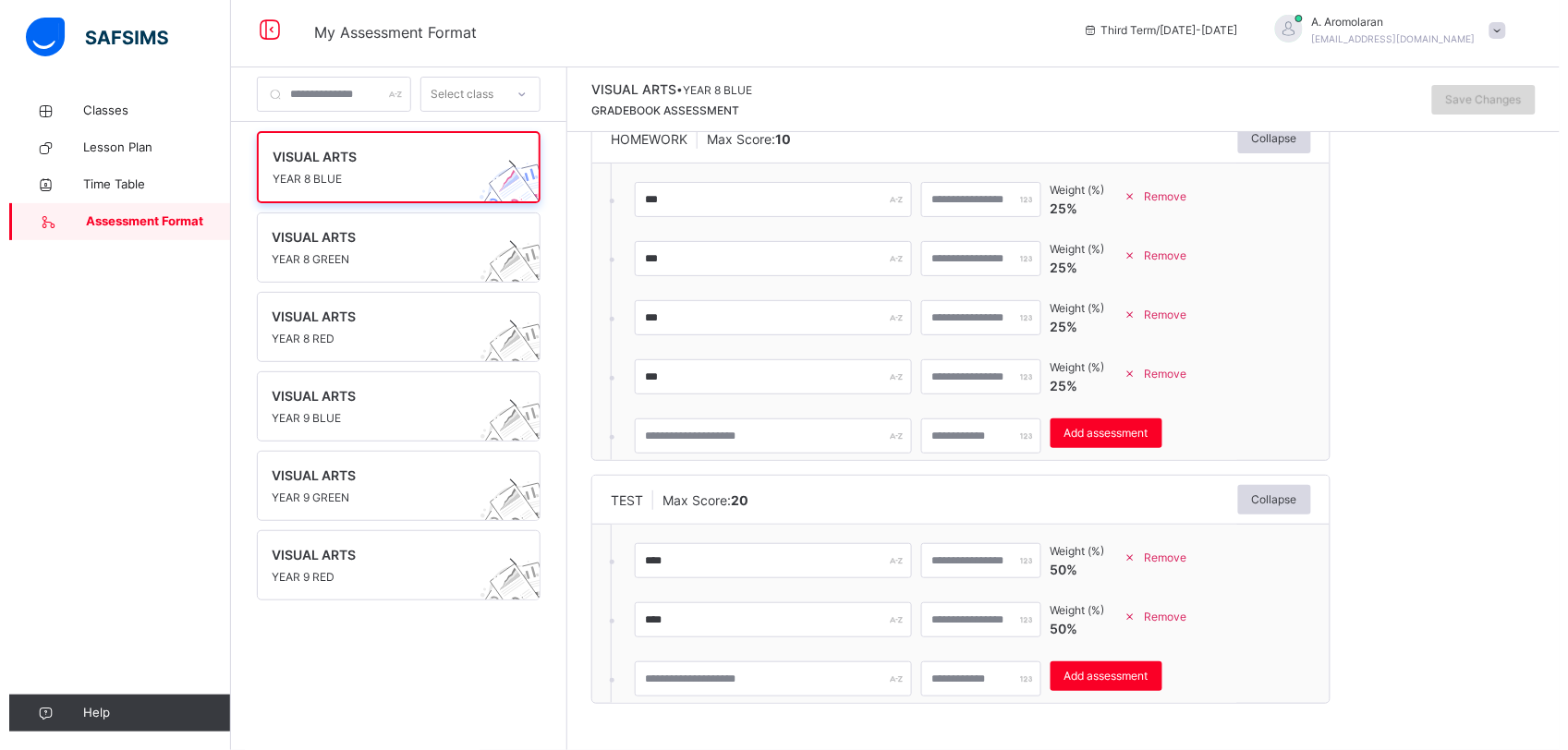 scroll, scrollTop: 0, scrollLeft: 0, axis: both 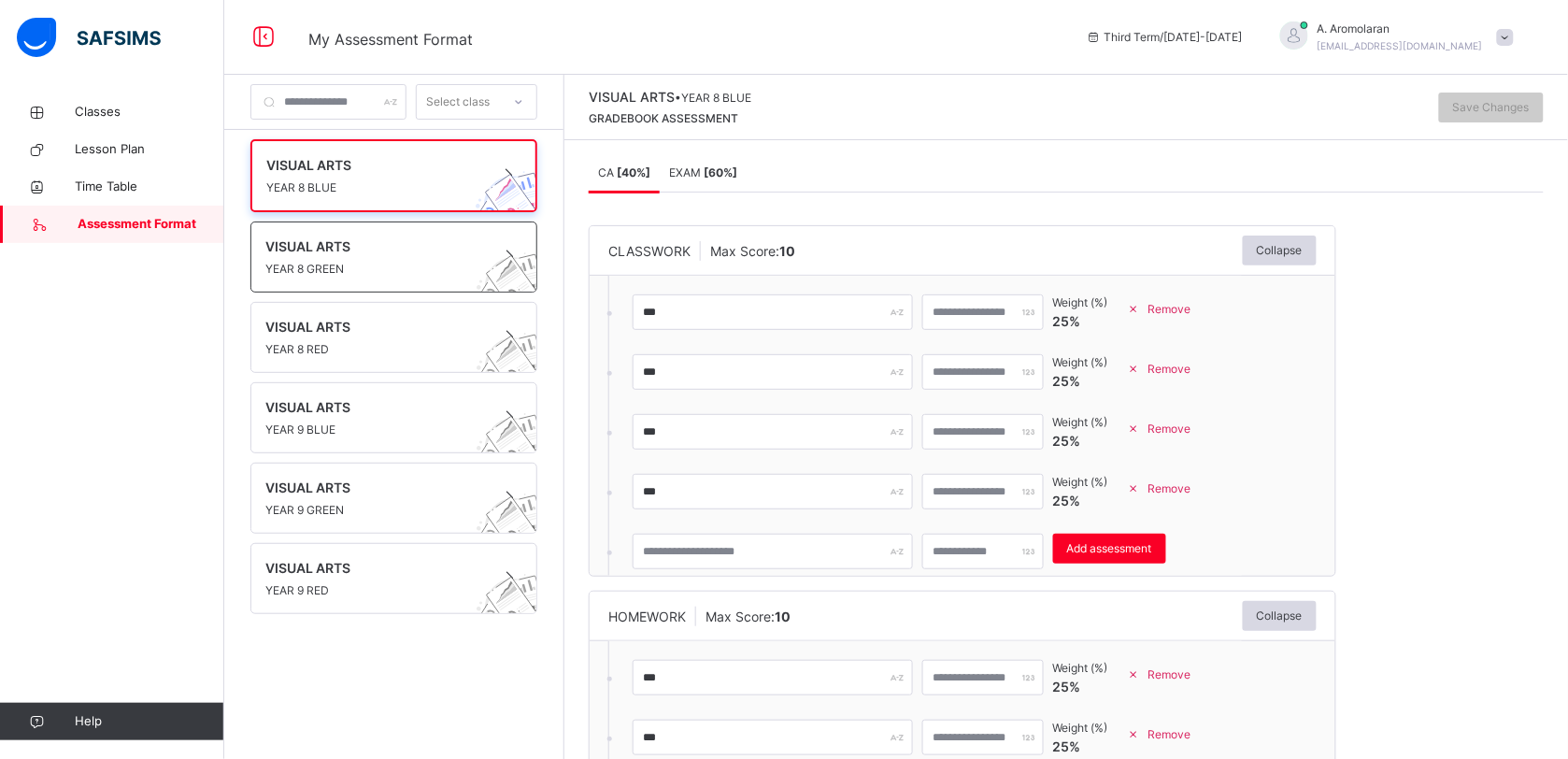 click on "YEAR 8 GREEN" at bounding box center [376, 269] 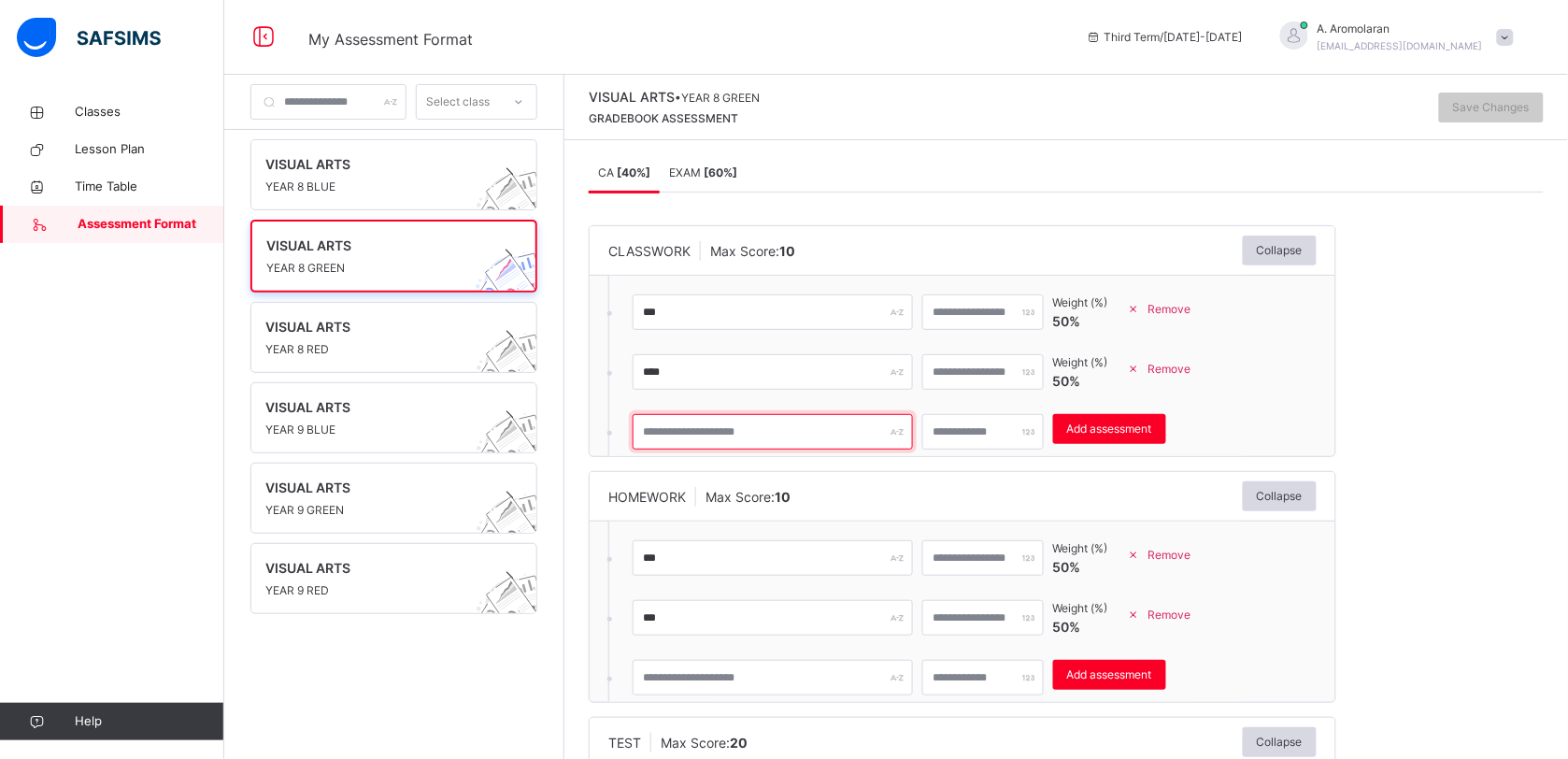 click at bounding box center (773, 432) 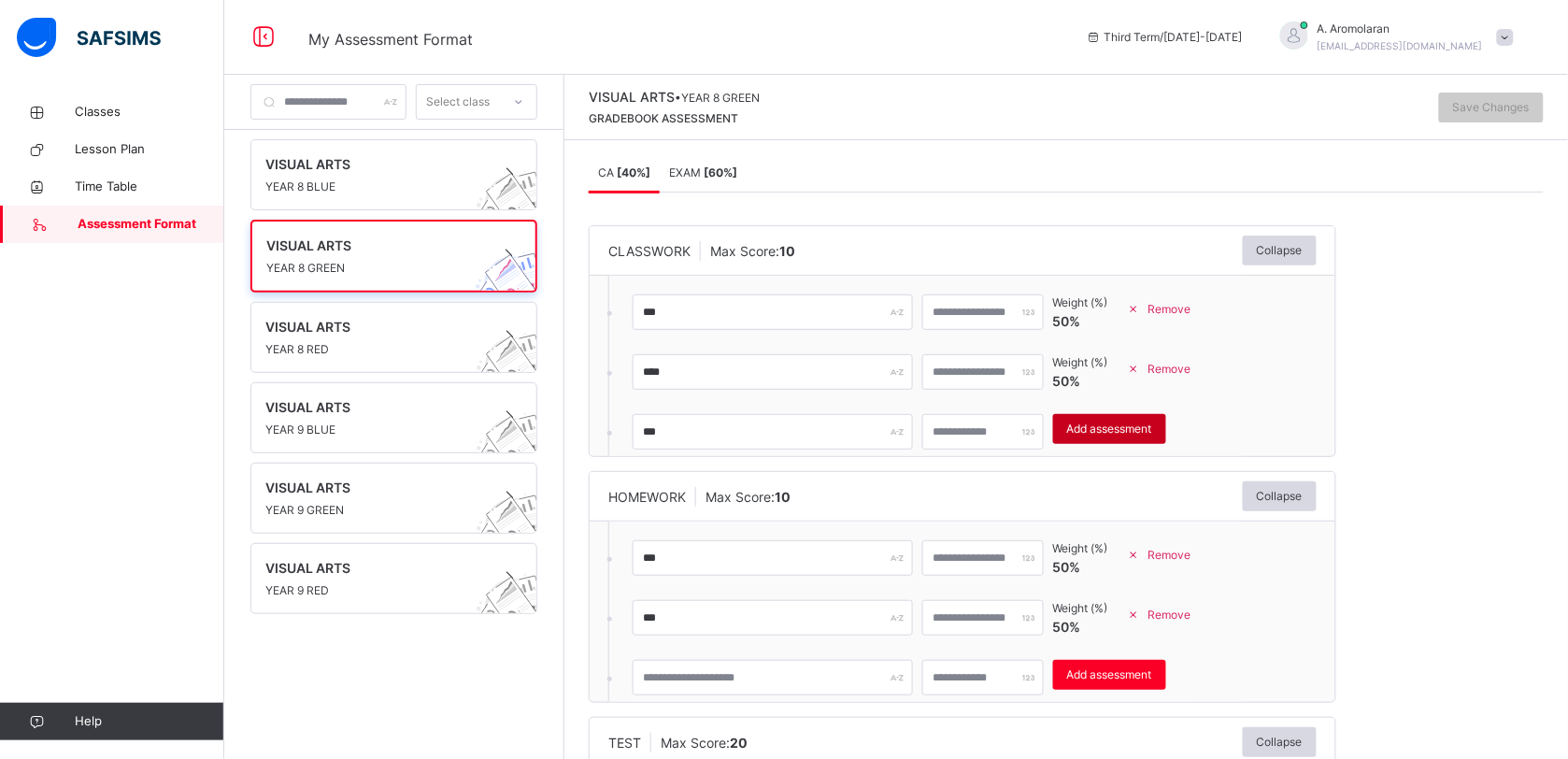 click on "Add assessment" at bounding box center [1109, 429] 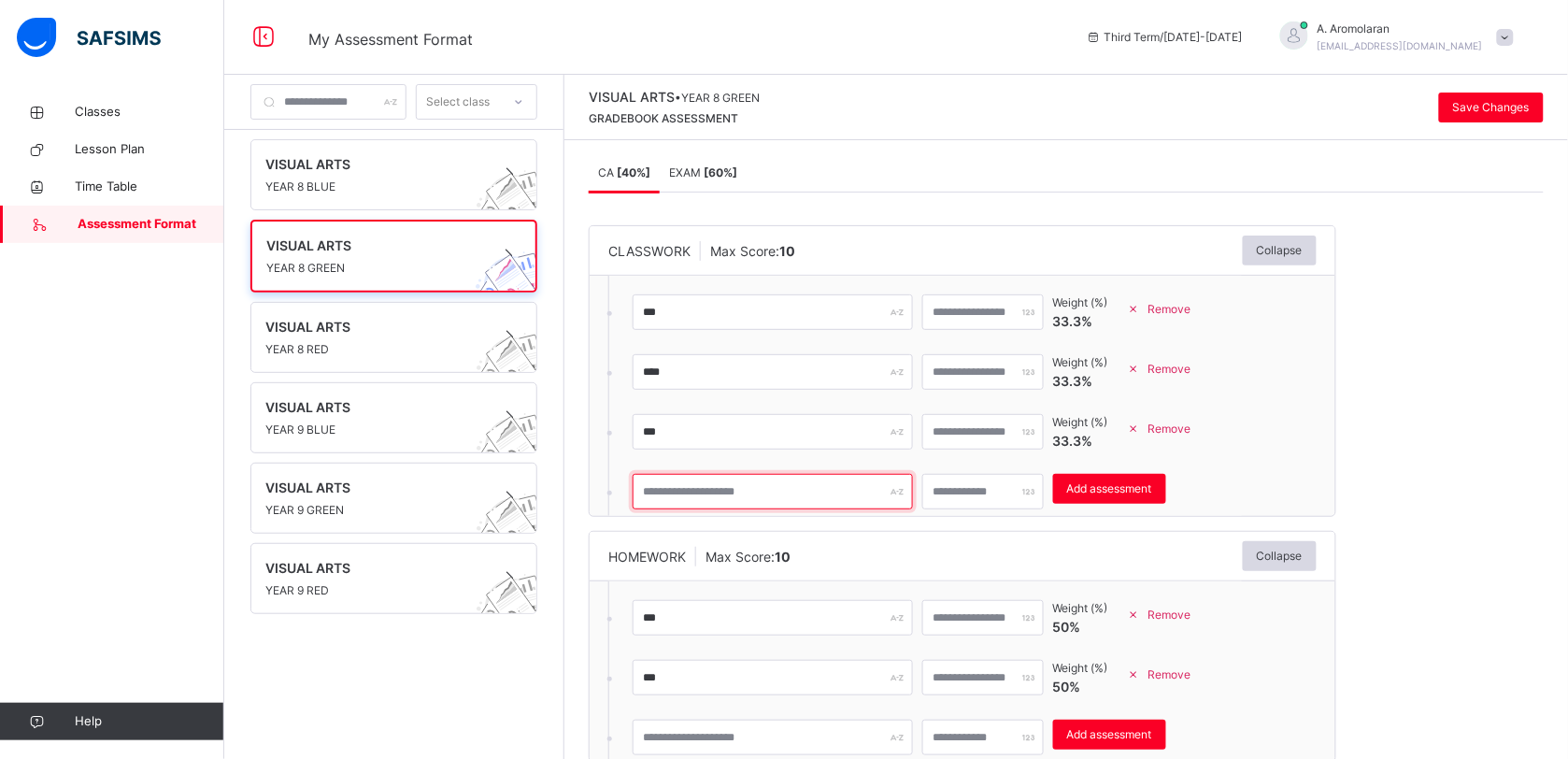 click at bounding box center [773, 492] 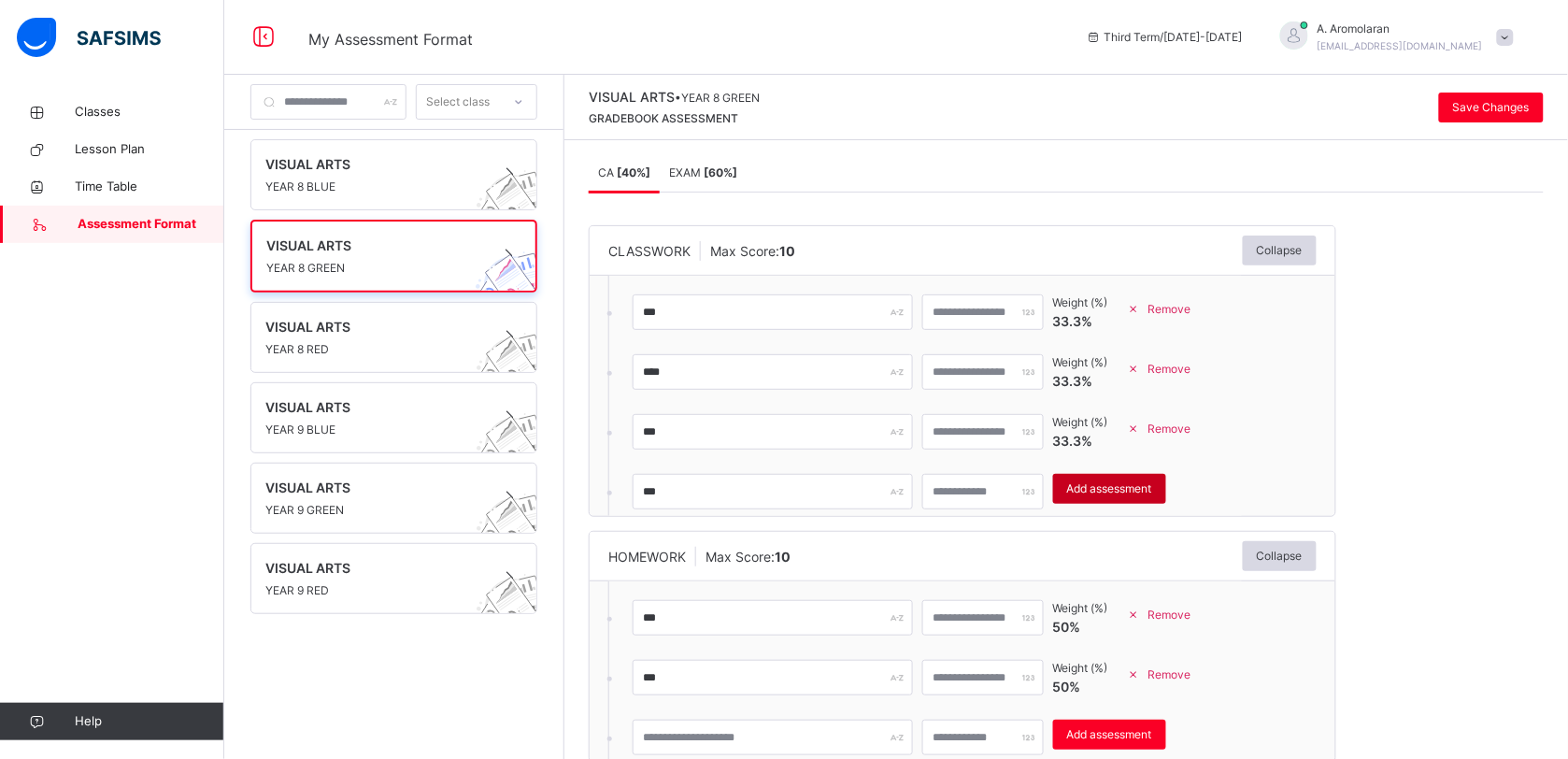 click on "Add assessment" at bounding box center (1109, 489) 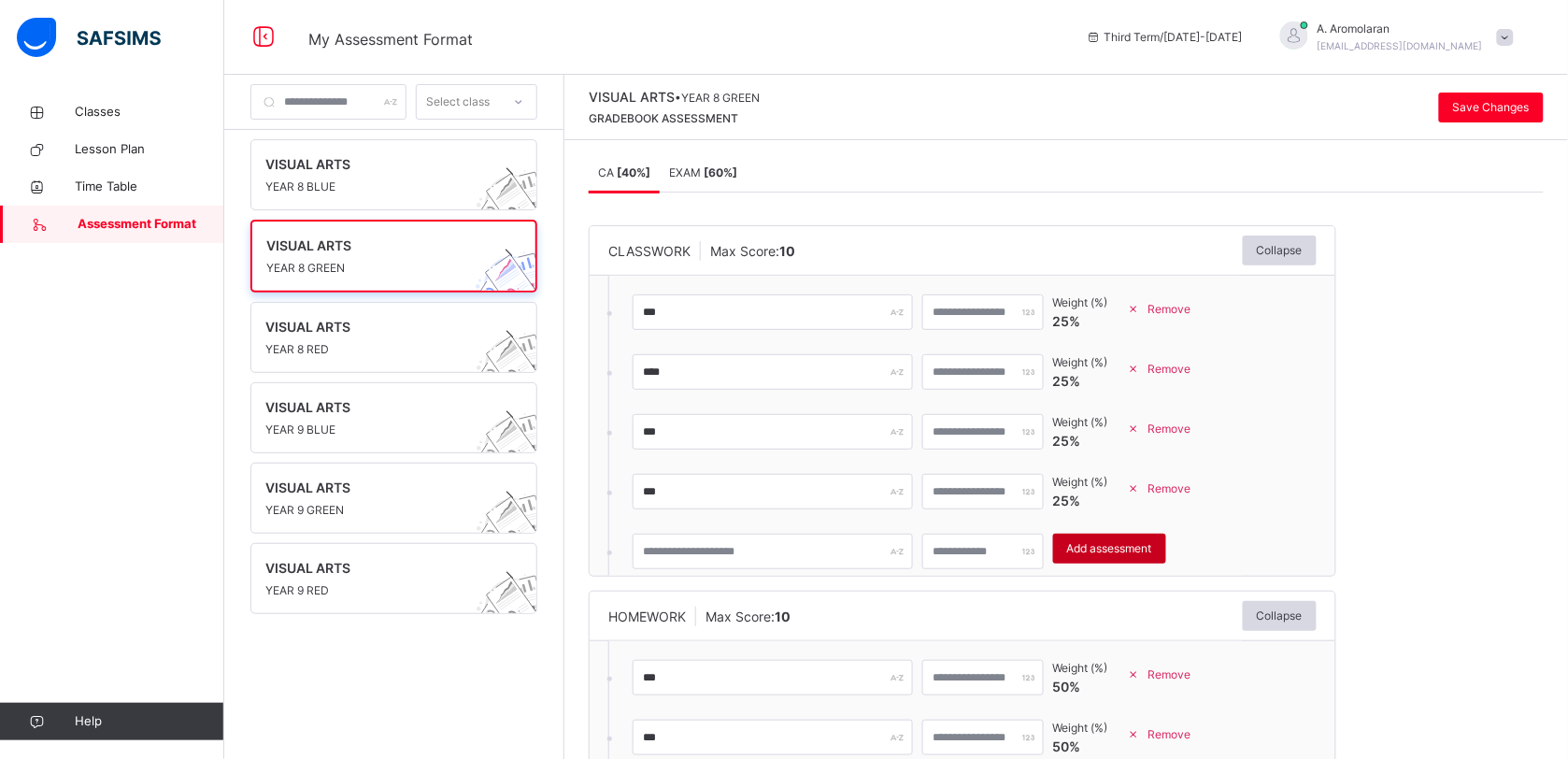 scroll, scrollTop: 230, scrollLeft: 0, axis: vertical 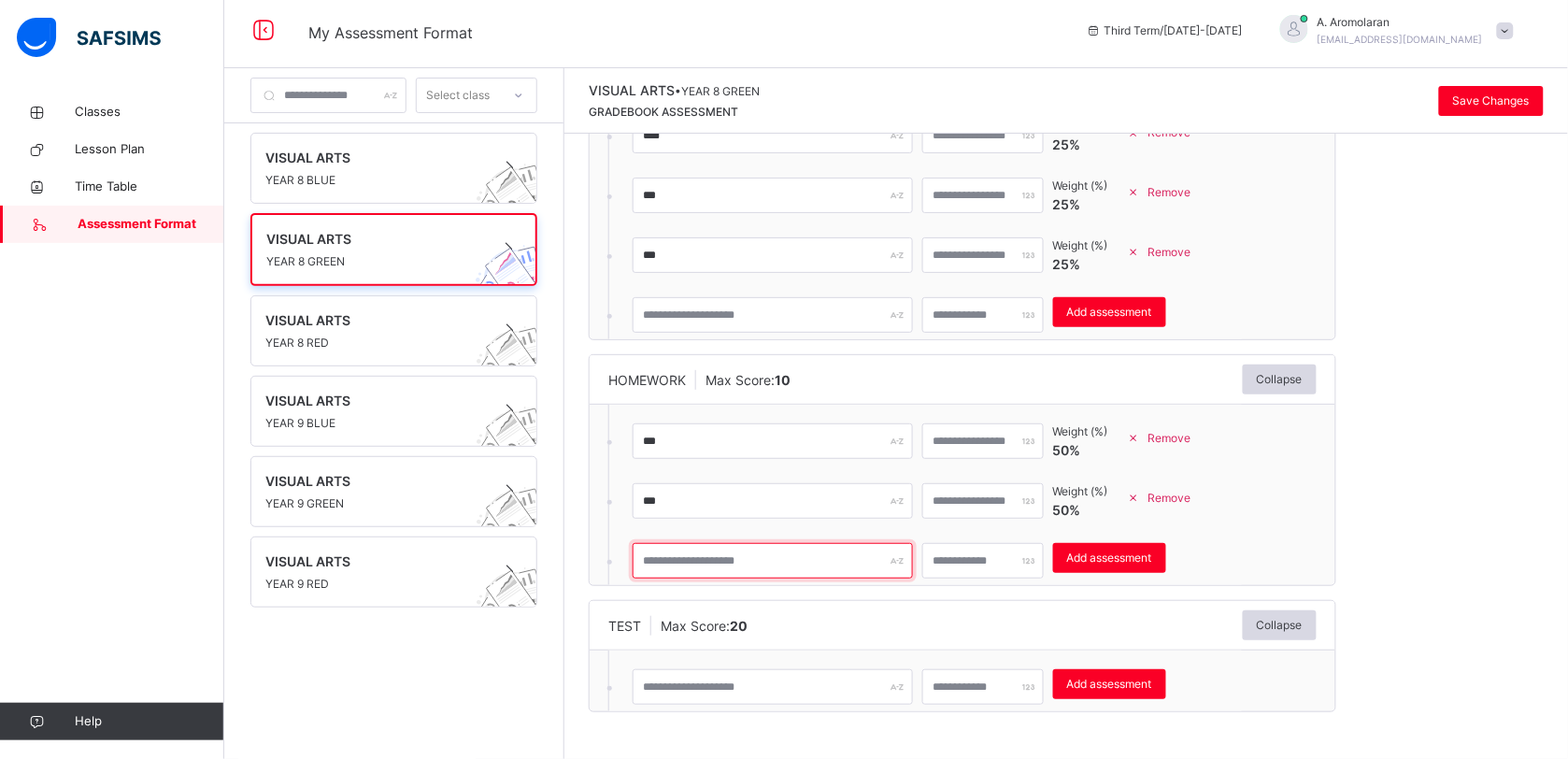 click at bounding box center [773, 561] 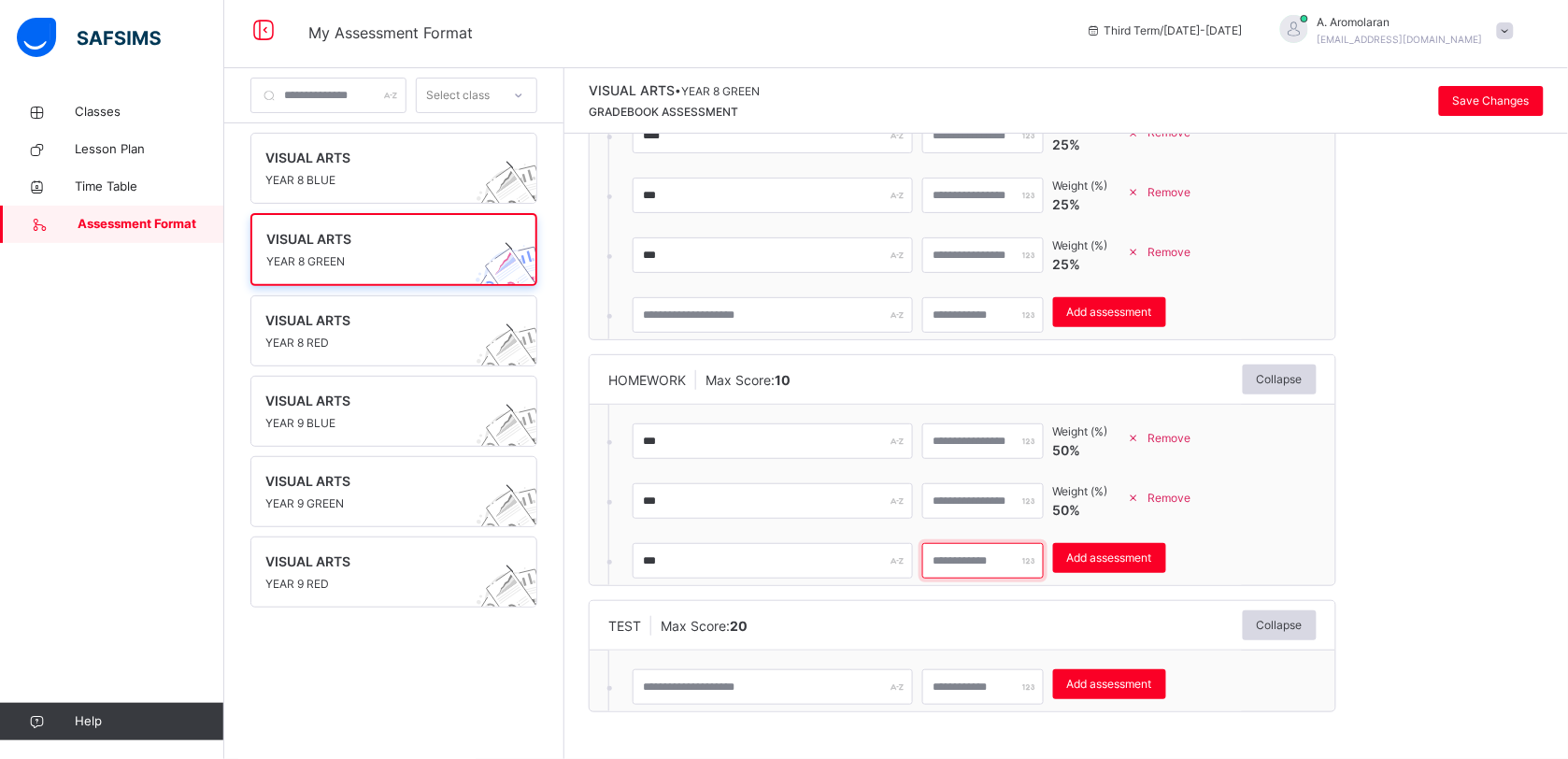 click at bounding box center [983, 561] 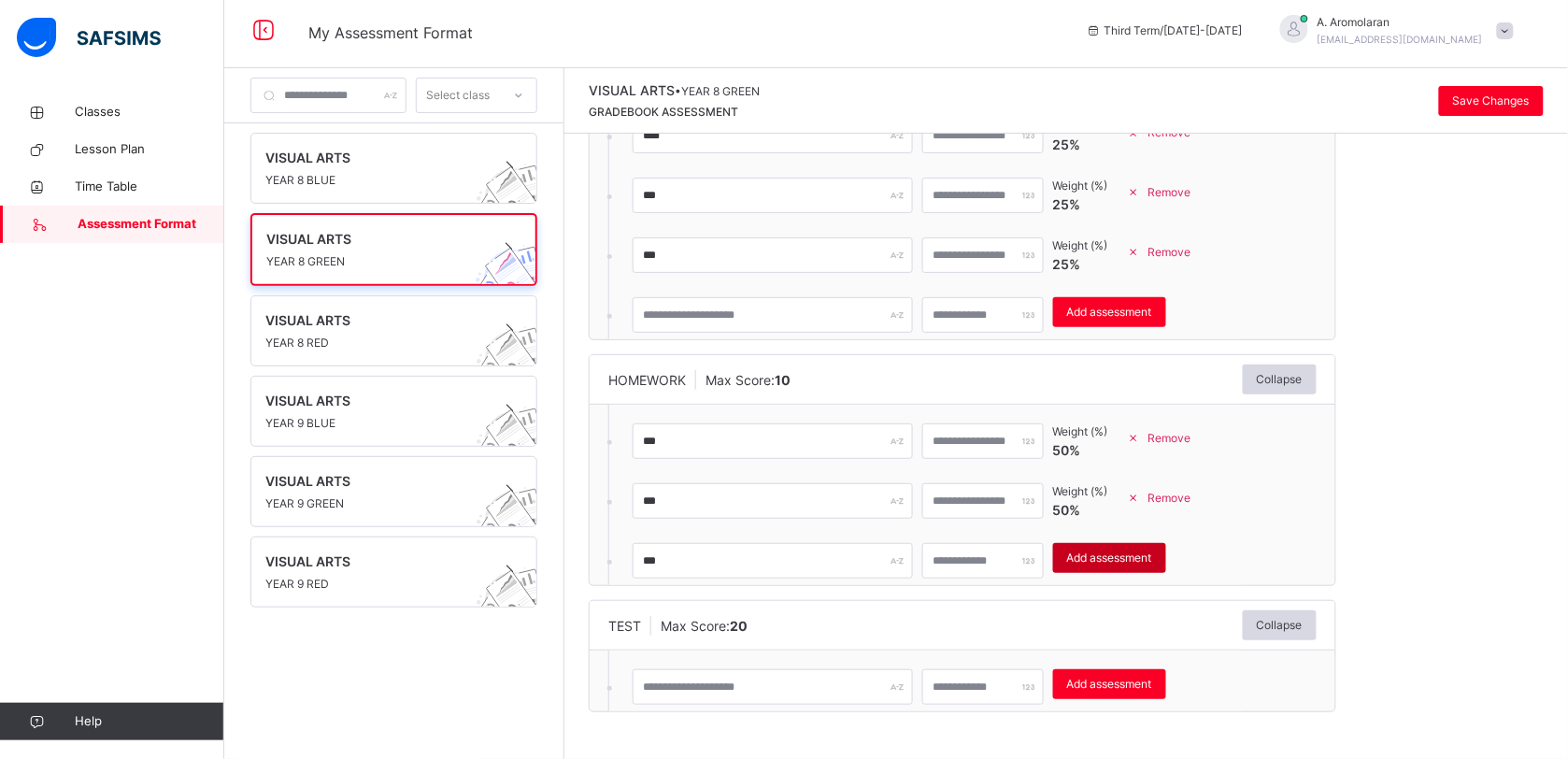 click on "Add assessment" at bounding box center (1109, 558) 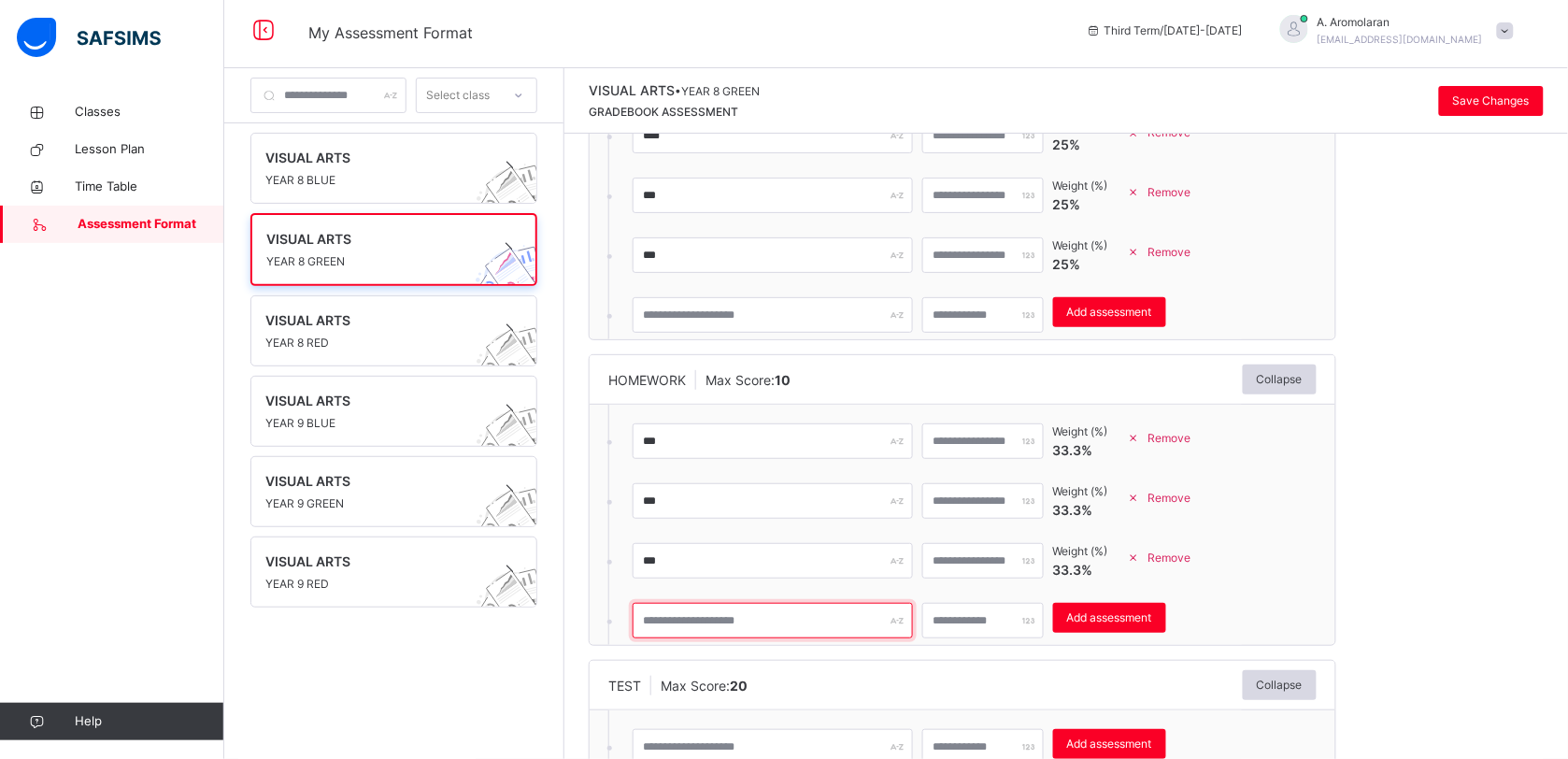 click at bounding box center [773, 621] 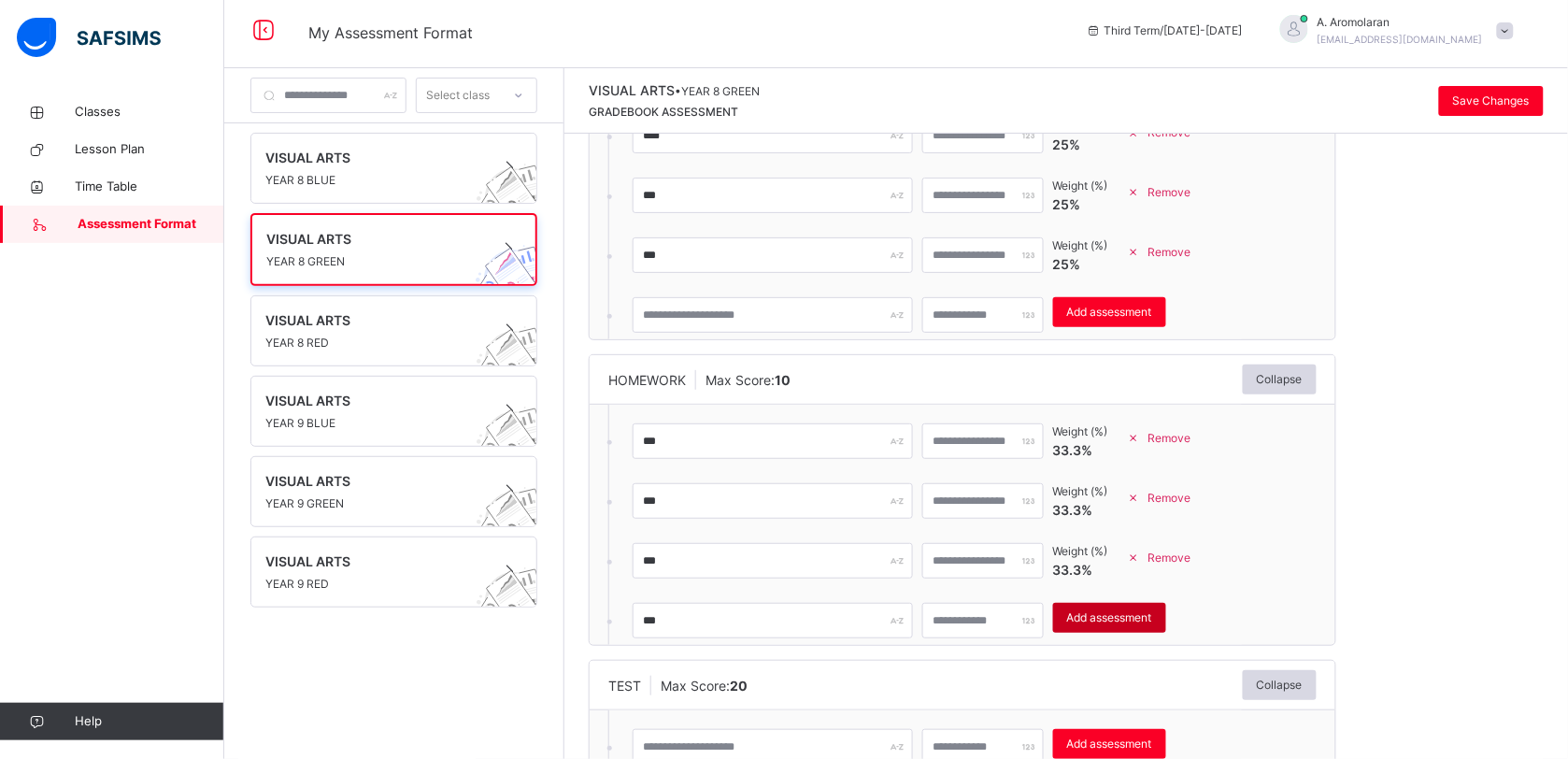 click on "Add assessment" at bounding box center (1109, 618) 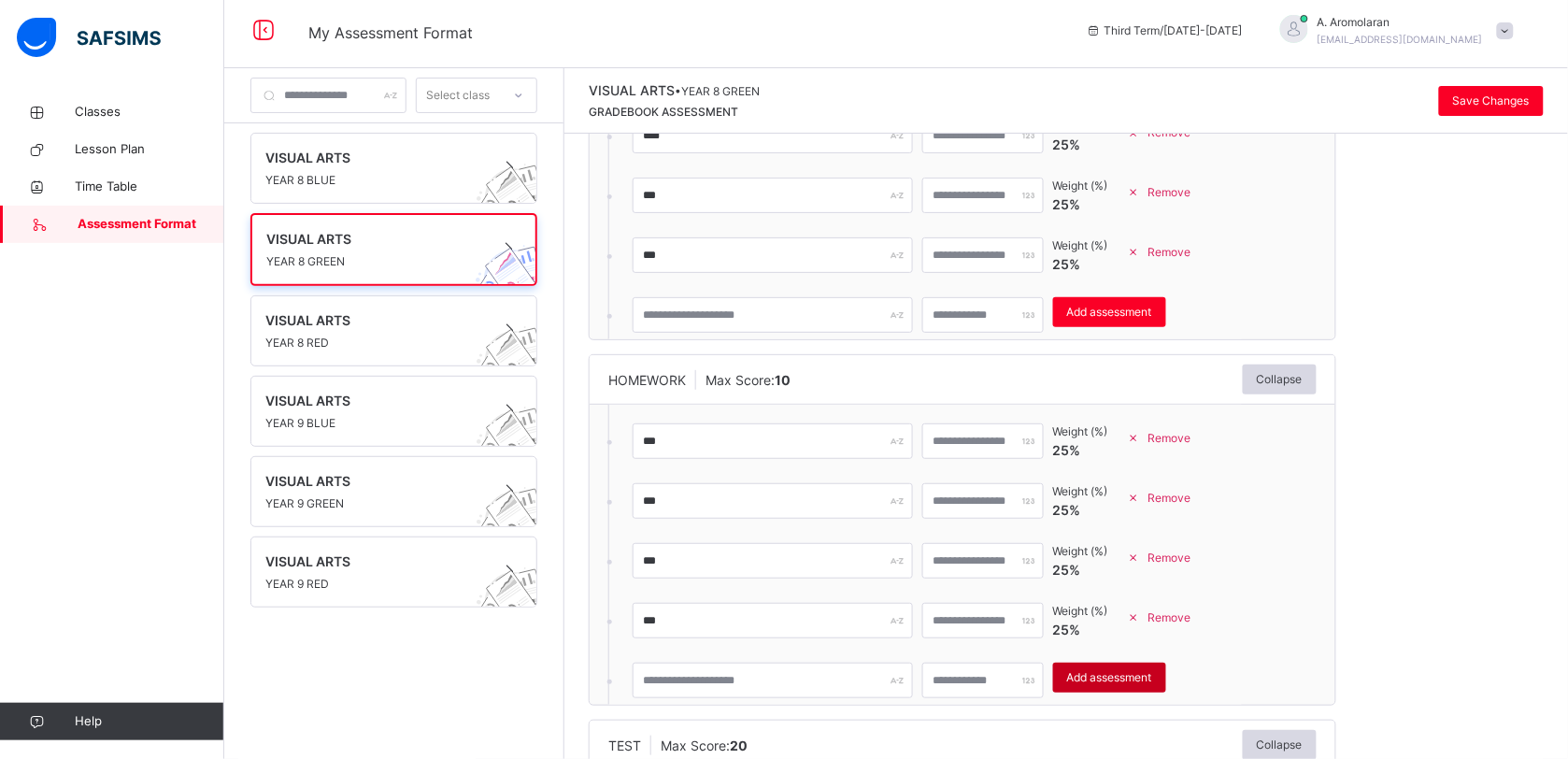 scroll, scrollTop: 351, scrollLeft: 0, axis: vertical 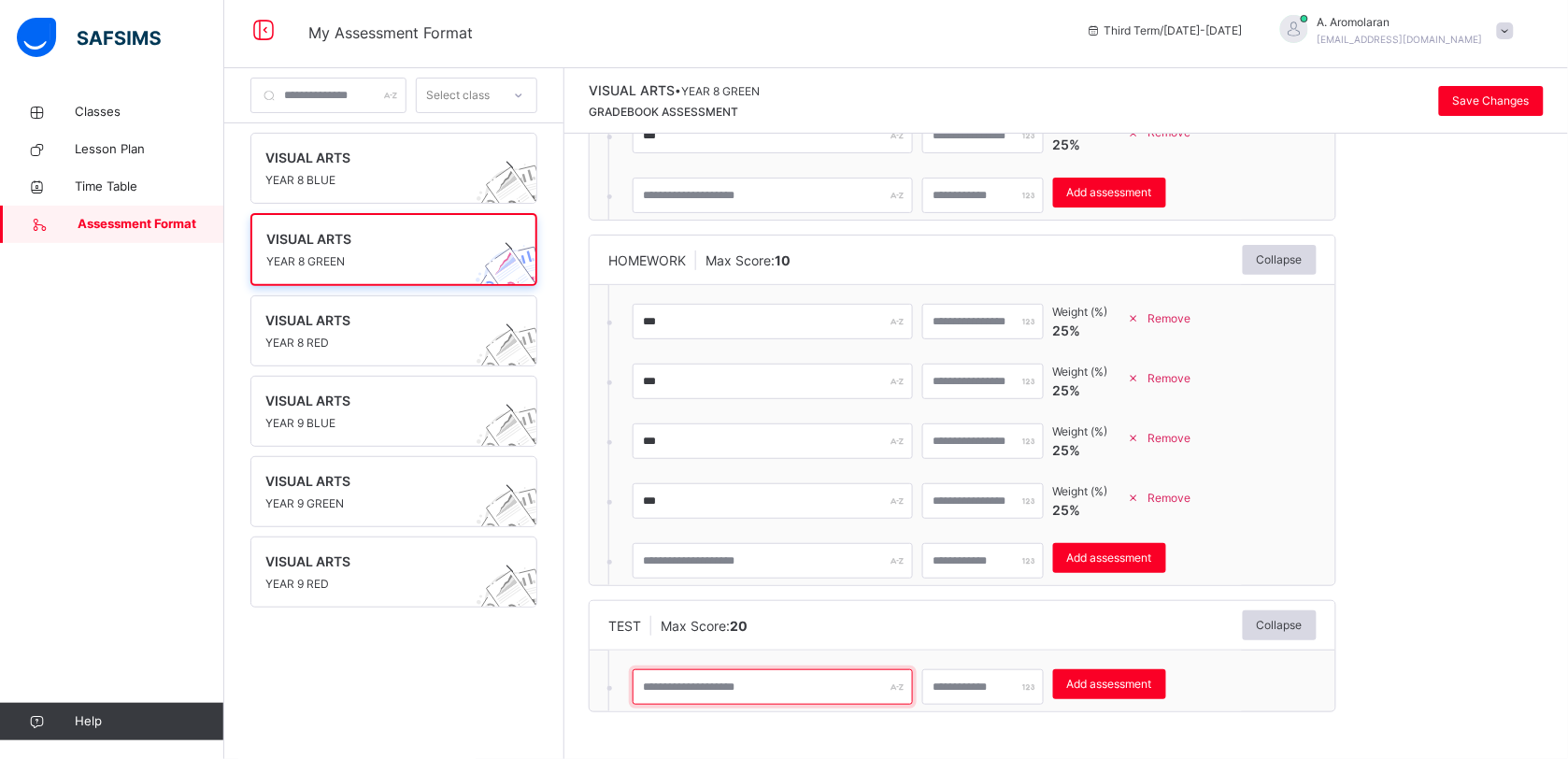 click at bounding box center (773, 687) 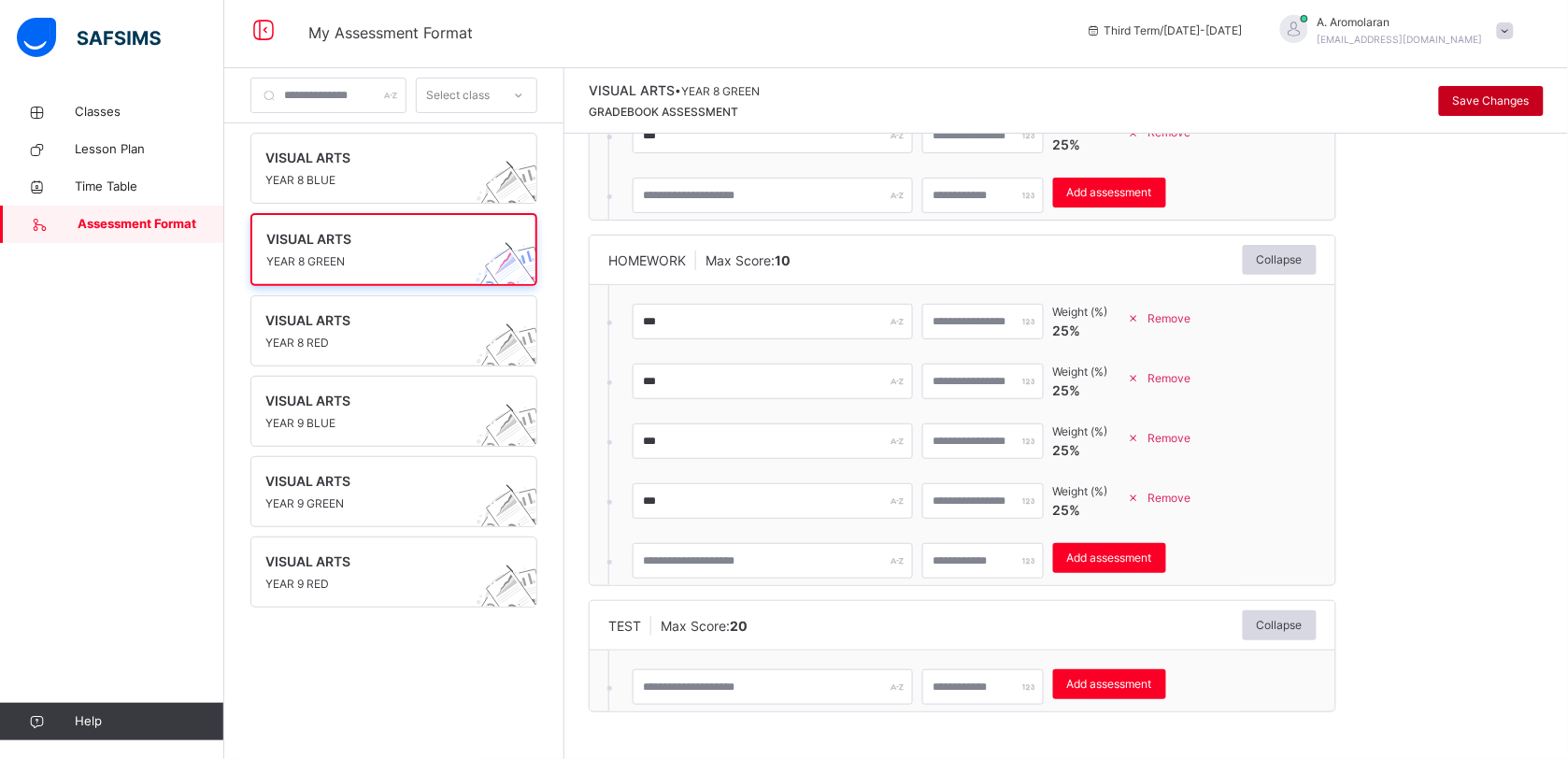click on "Save Changes" at bounding box center [1491, 101] 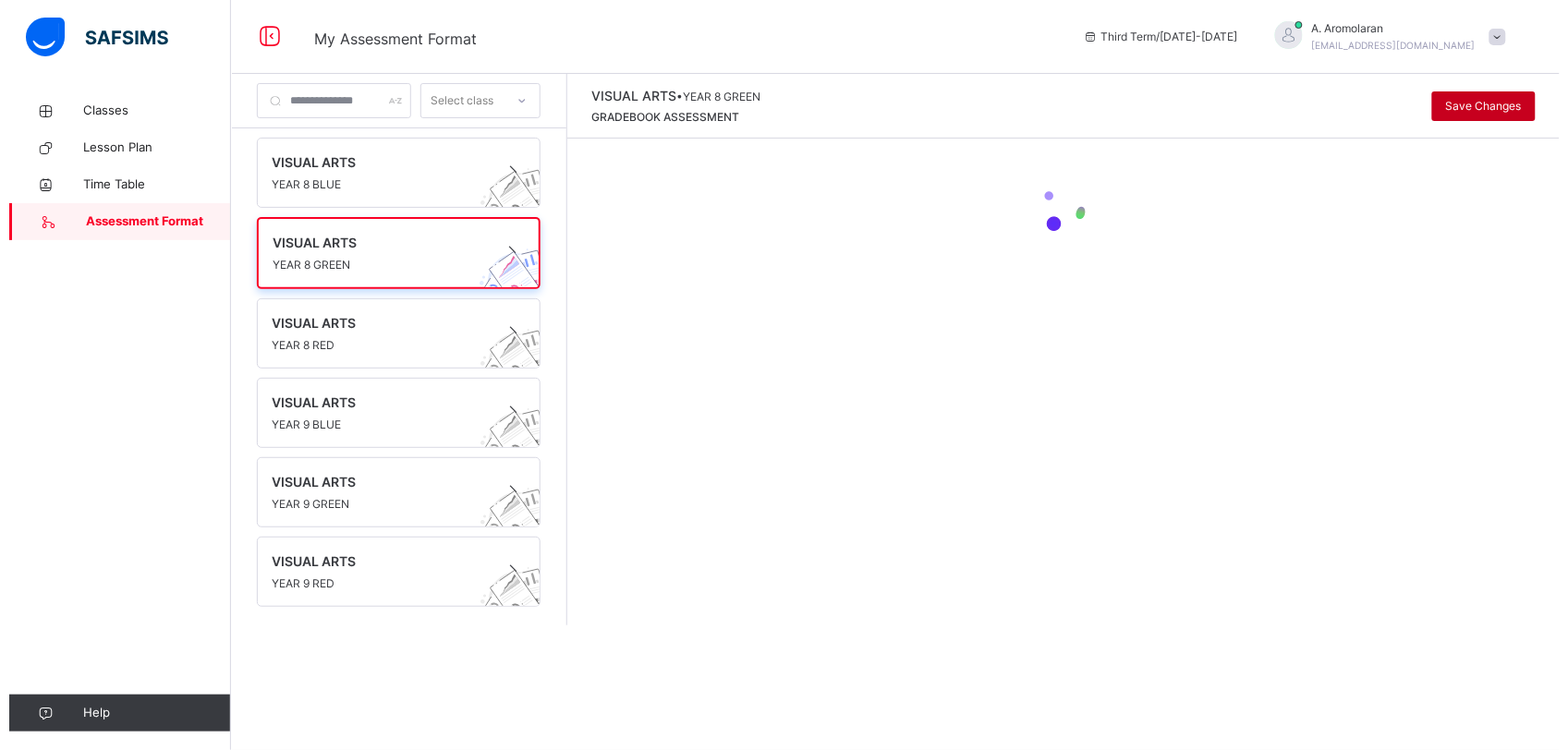scroll, scrollTop: 0, scrollLeft: 0, axis: both 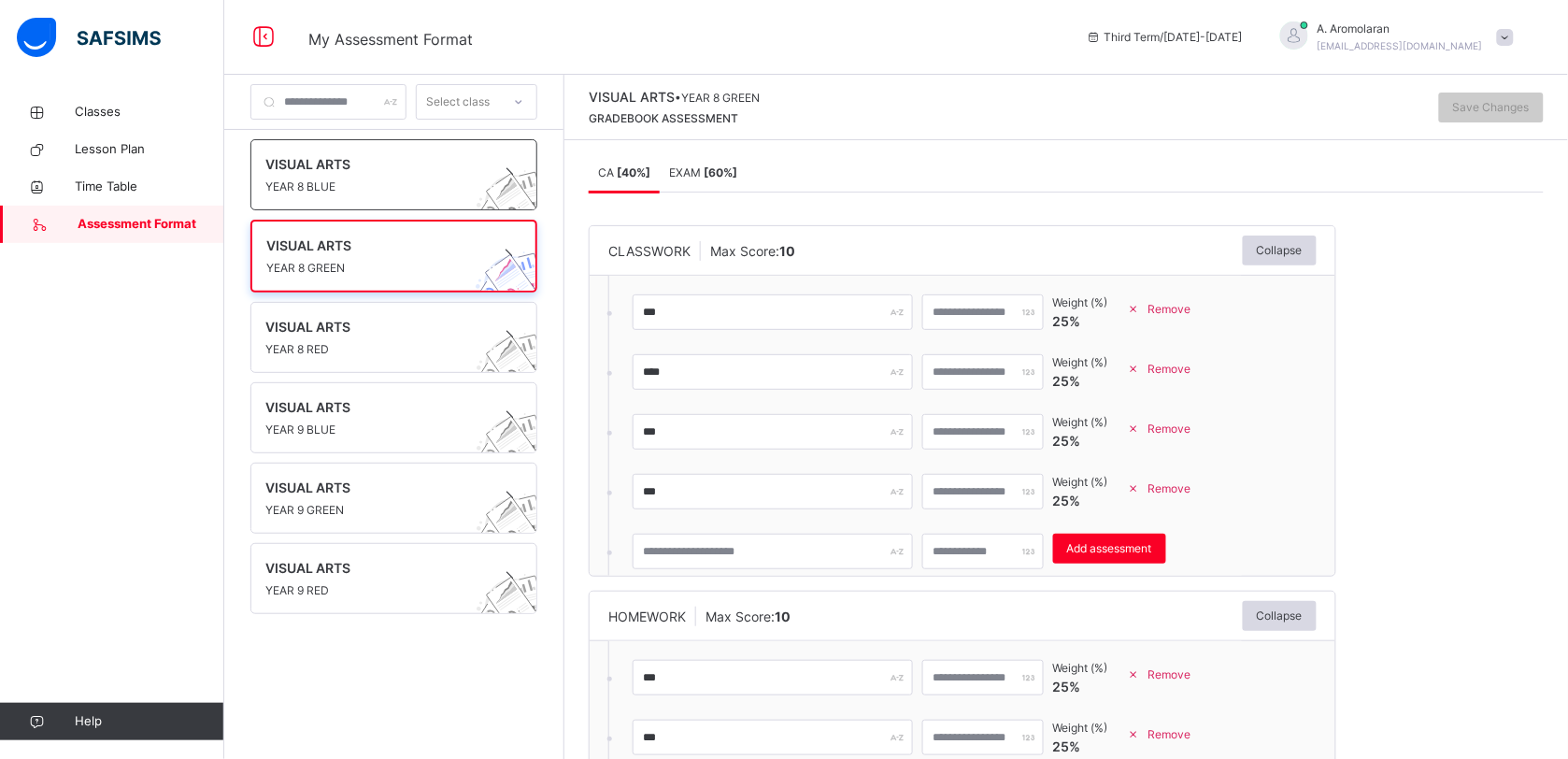 click on "VISUAL ARTS" at bounding box center (376, 164) 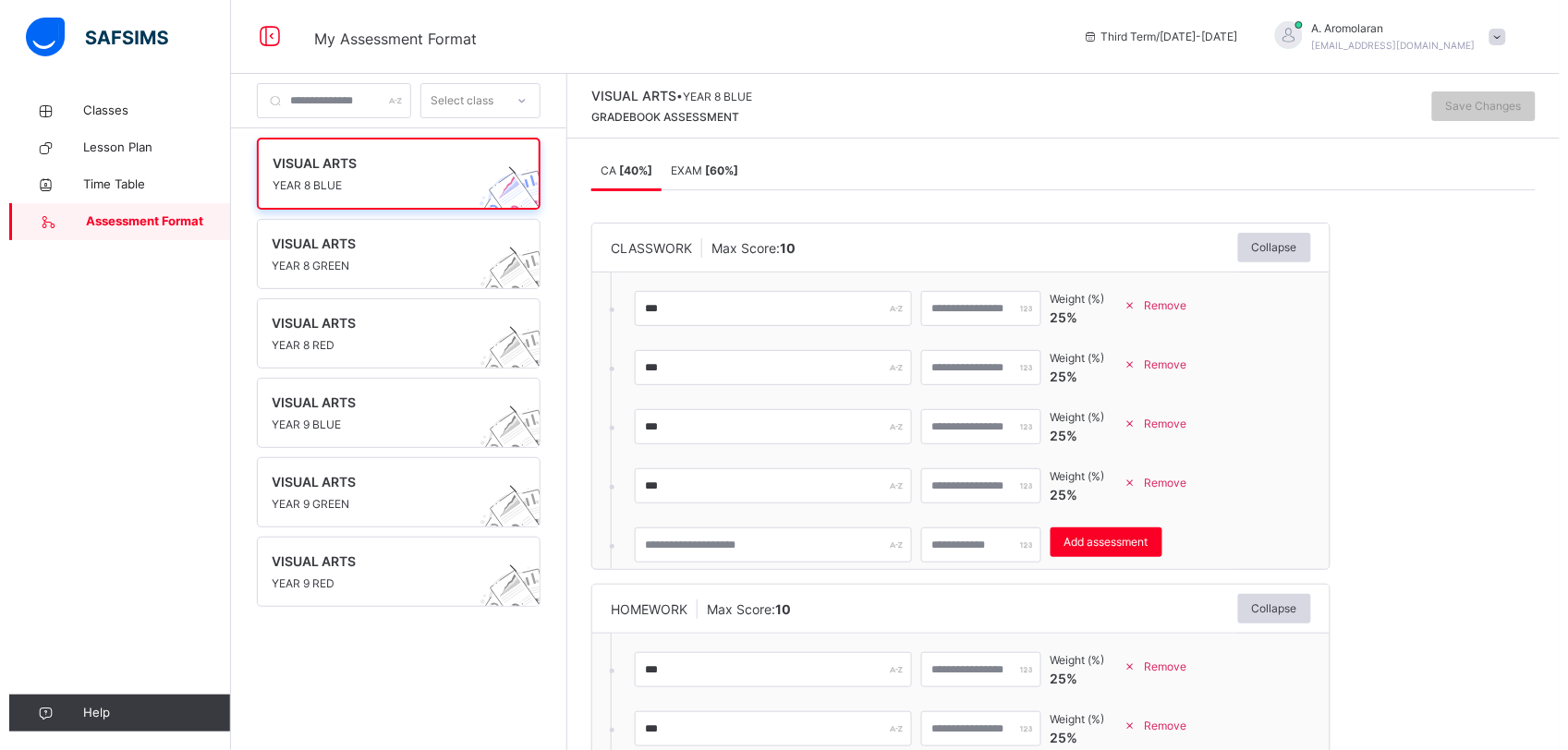 scroll, scrollTop: 464, scrollLeft: 0, axis: vertical 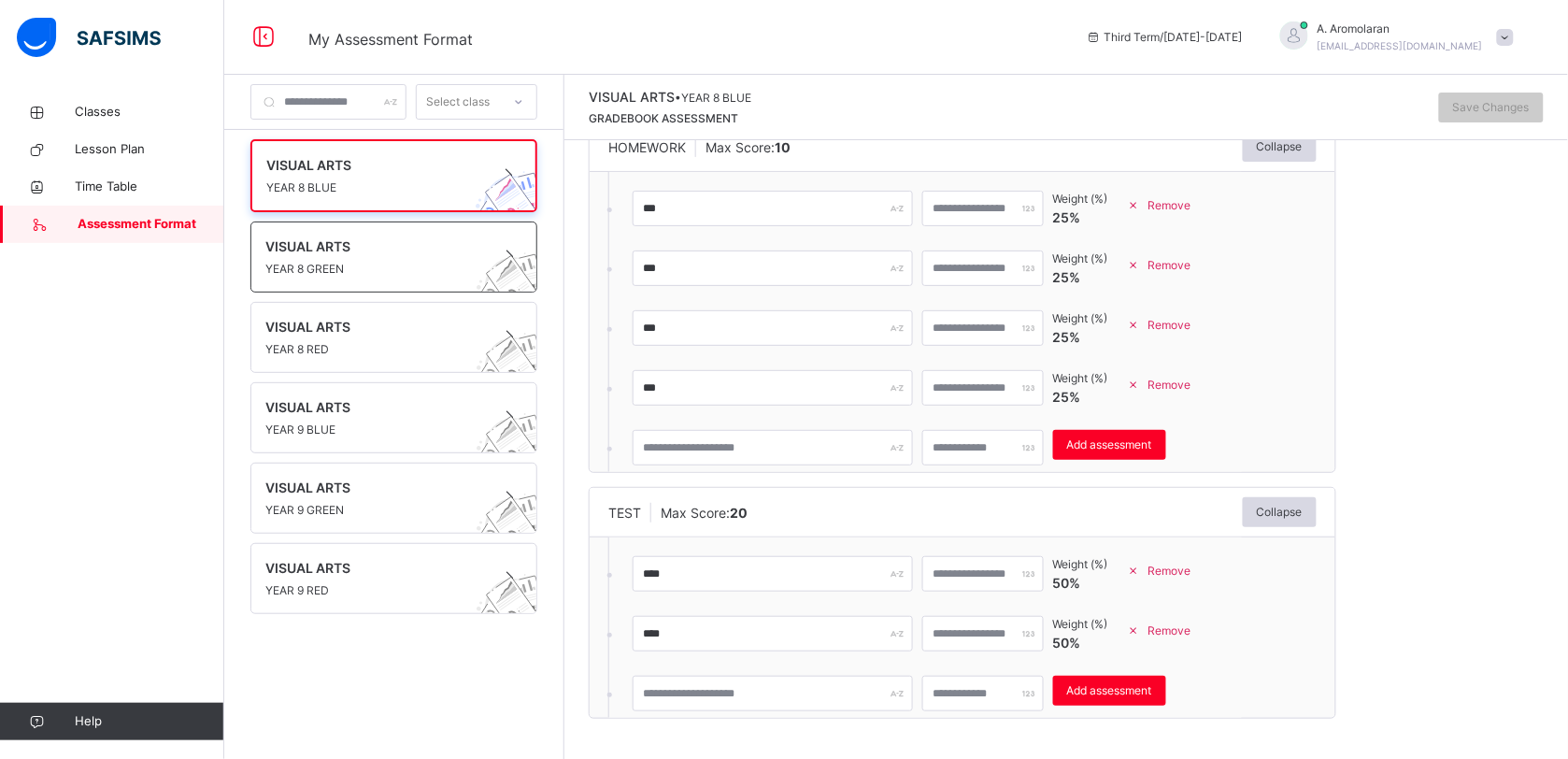 click on "YEAR 8 GREEN" at bounding box center [376, 269] 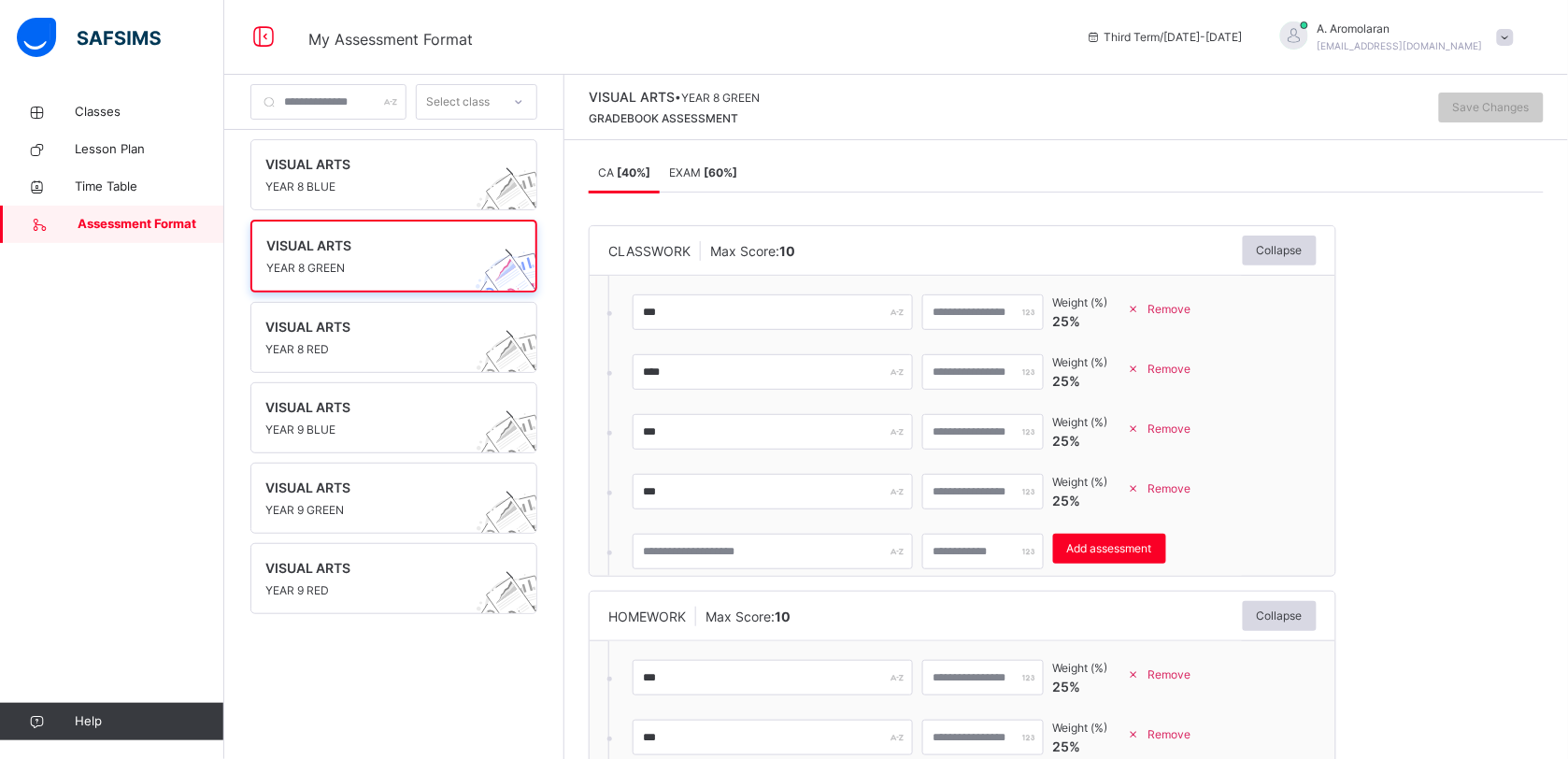 scroll, scrollTop: 351, scrollLeft: 0, axis: vertical 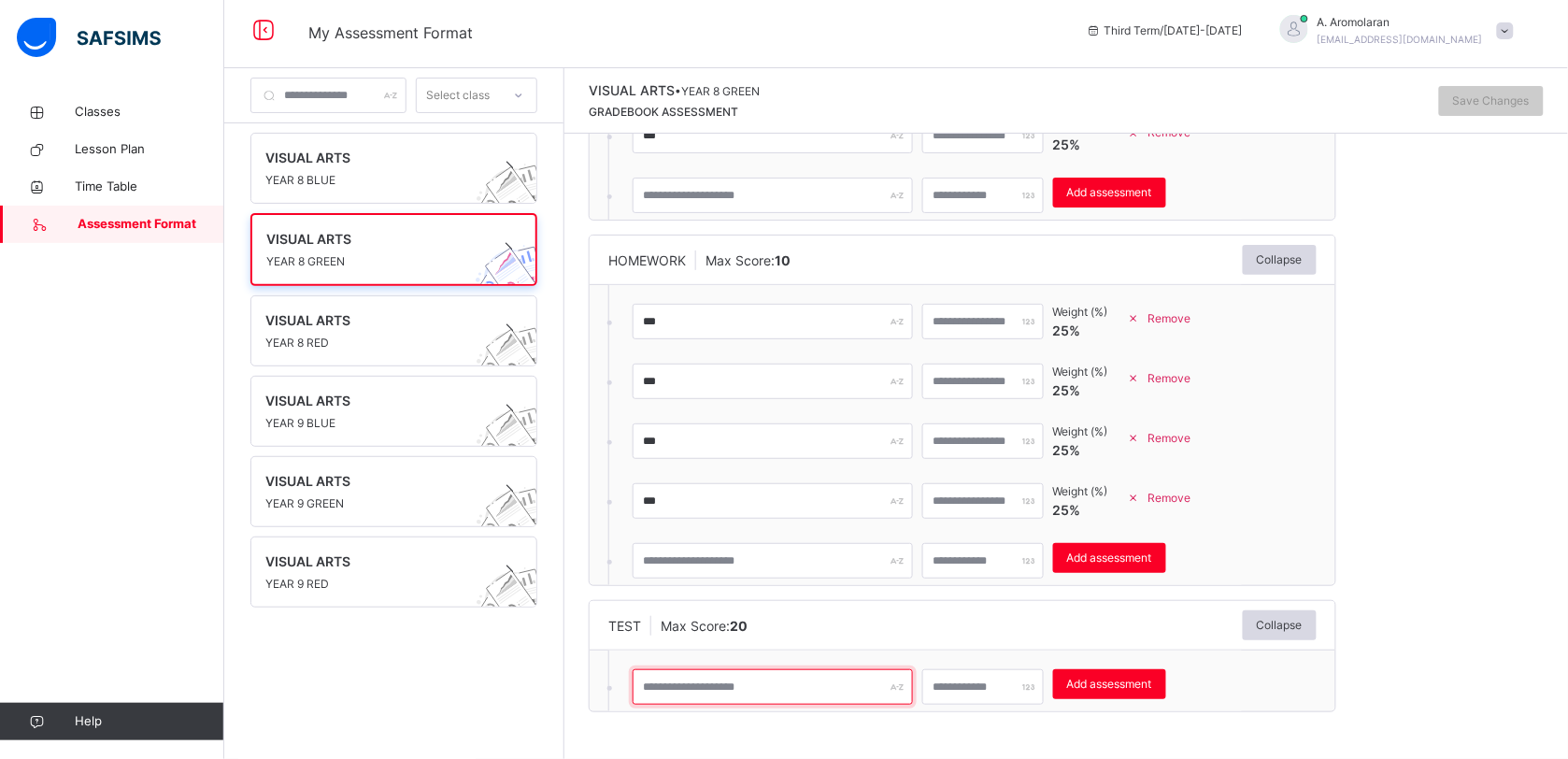 click at bounding box center [773, 687] 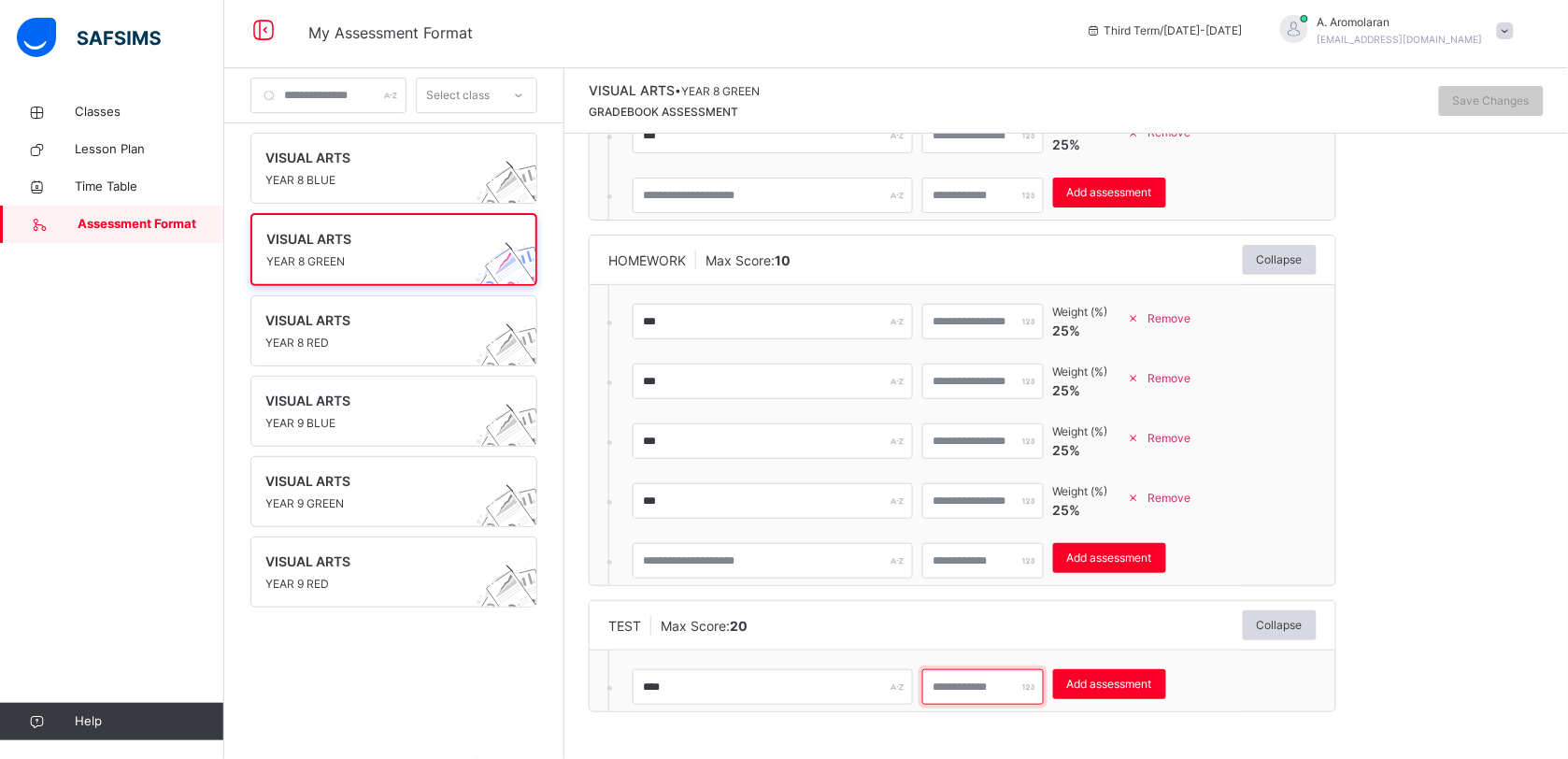 click at bounding box center [983, 687] 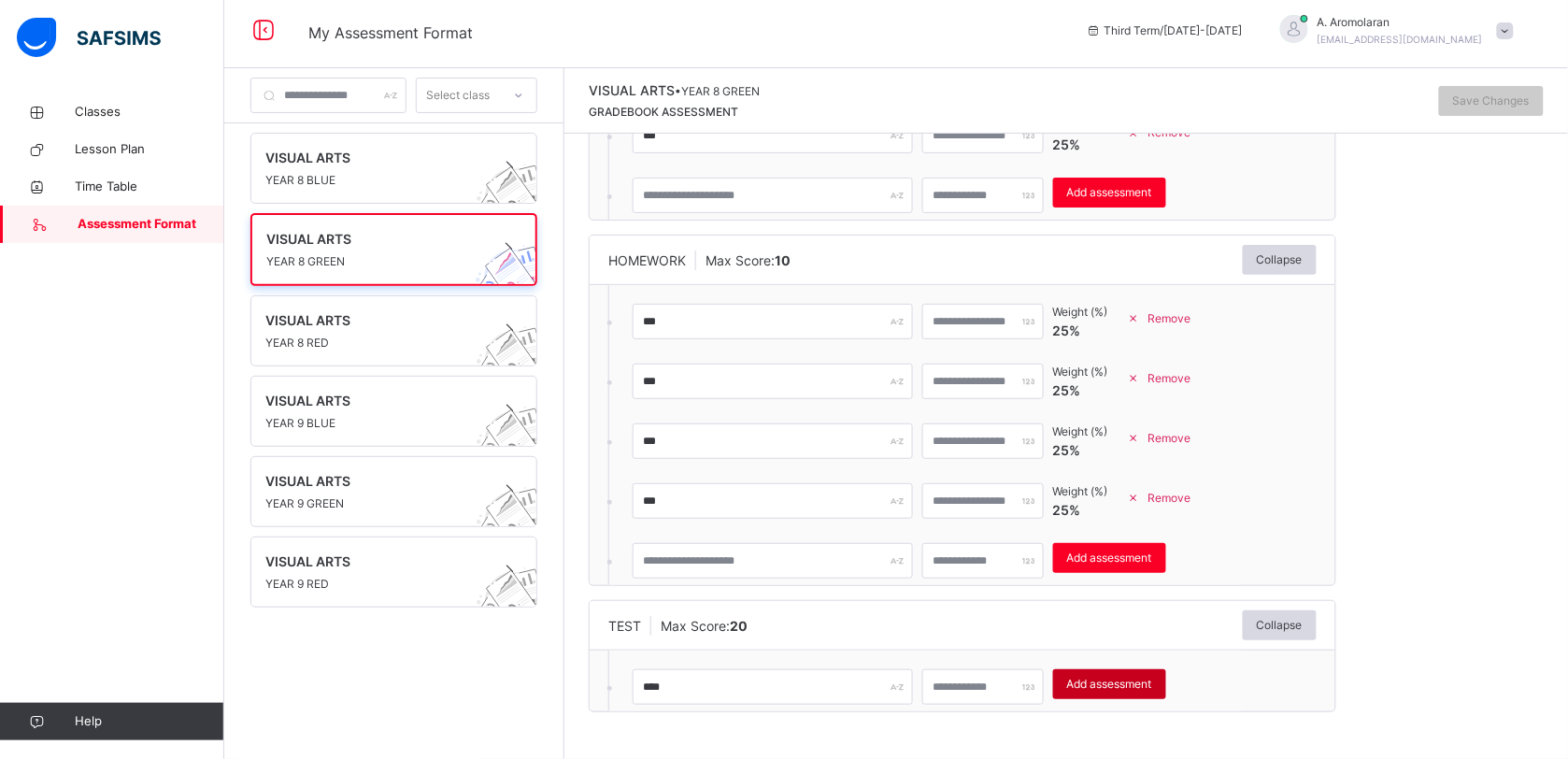 click on "Add assessment" at bounding box center [1109, 684] 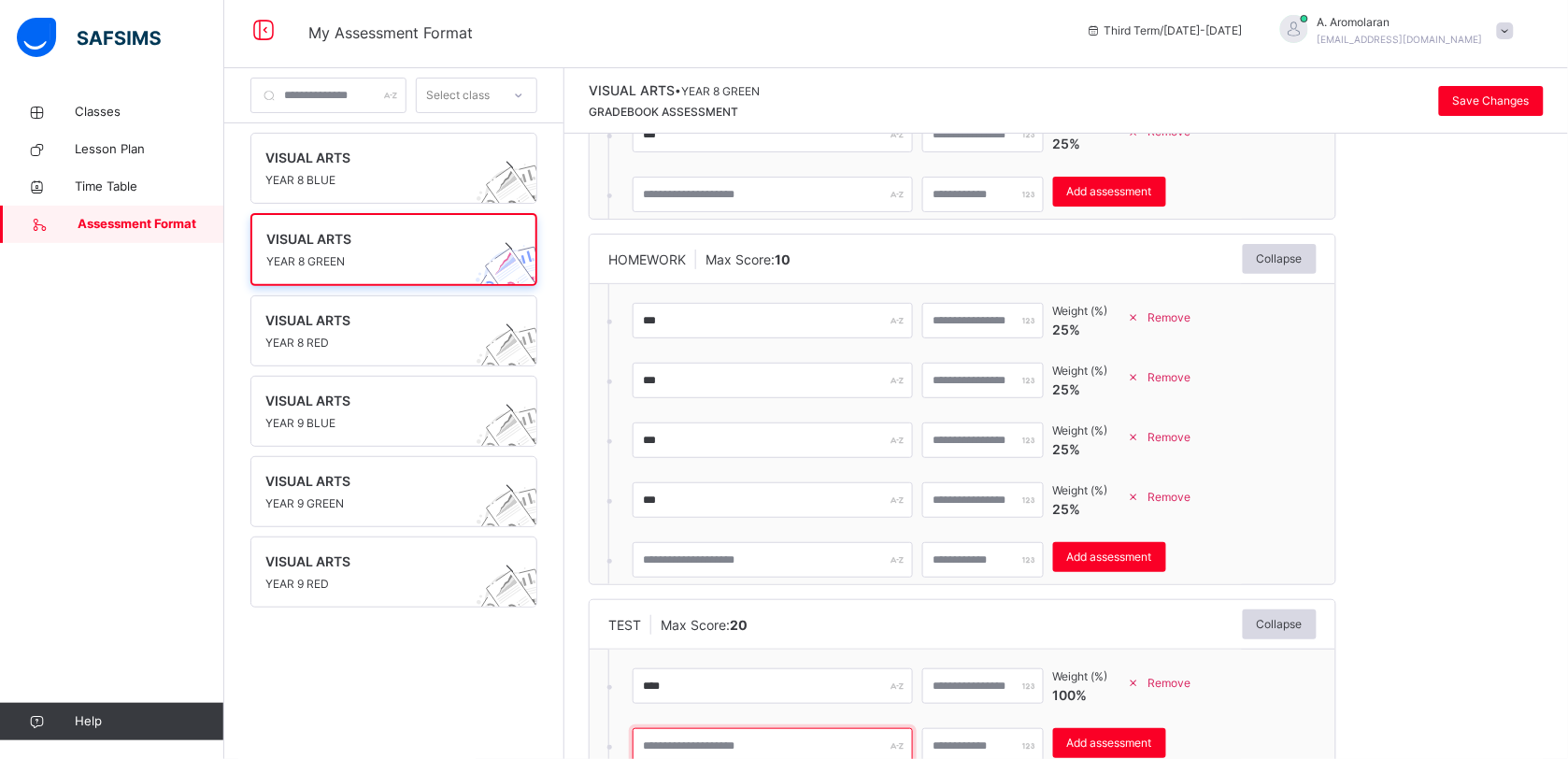 click at bounding box center (773, 746) 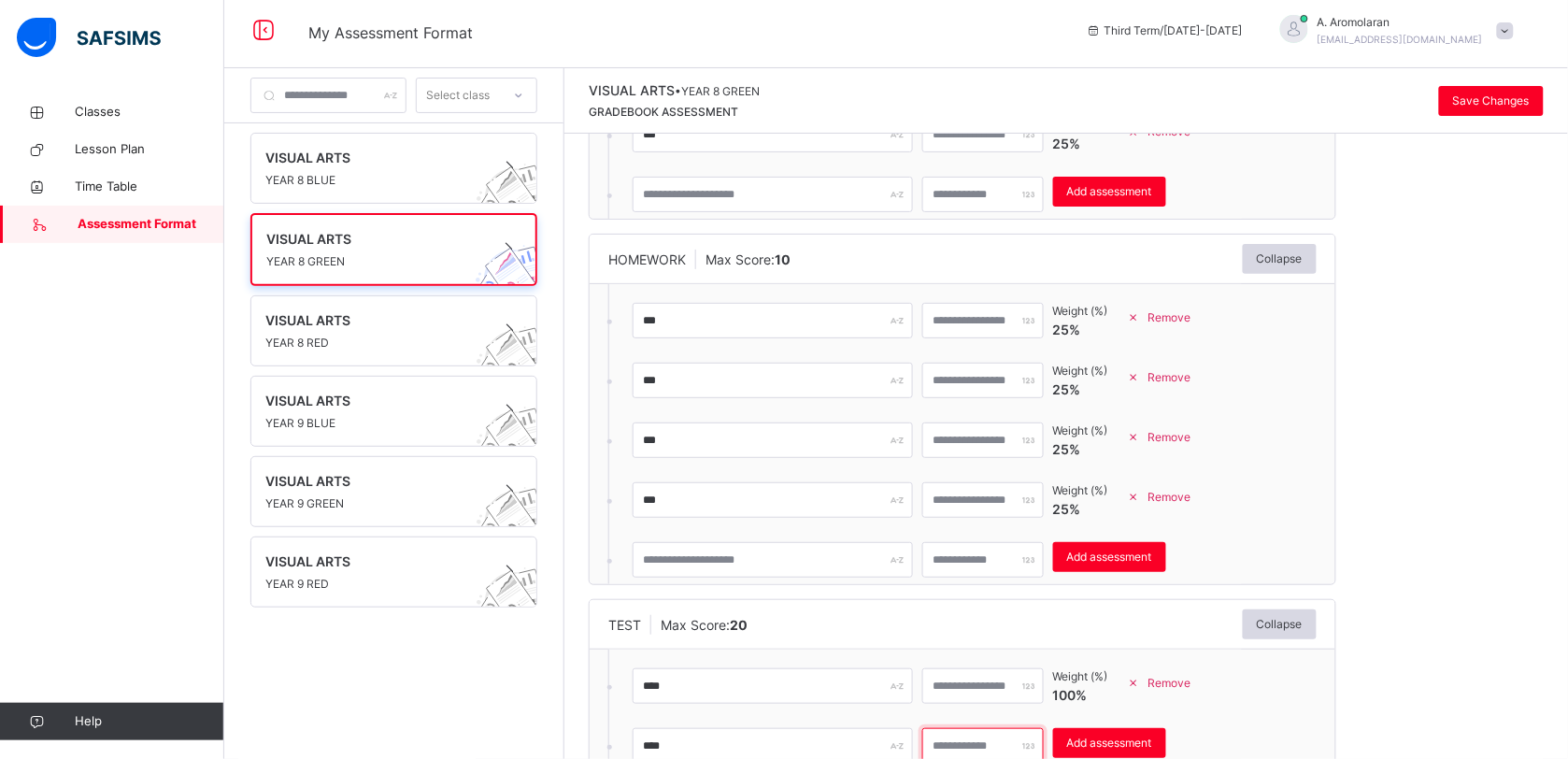 click on "*" at bounding box center (983, 746) 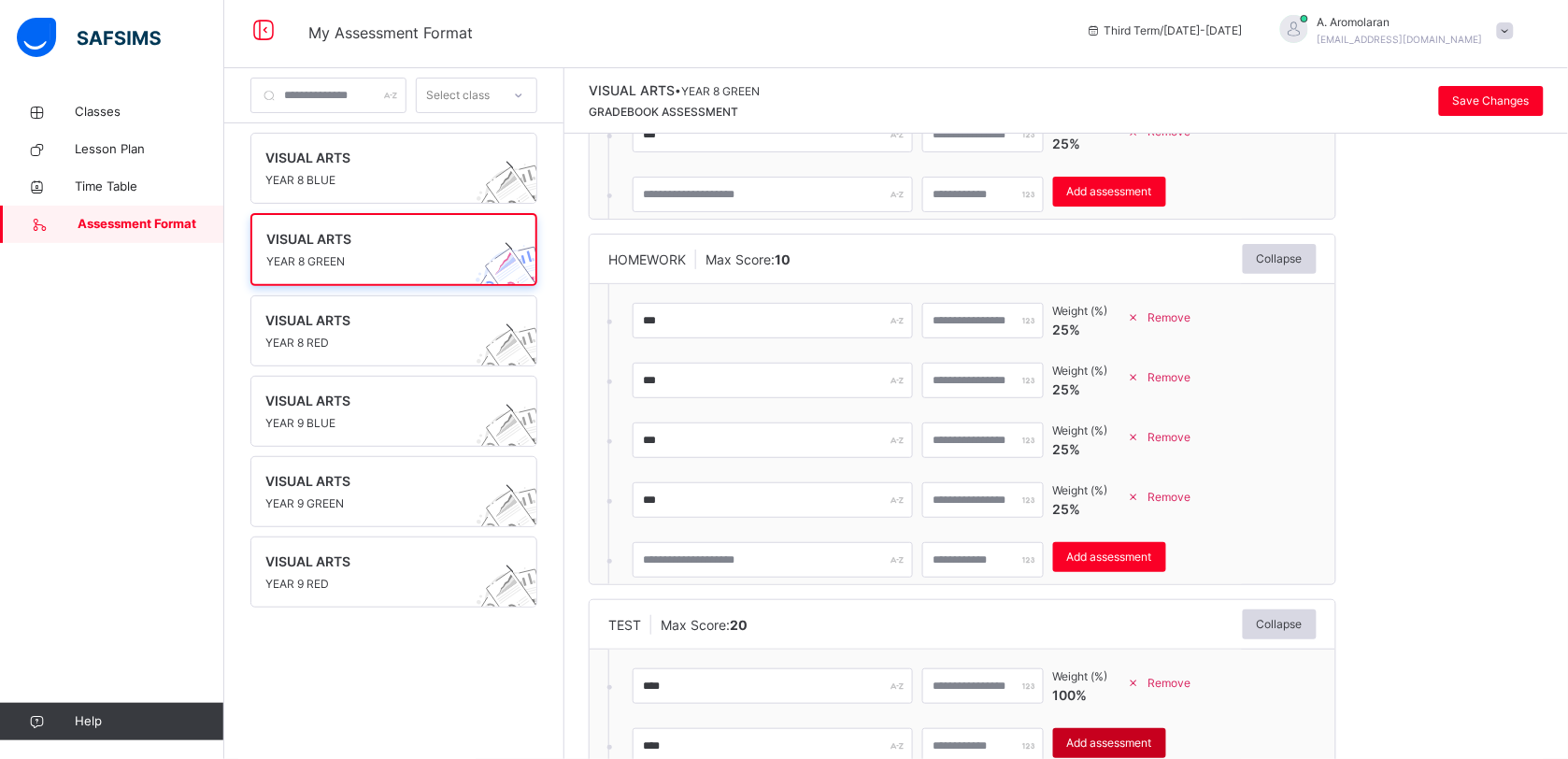 click on "Add assessment" at bounding box center (1109, 743) 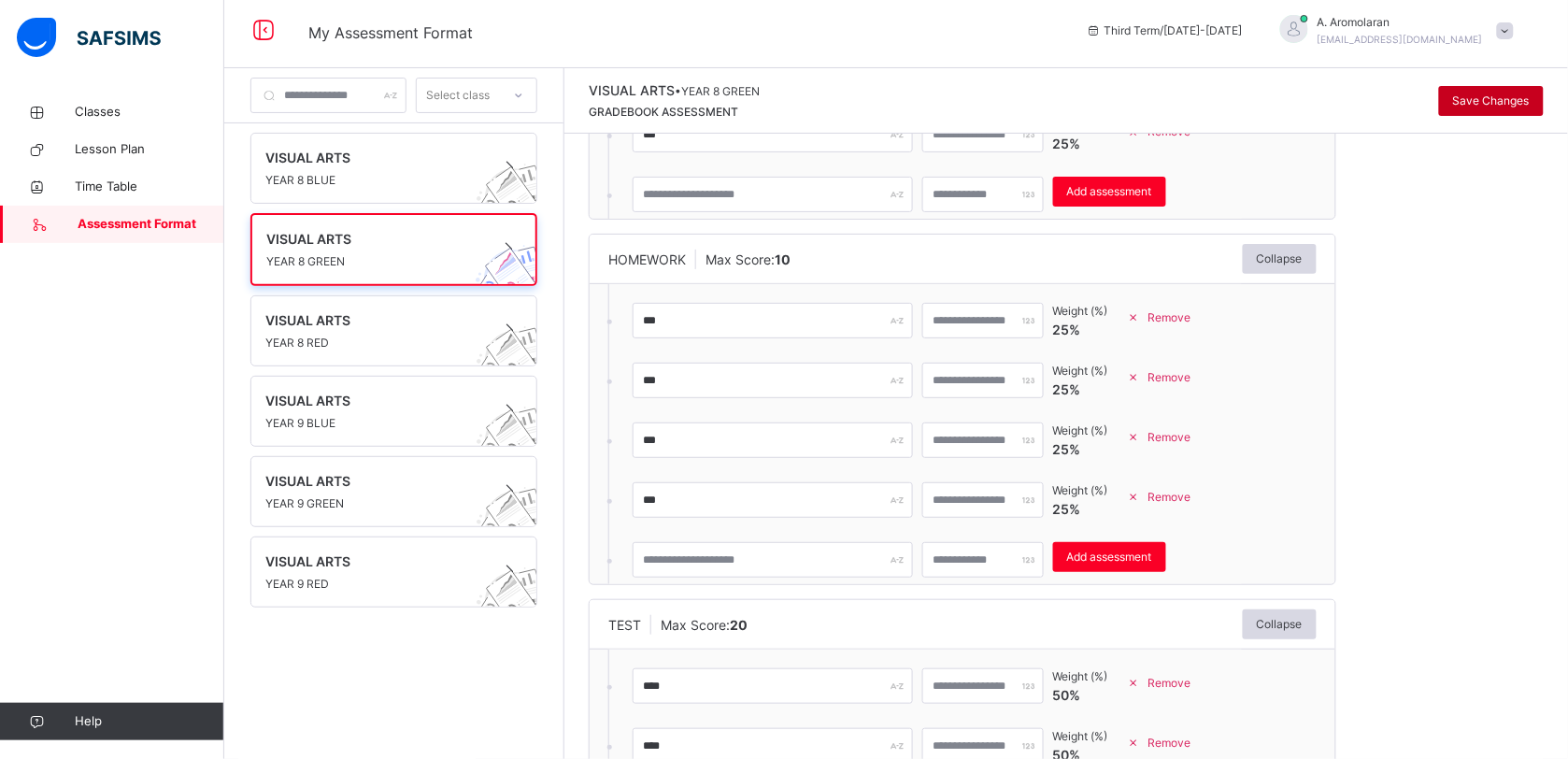 click on "Save Changes" at bounding box center [1491, 101] 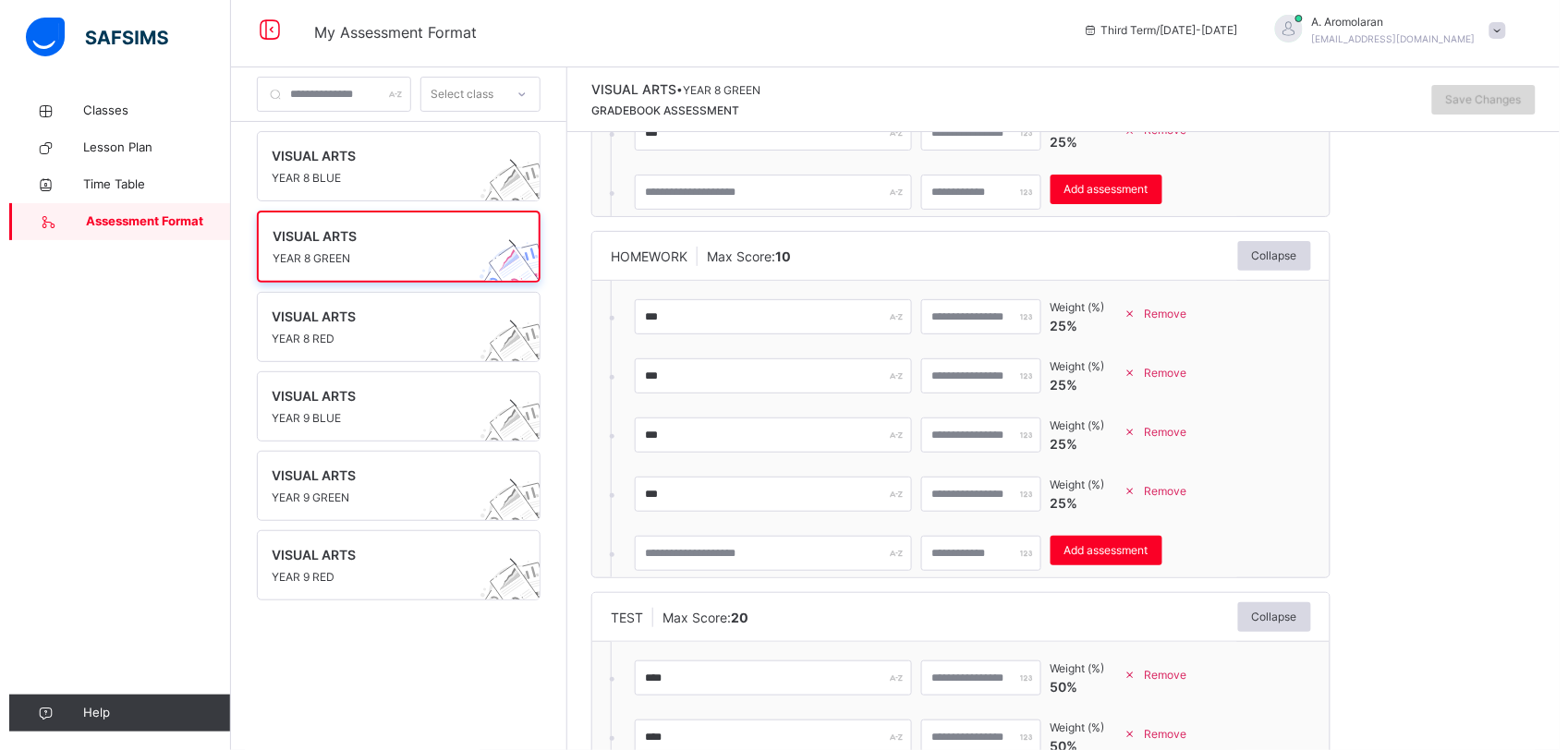 scroll, scrollTop: 0, scrollLeft: 0, axis: both 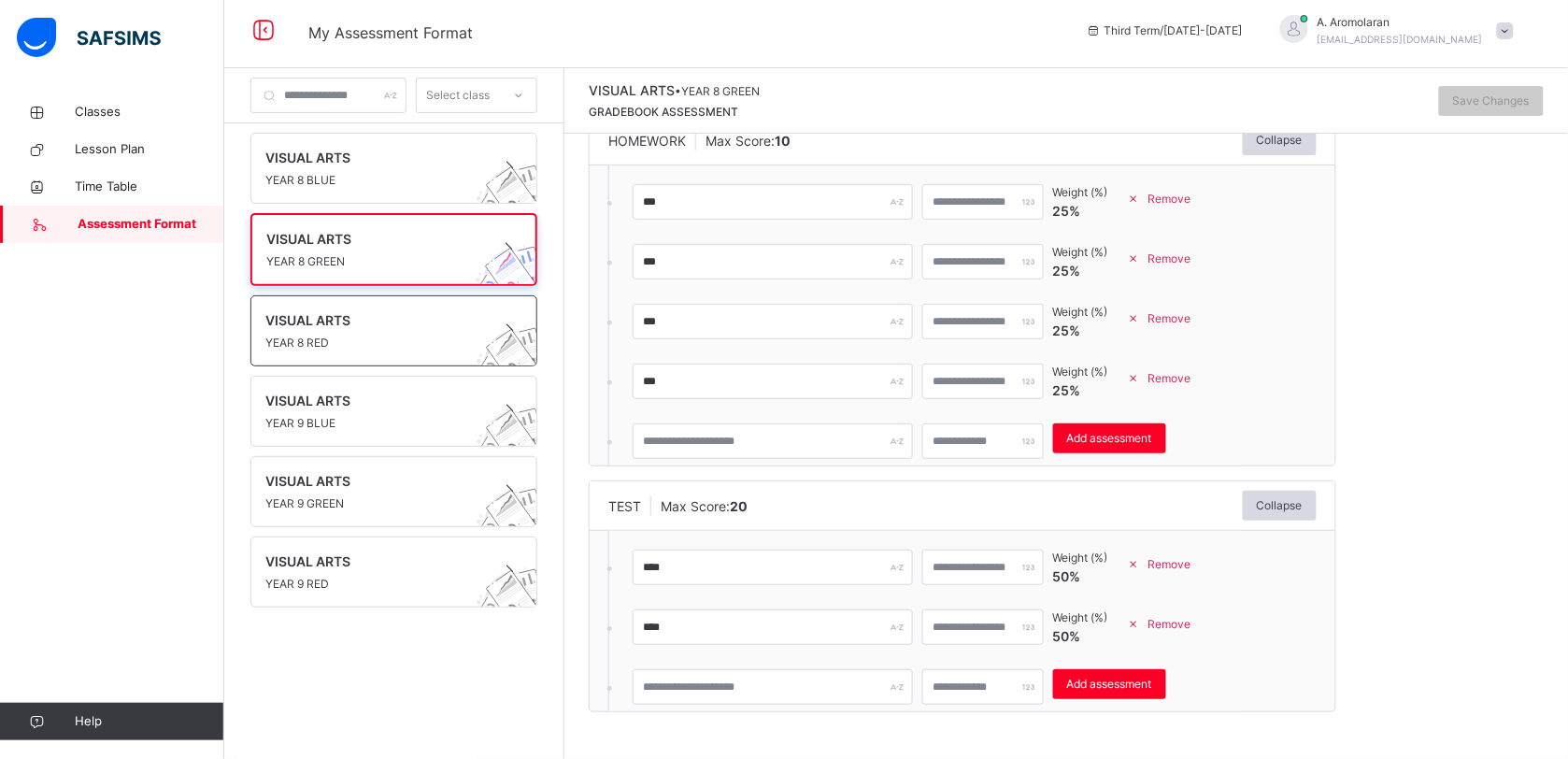click at bounding box center [376, 332] 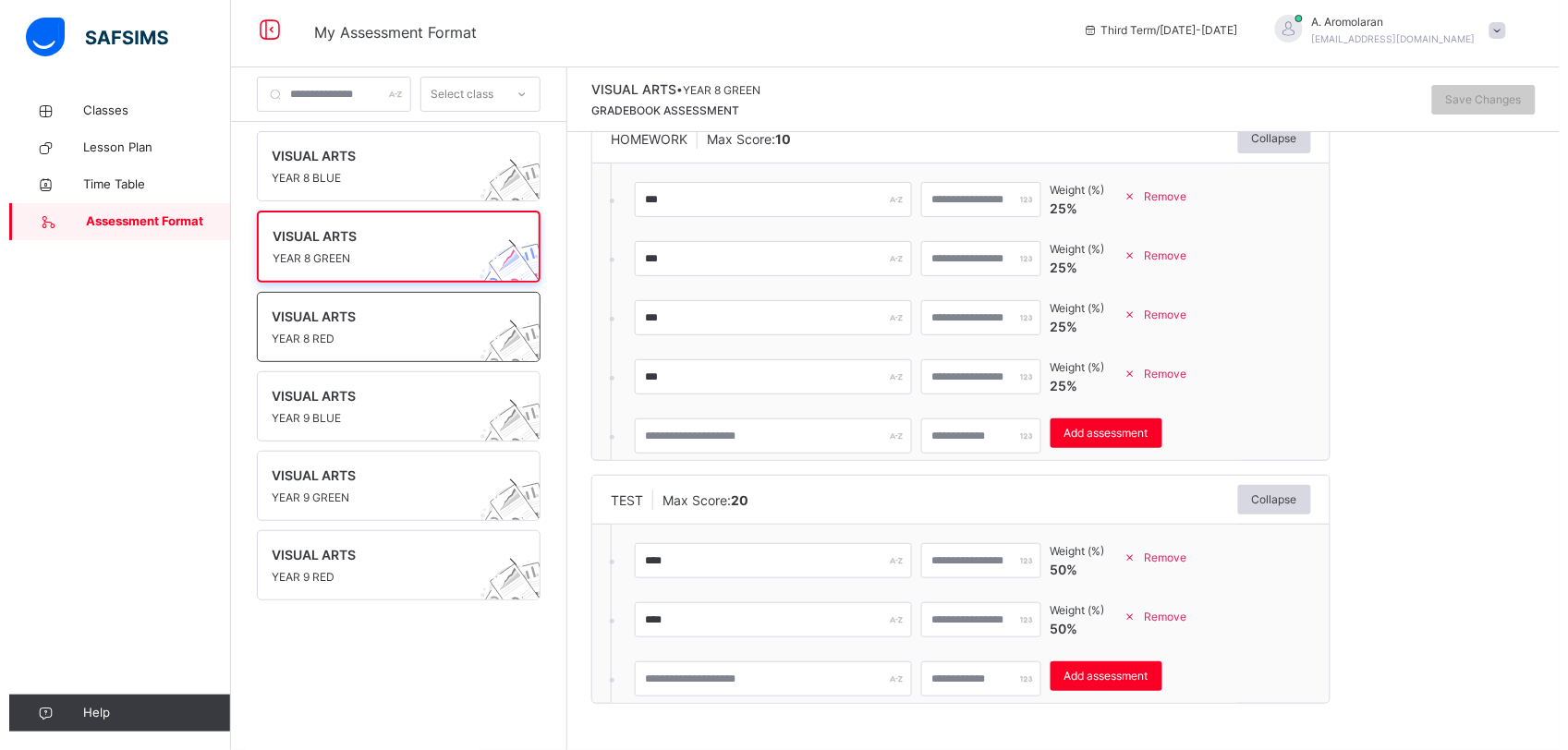 scroll, scrollTop: 0, scrollLeft: 0, axis: both 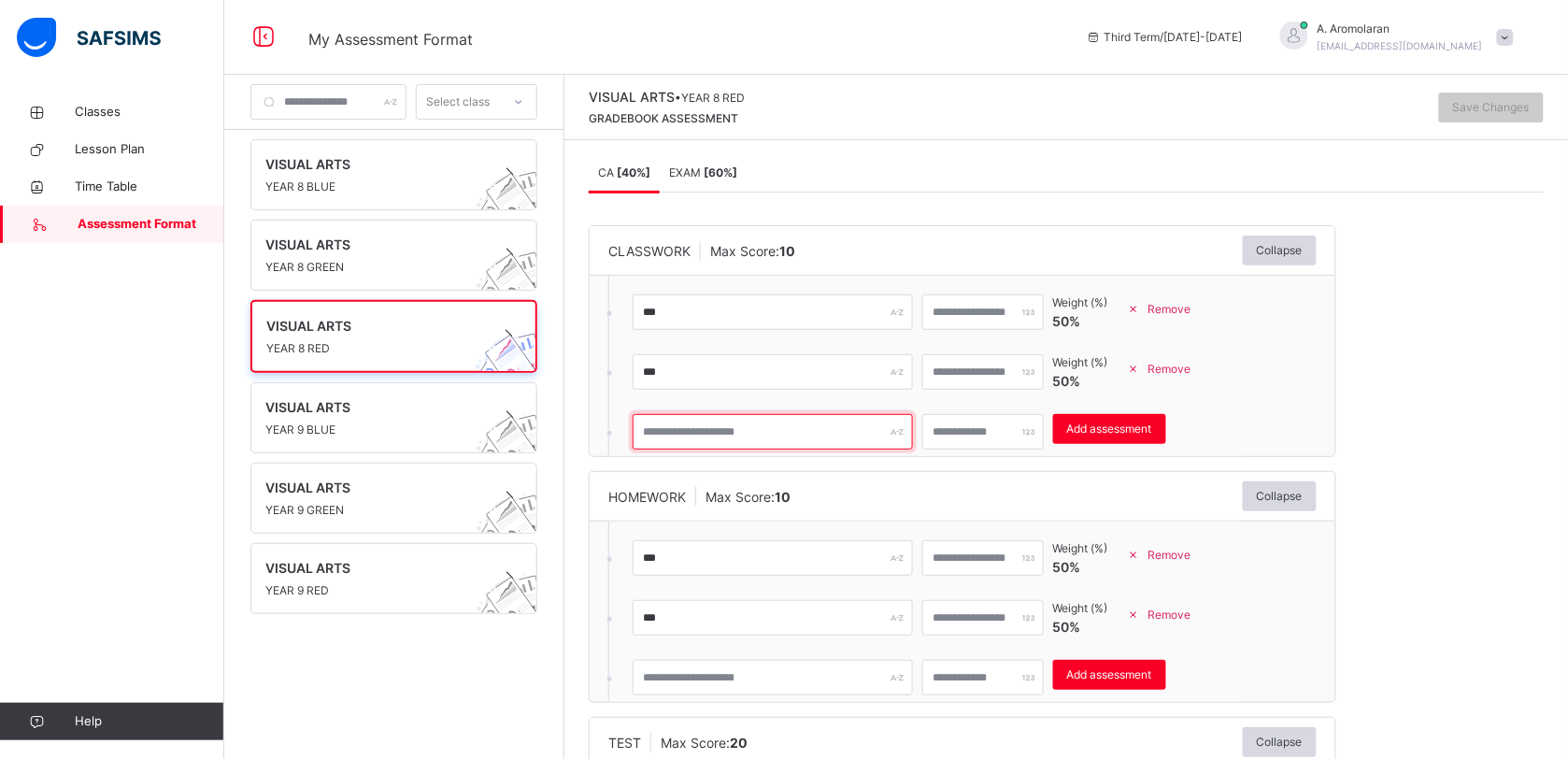 click at bounding box center (773, 432) 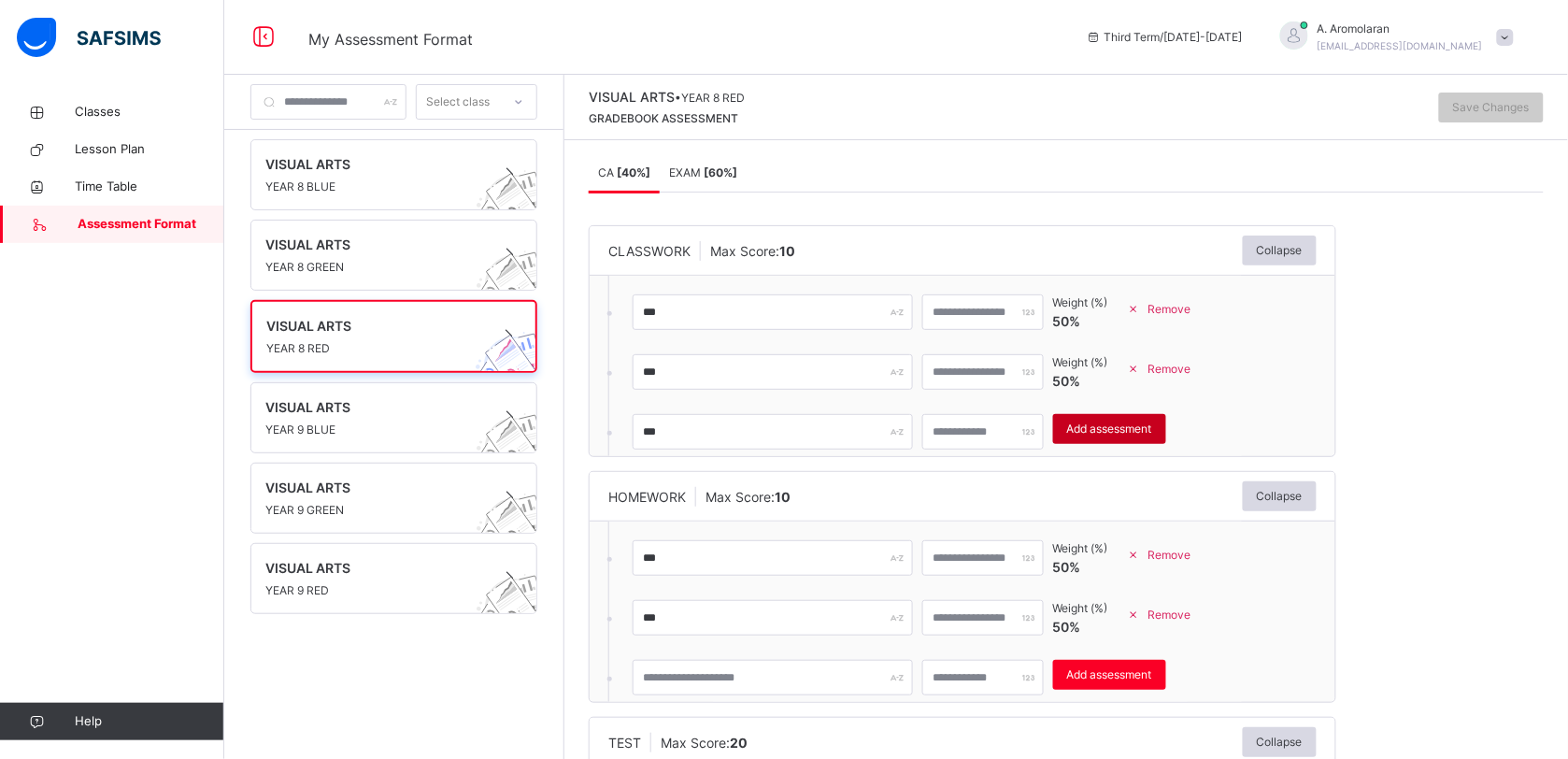 click on "Add assessment" at bounding box center [1109, 429] 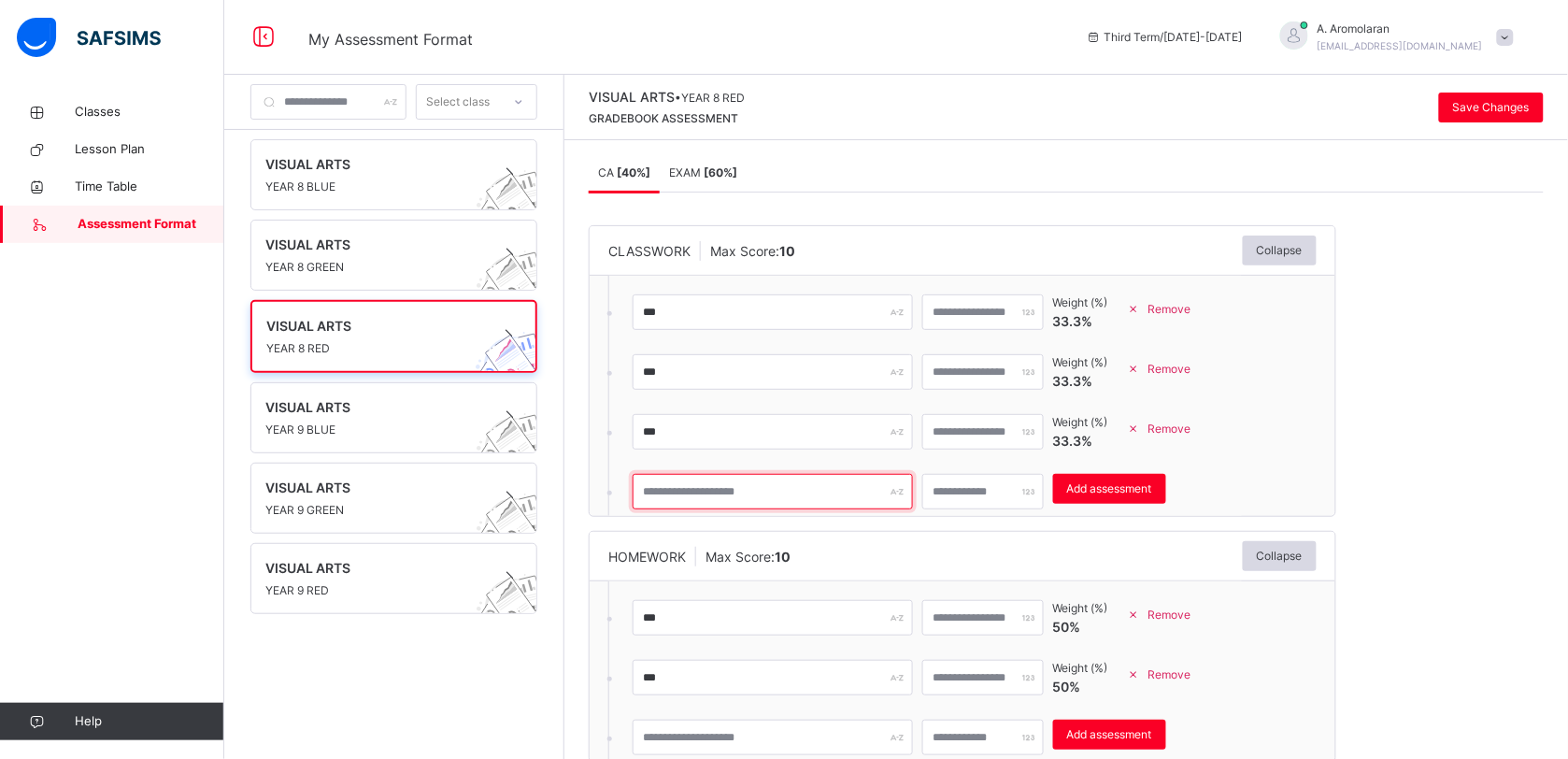 click at bounding box center [773, 492] 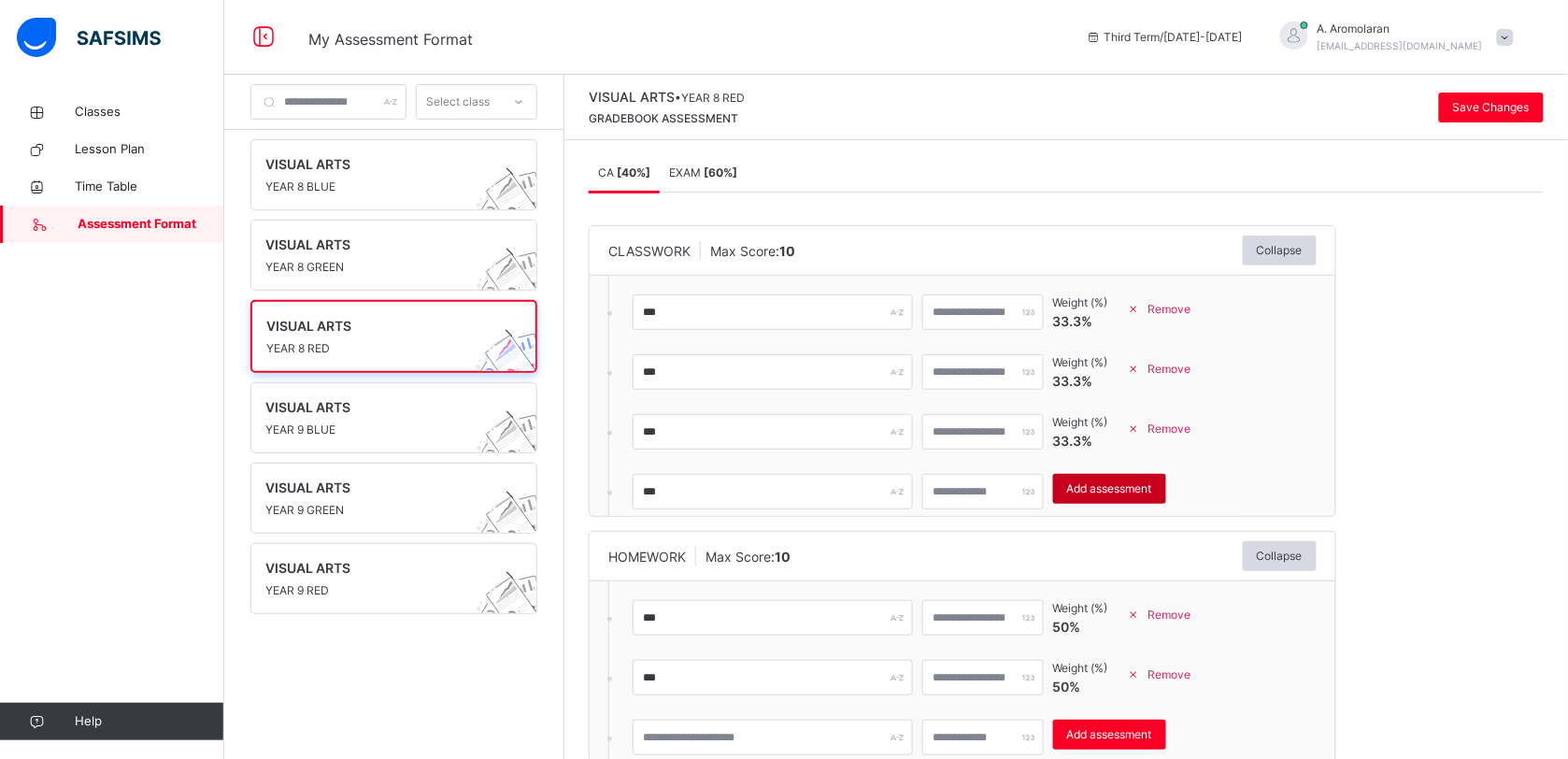 click on "Add assessment" at bounding box center [1109, 489] 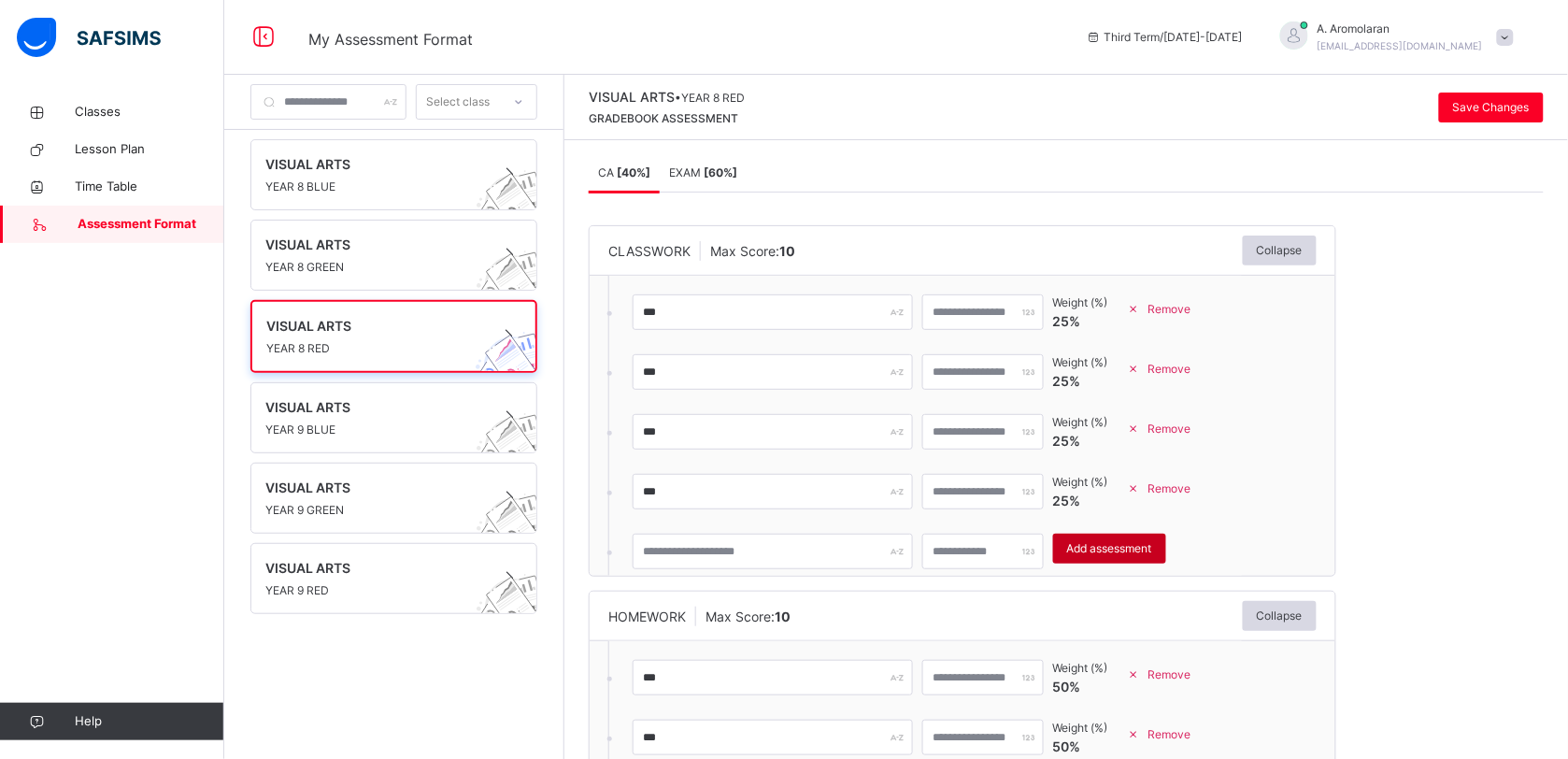 scroll, scrollTop: 290, scrollLeft: 0, axis: vertical 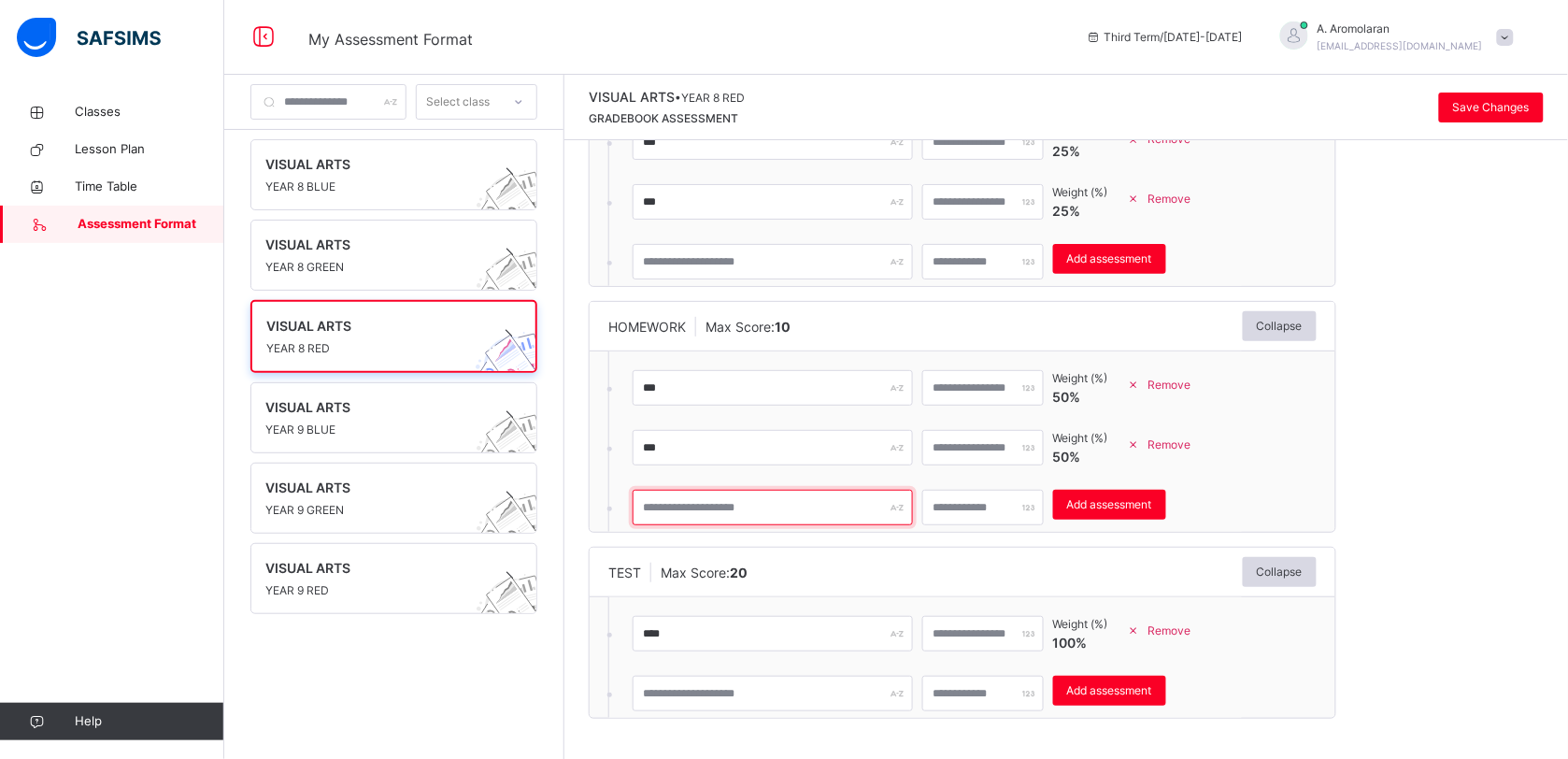 click at bounding box center [773, 508] 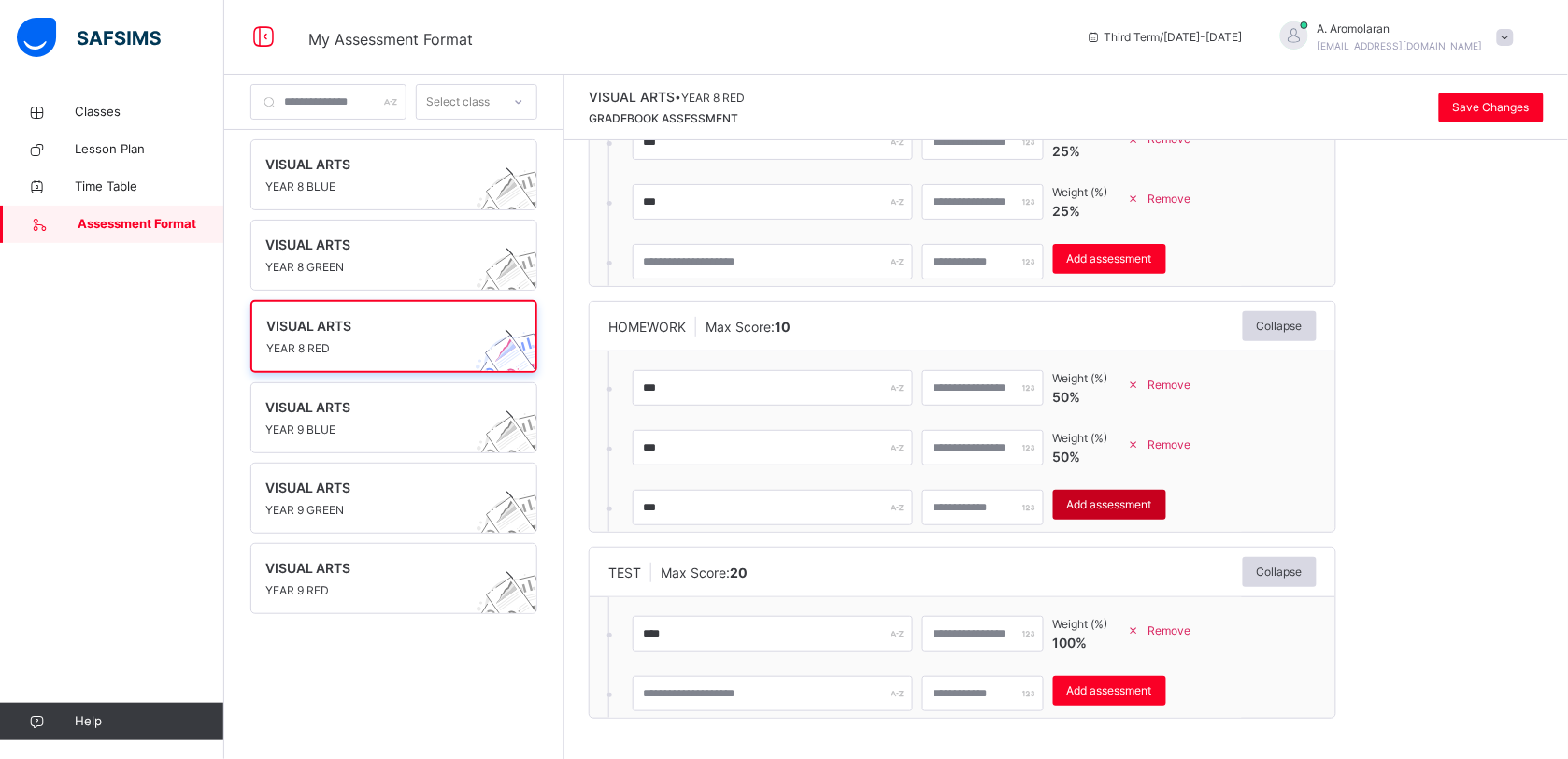 click on "Add assessment" at bounding box center (1109, 505) 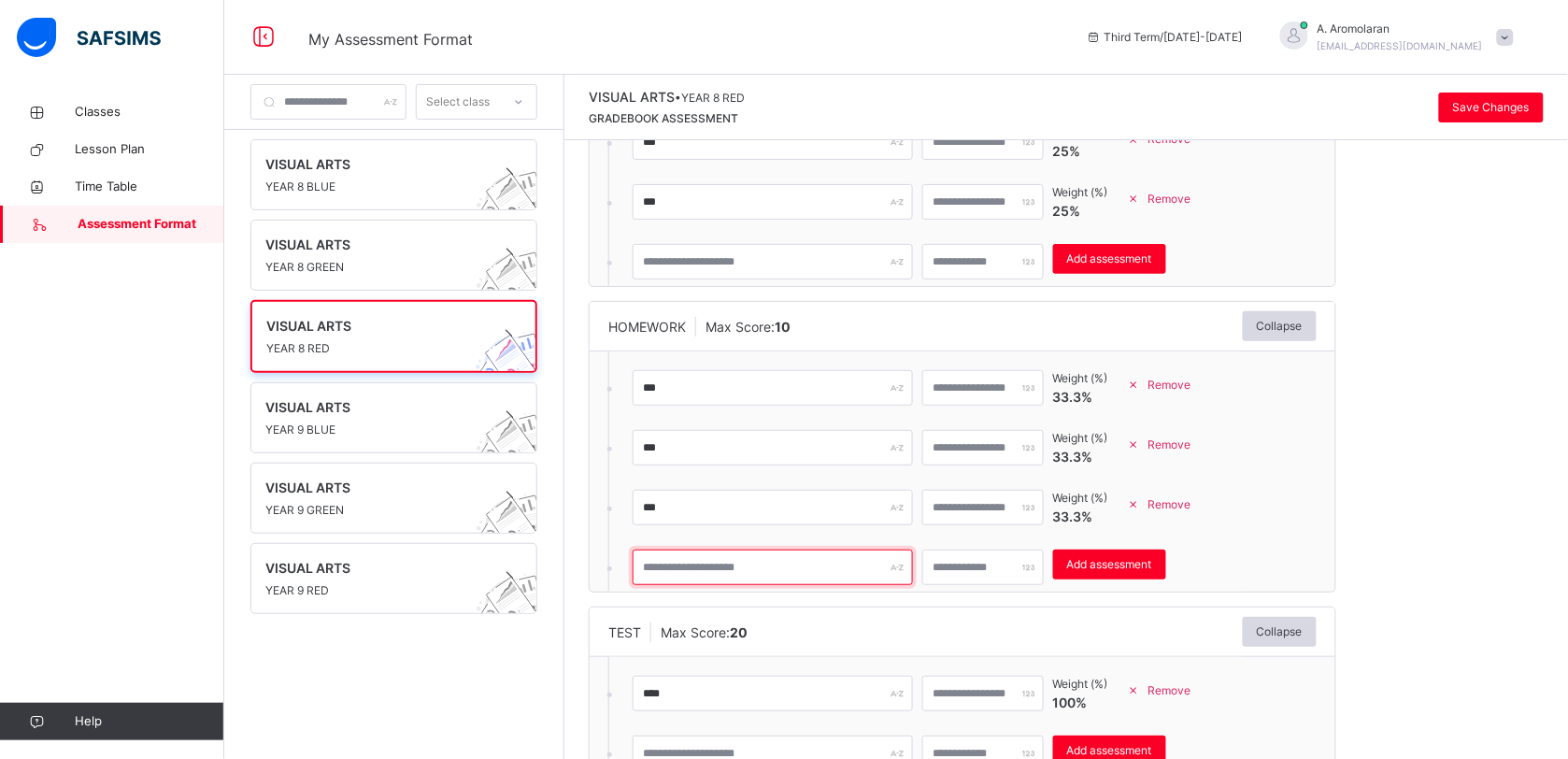 click at bounding box center [773, 567] 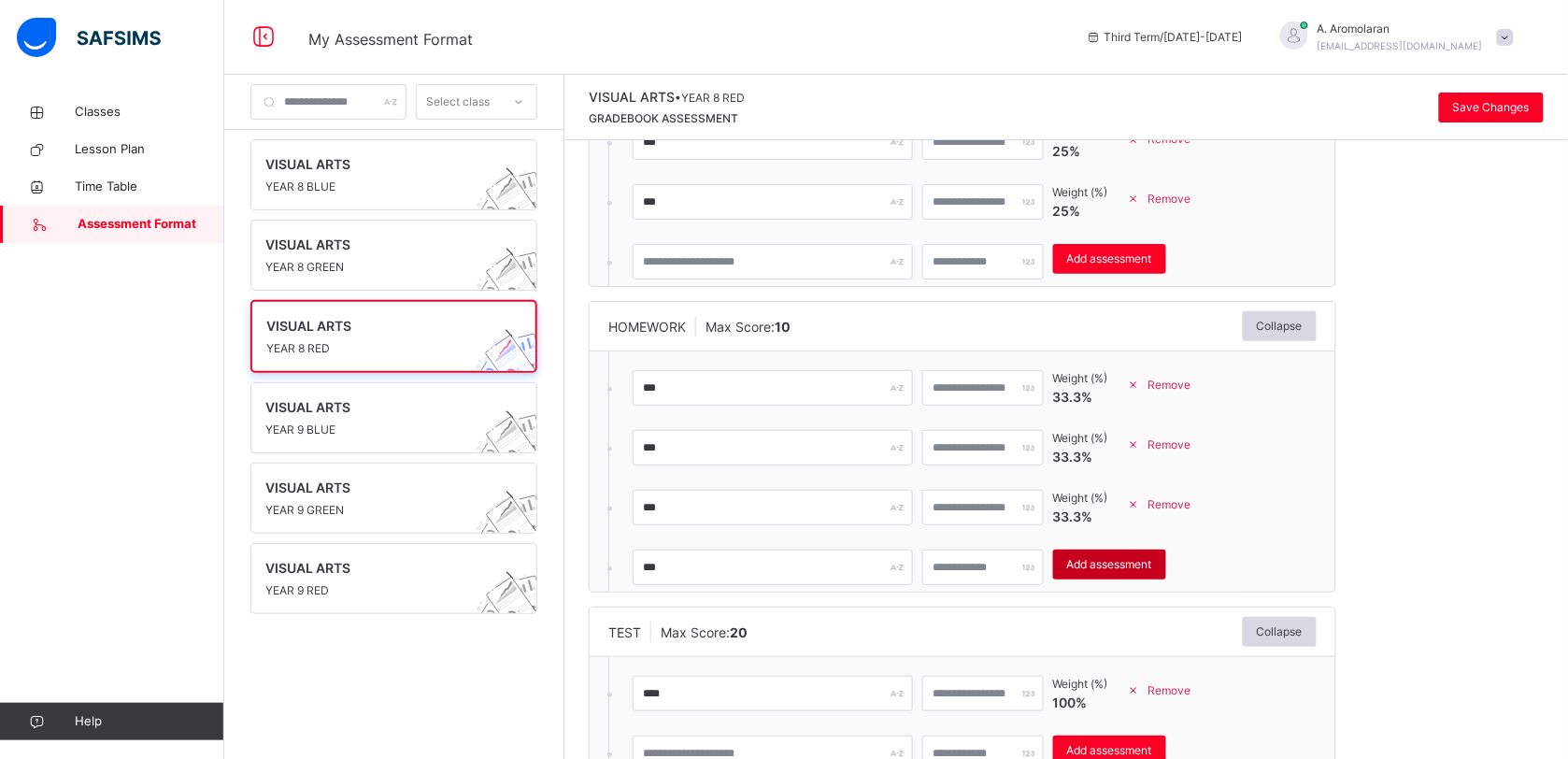 click on "Add assessment" at bounding box center (1109, 565) 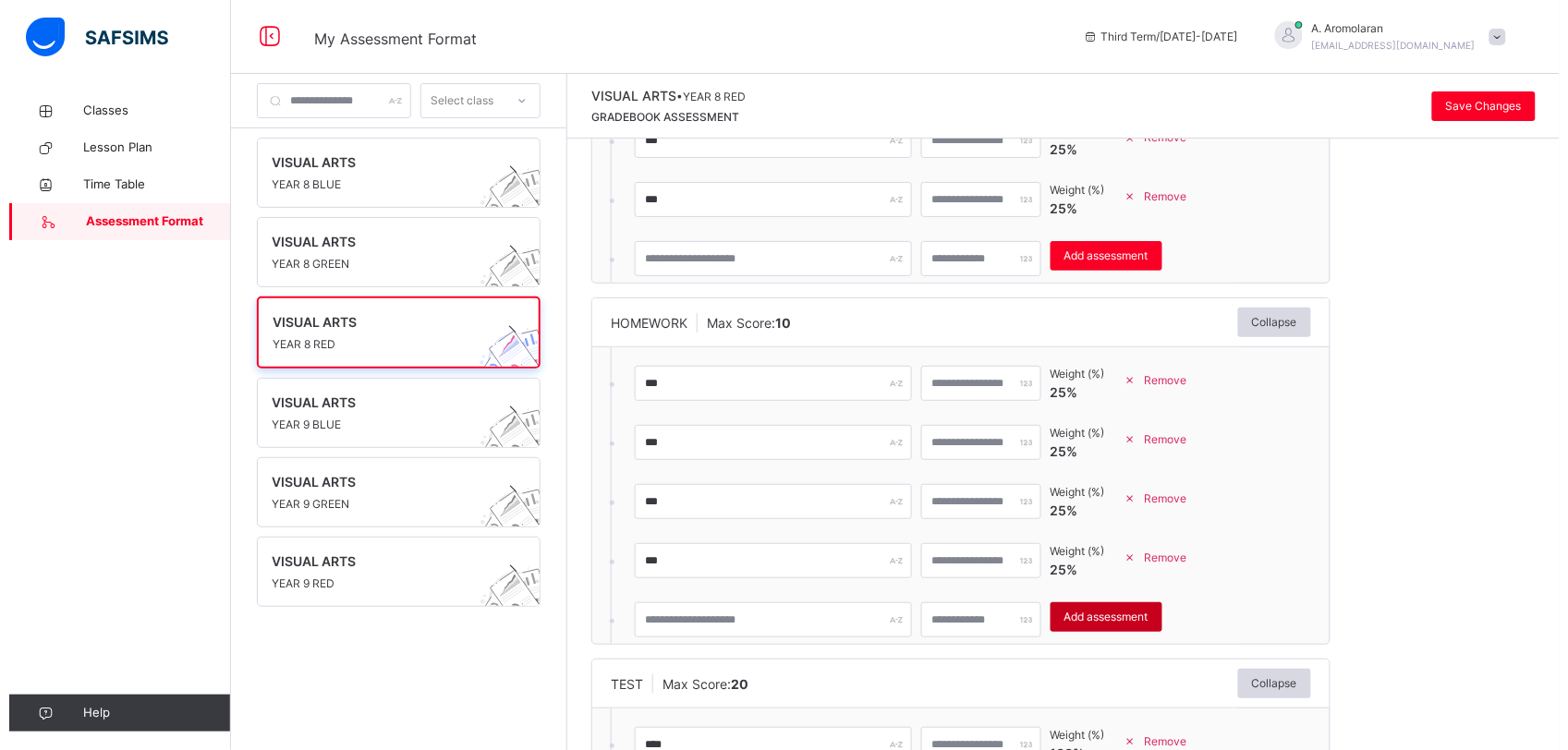 scroll, scrollTop: 405, scrollLeft: 0, axis: vertical 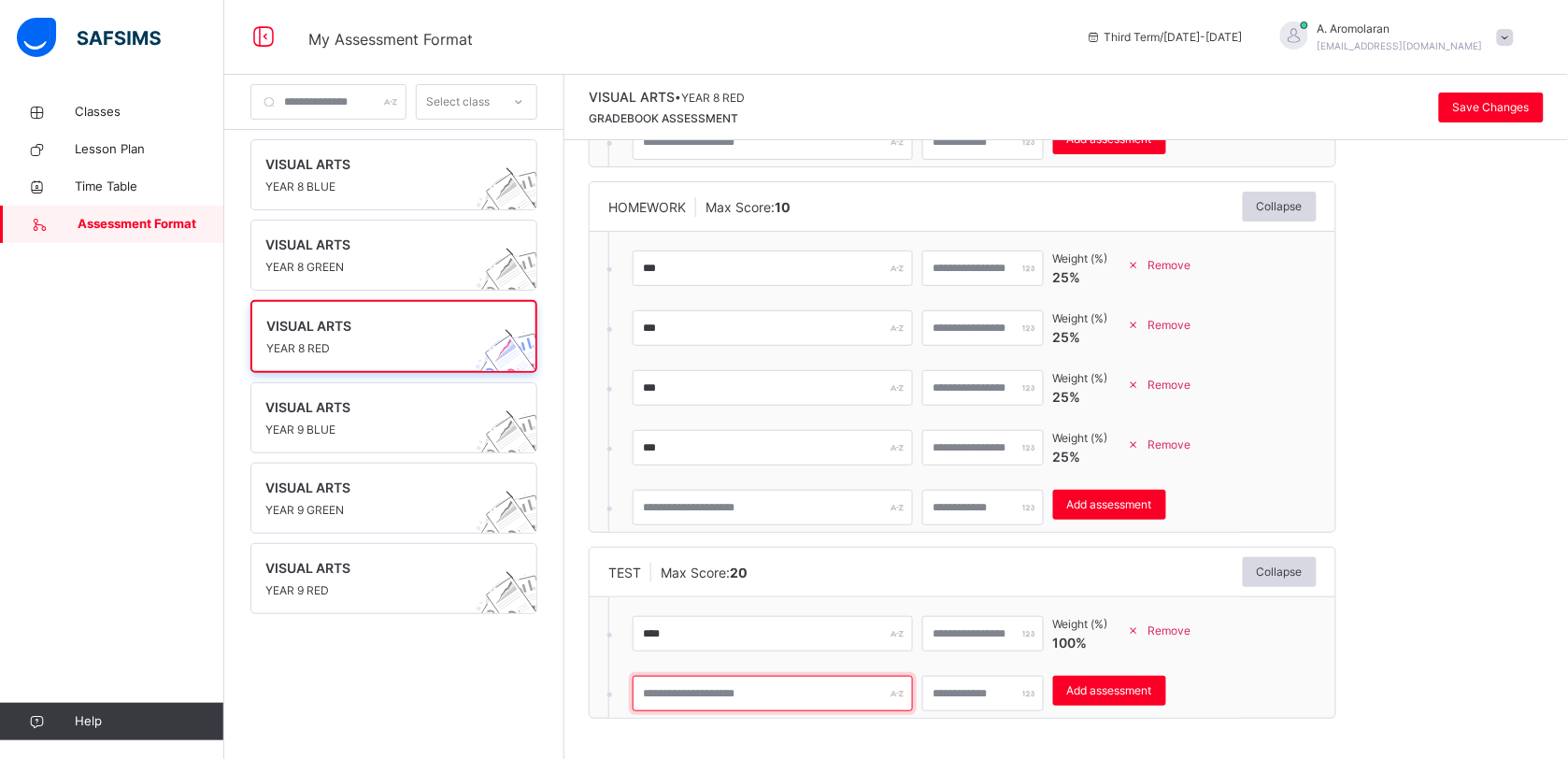 click at bounding box center [773, 694] 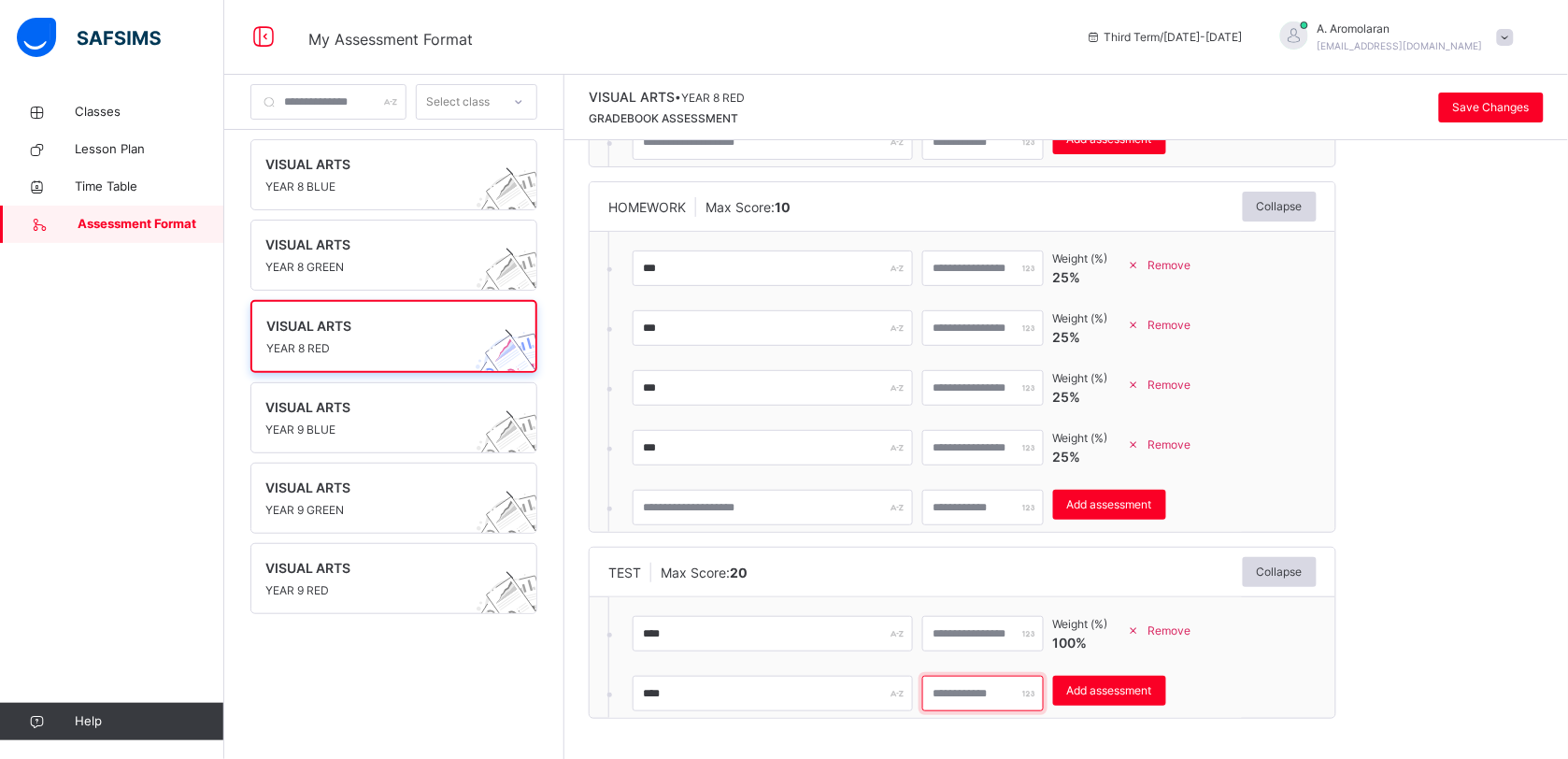 click at bounding box center [983, 694] 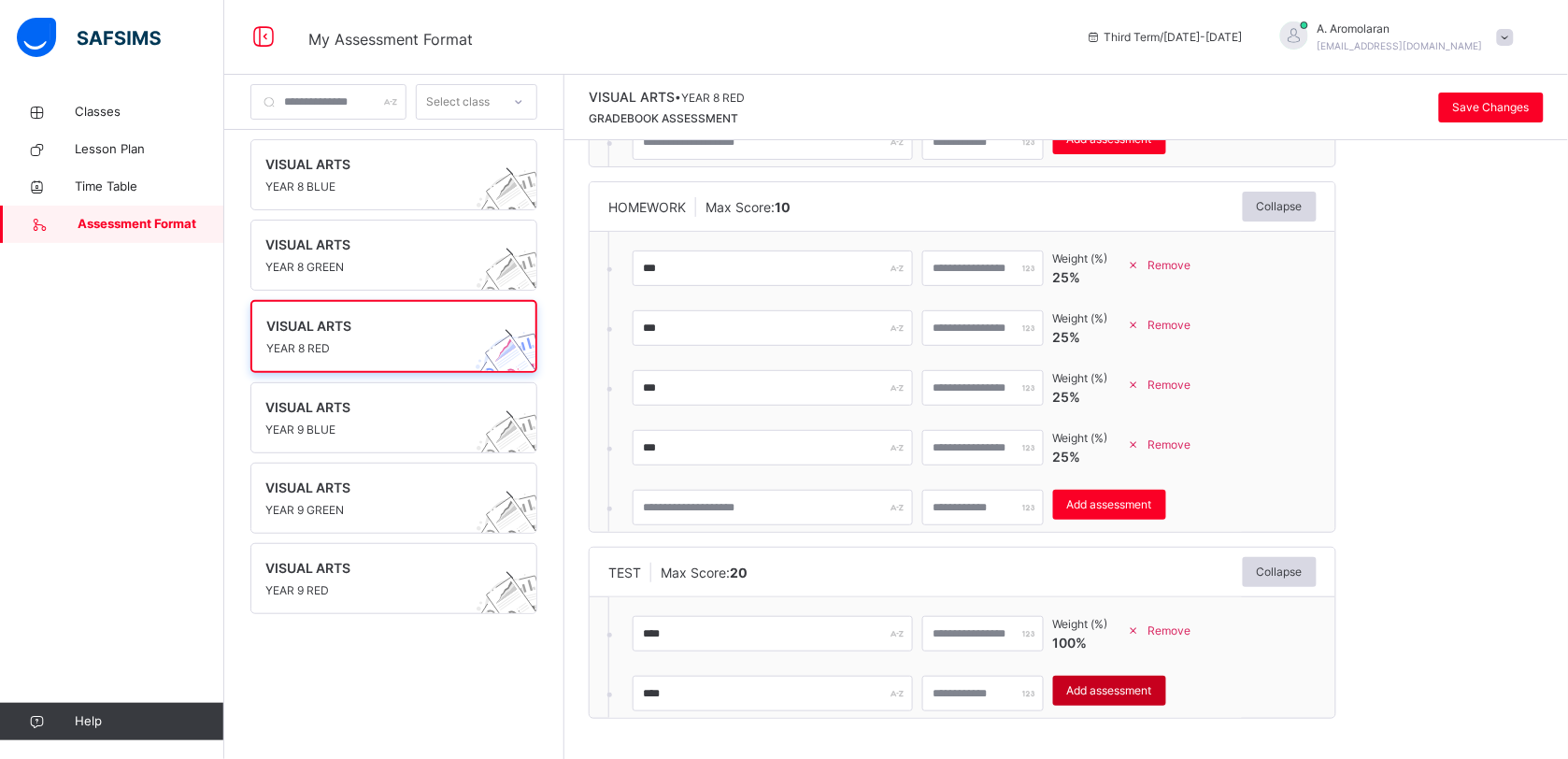 click on "Add assessment" at bounding box center [1109, 691] 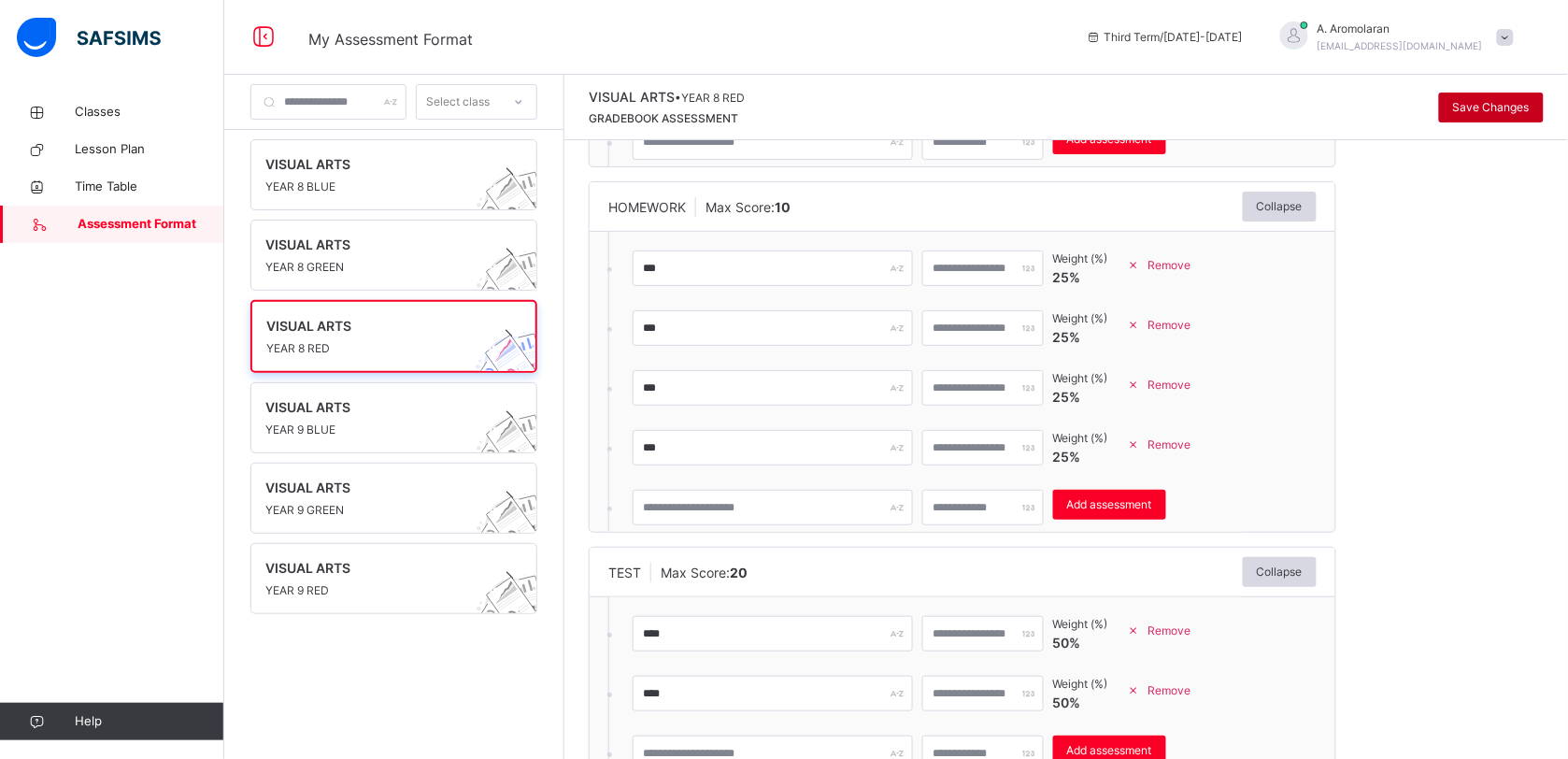 click on "Save Changes" at bounding box center (1491, 107) 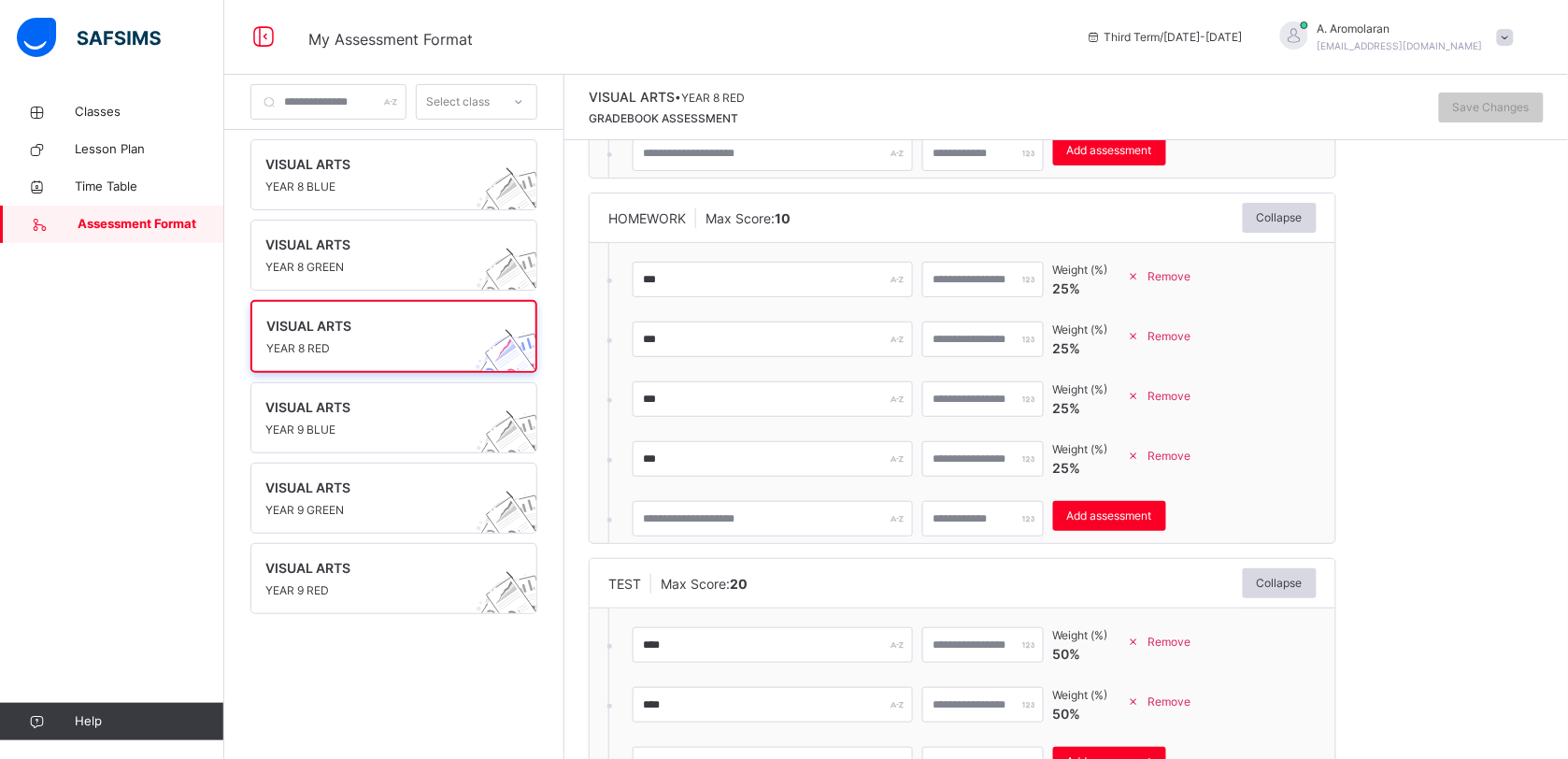 scroll, scrollTop: 469, scrollLeft: 0, axis: vertical 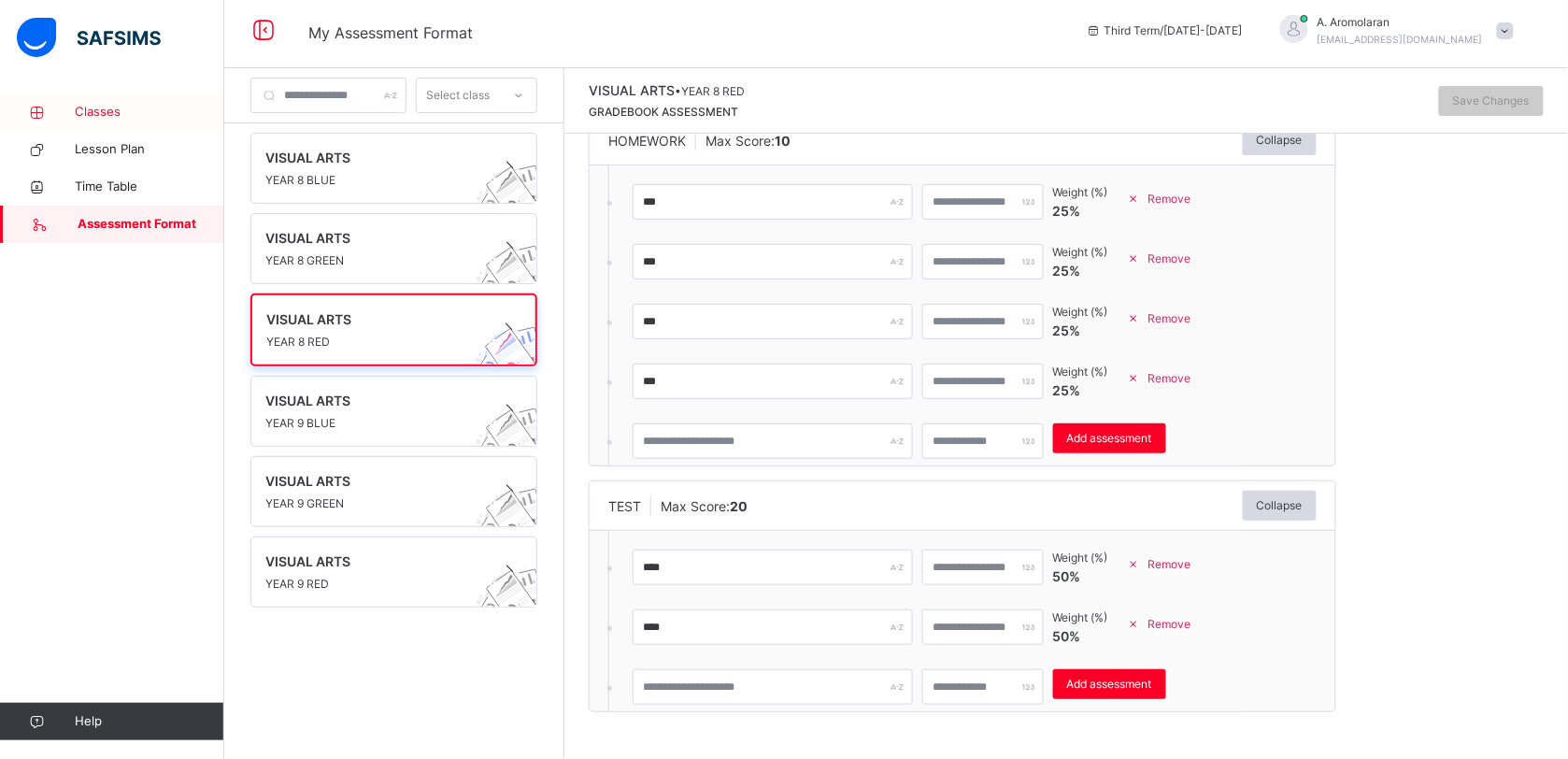 click on "Classes" at bounding box center (150, 112) 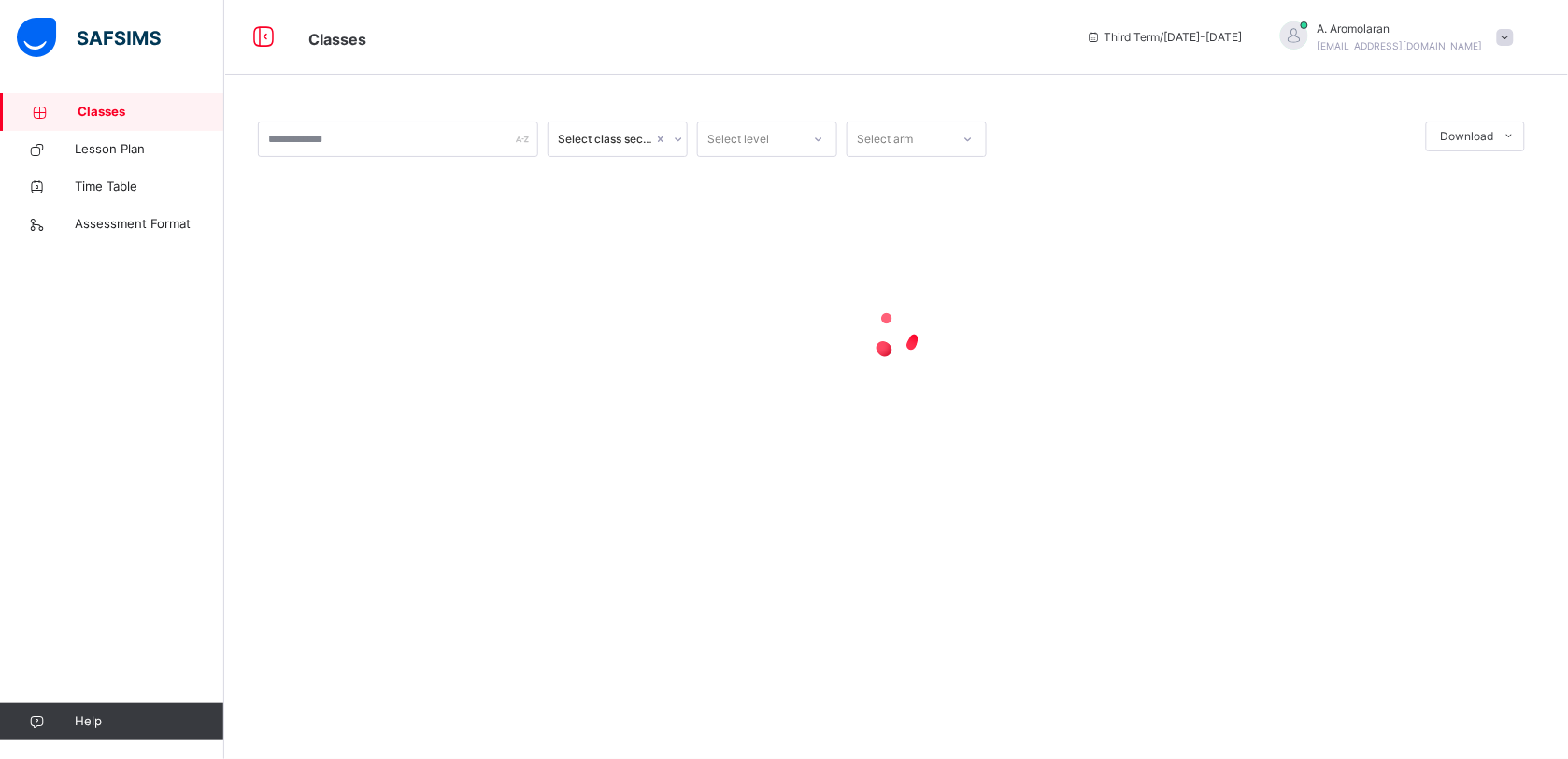 scroll, scrollTop: 0, scrollLeft: 0, axis: both 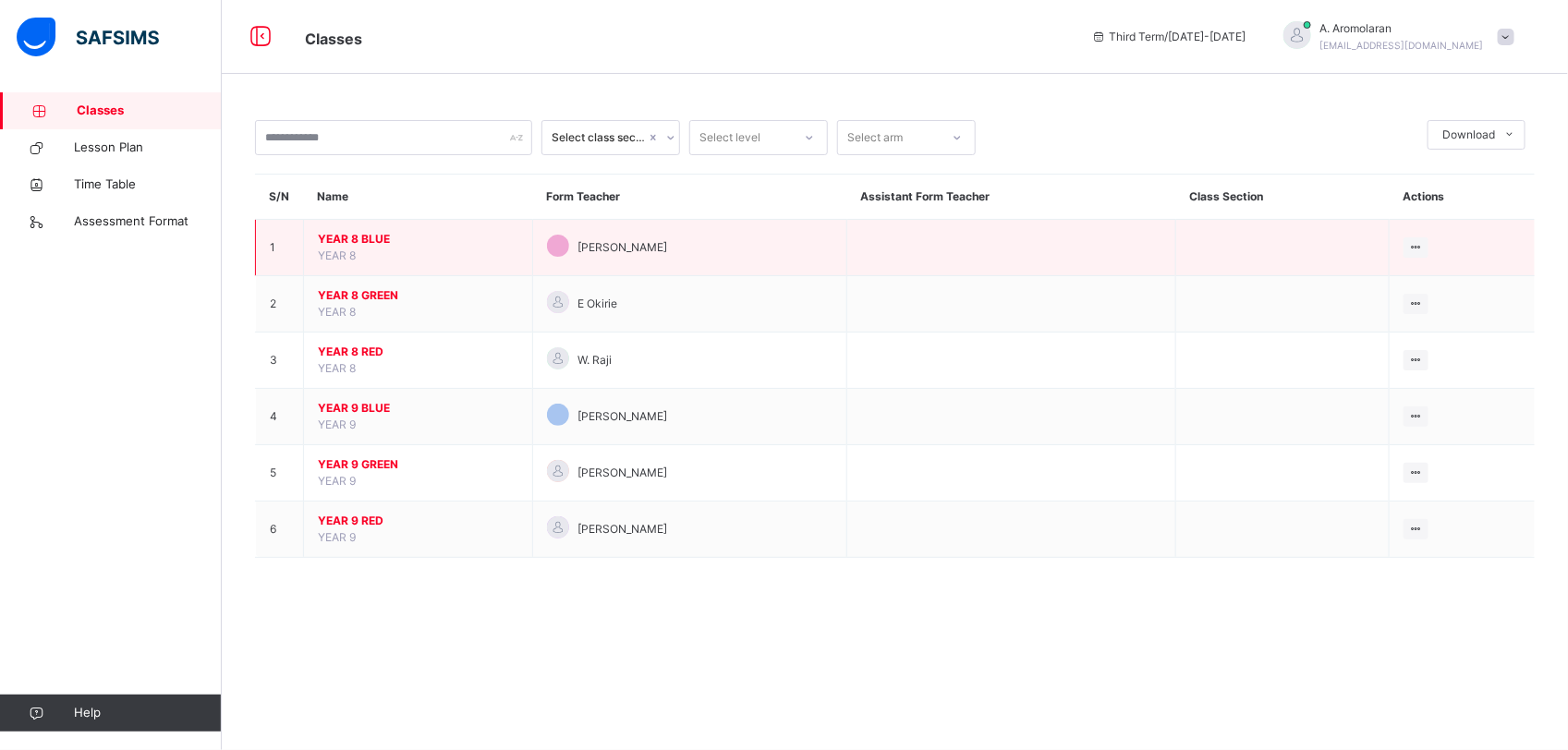 click on "YEAR 8   BLUE   YEAR 8" at bounding box center (419, 248) 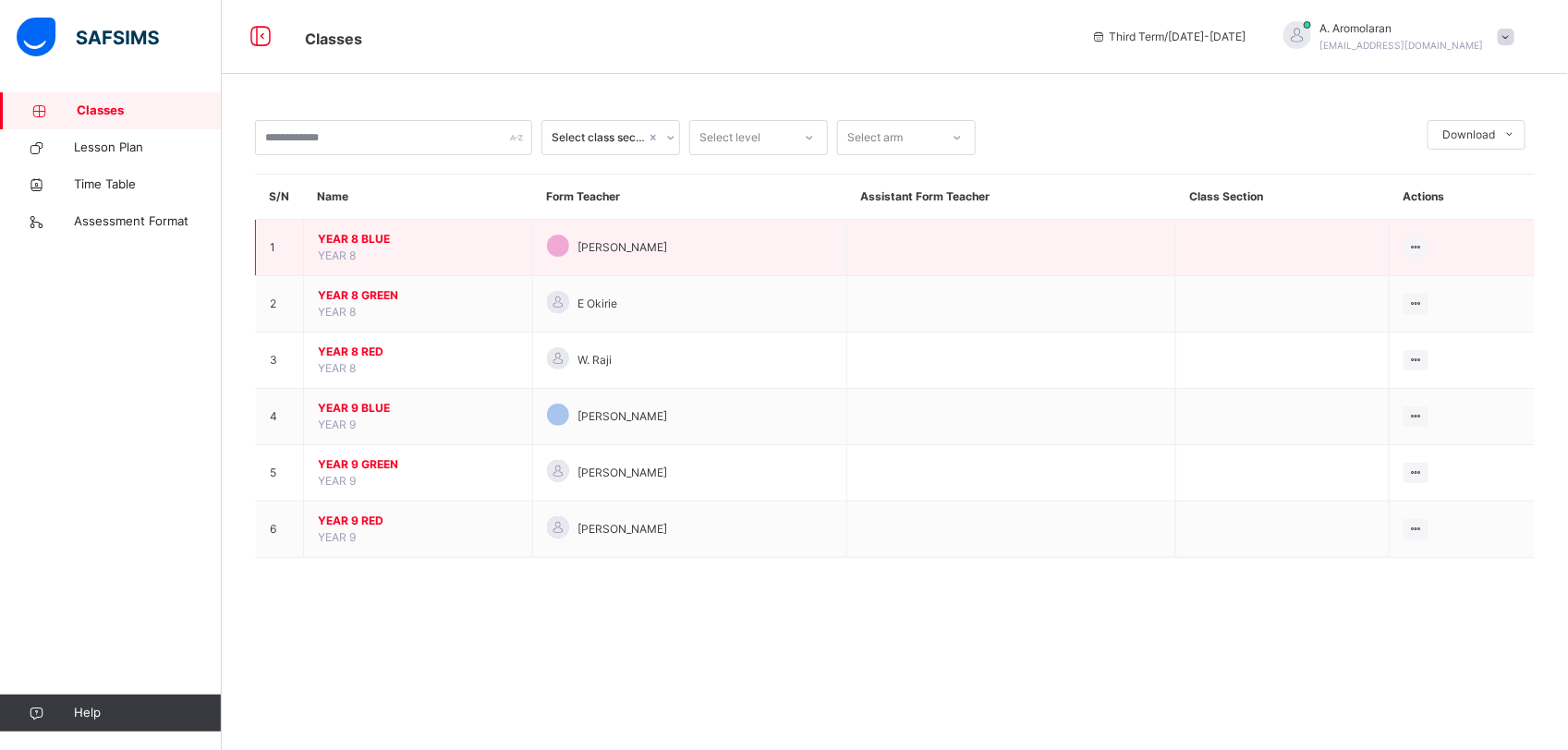 click on "YEAR 8   BLUE" at bounding box center (418, 239) 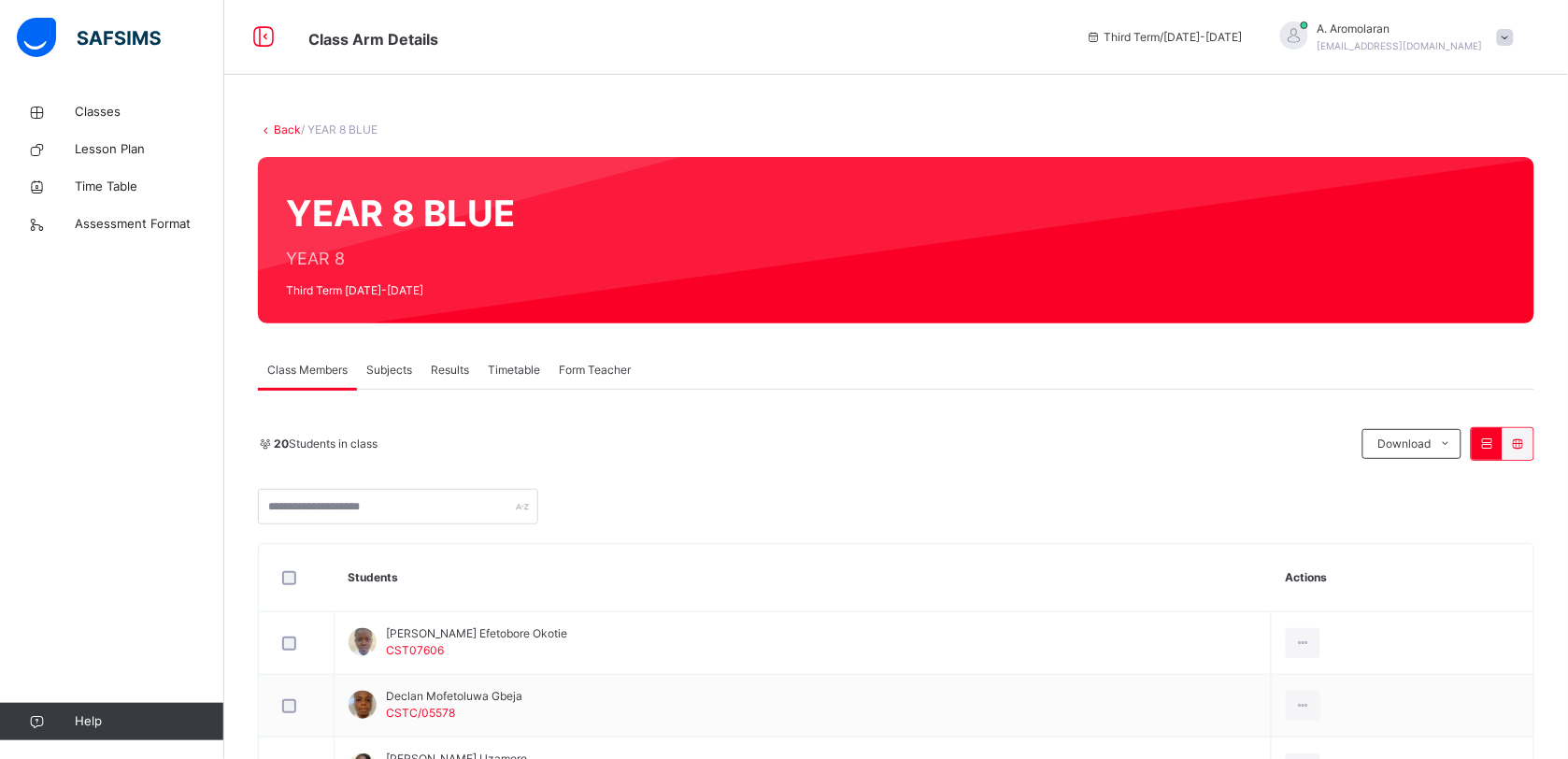 click on "Subjects" at bounding box center (389, 370) 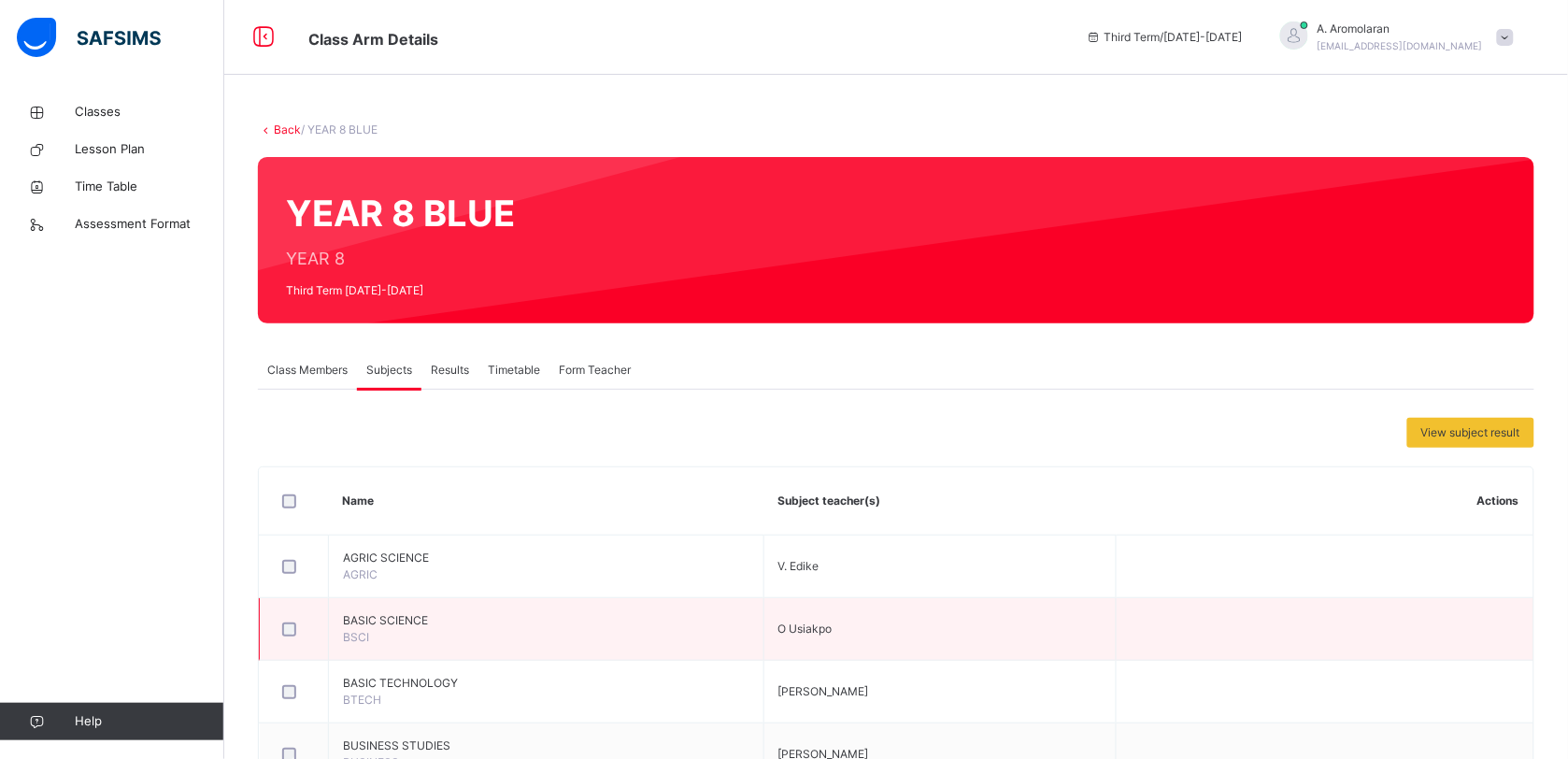 scroll, scrollTop: 1081, scrollLeft: 0, axis: vertical 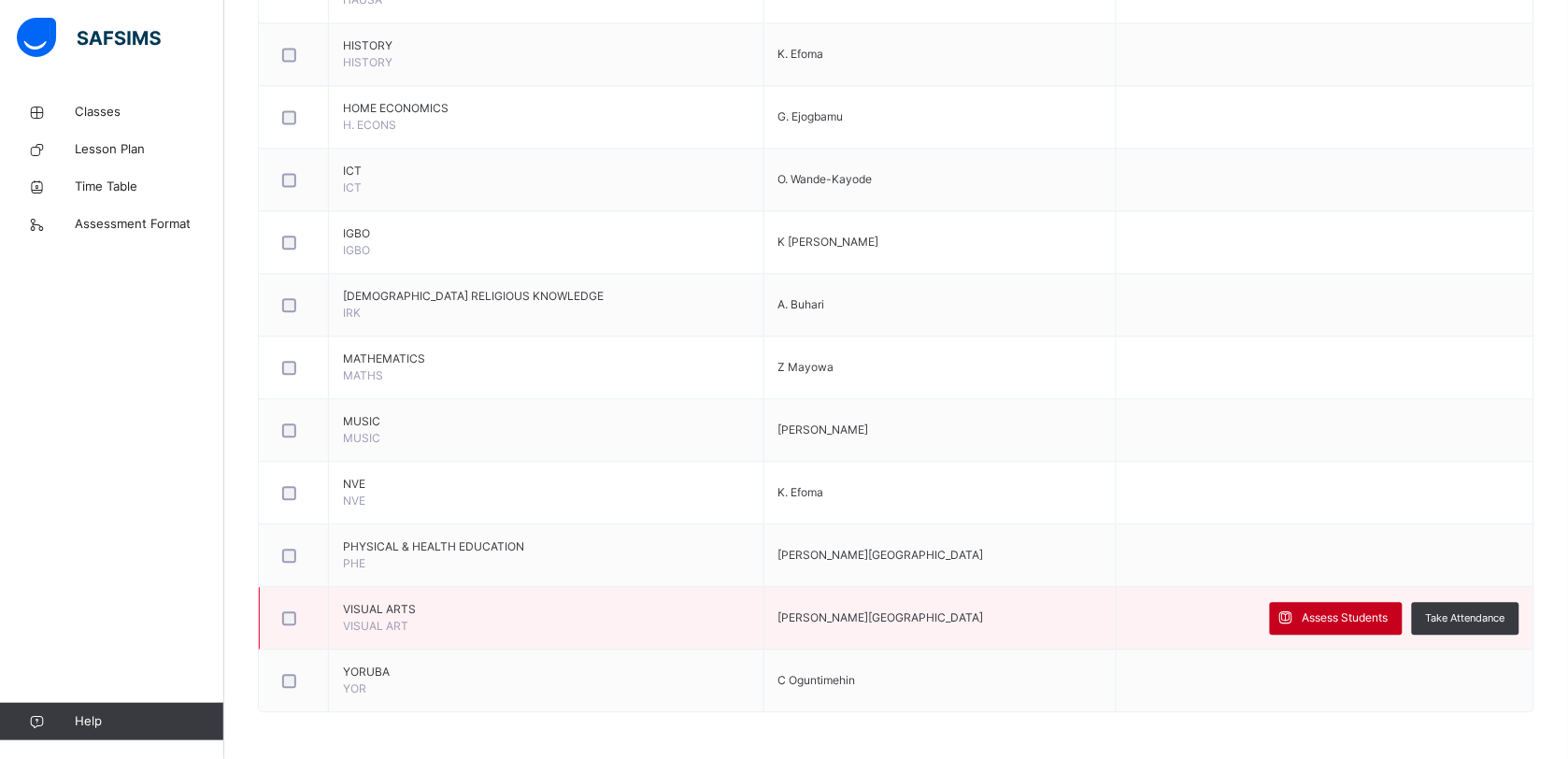 click on "Assess Students" at bounding box center [1336, 618] 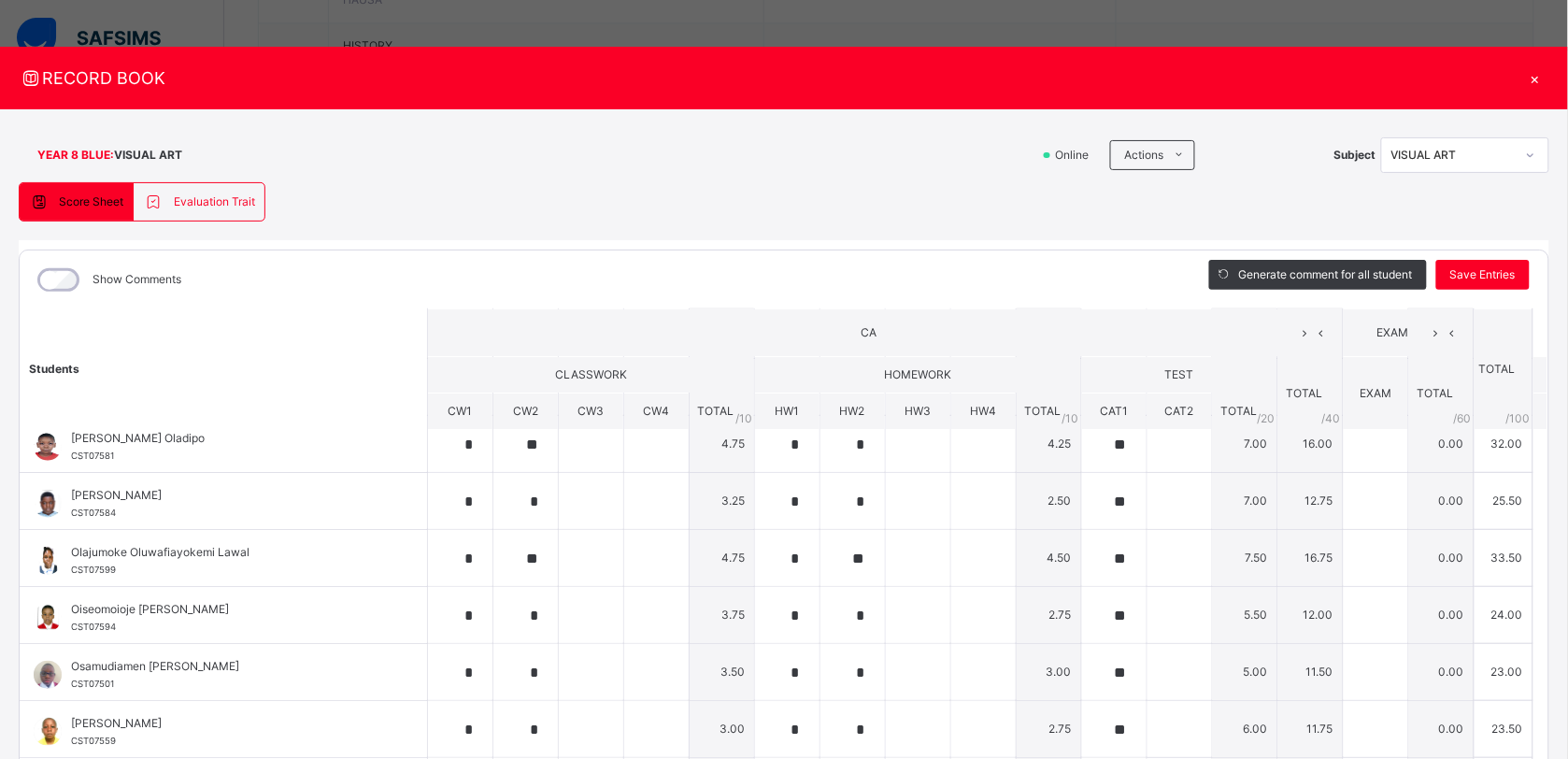 scroll, scrollTop: 799, scrollLeft: 0, axis: vertical 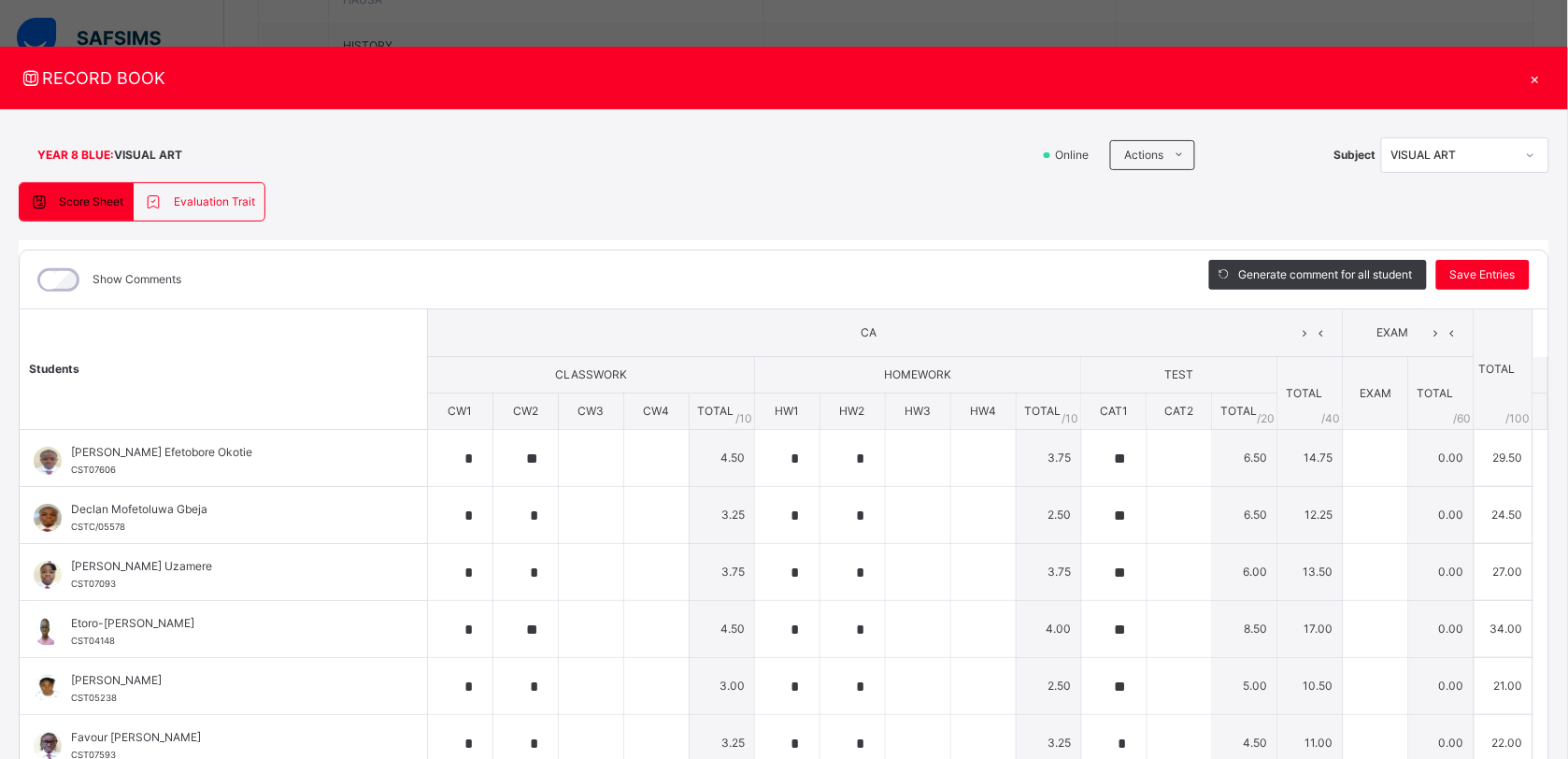 click on "×" at bounding box center (1535, 78) 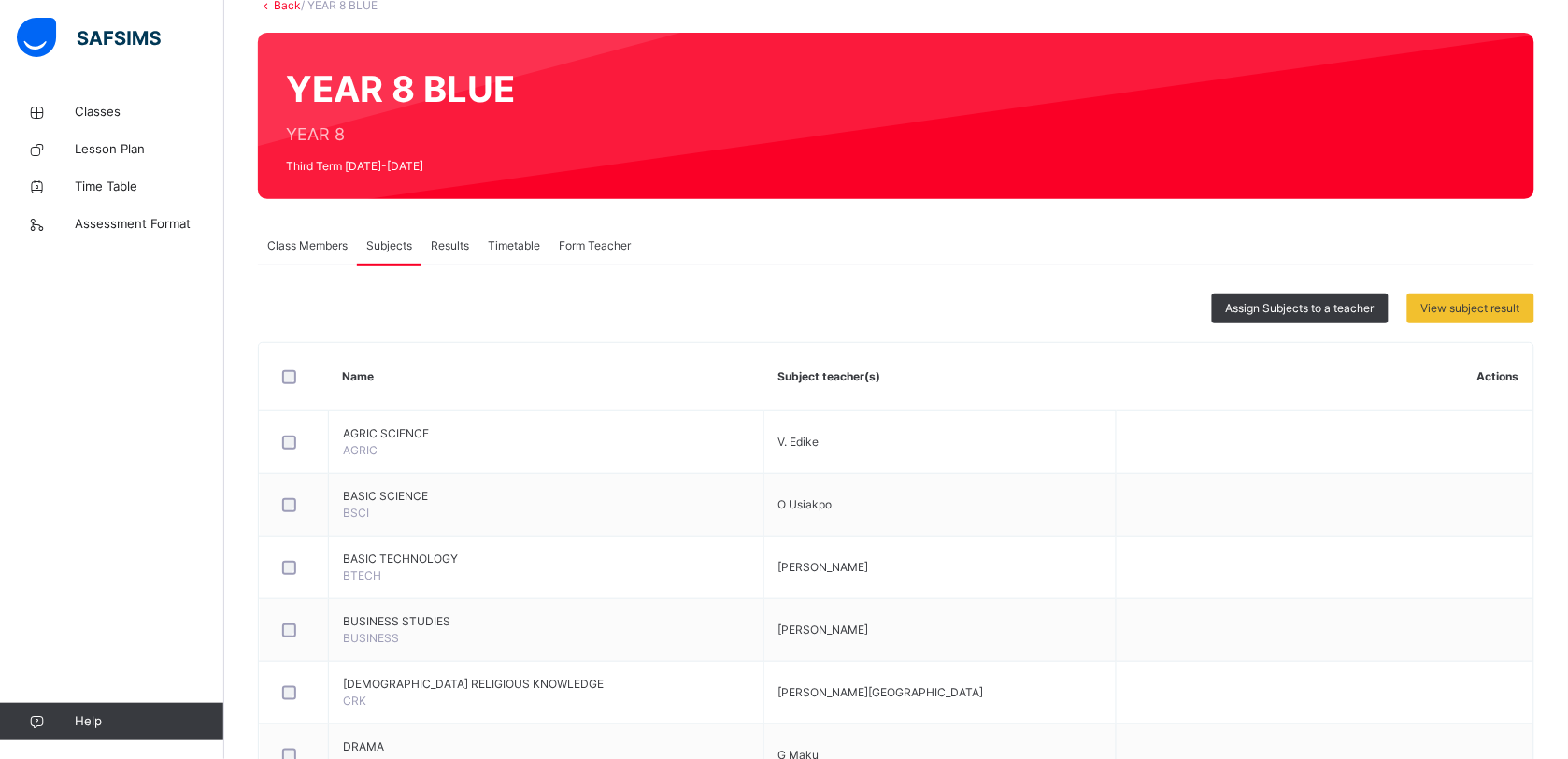 scroll, scrollTop: 0, scrollLeft: 0, axis: both 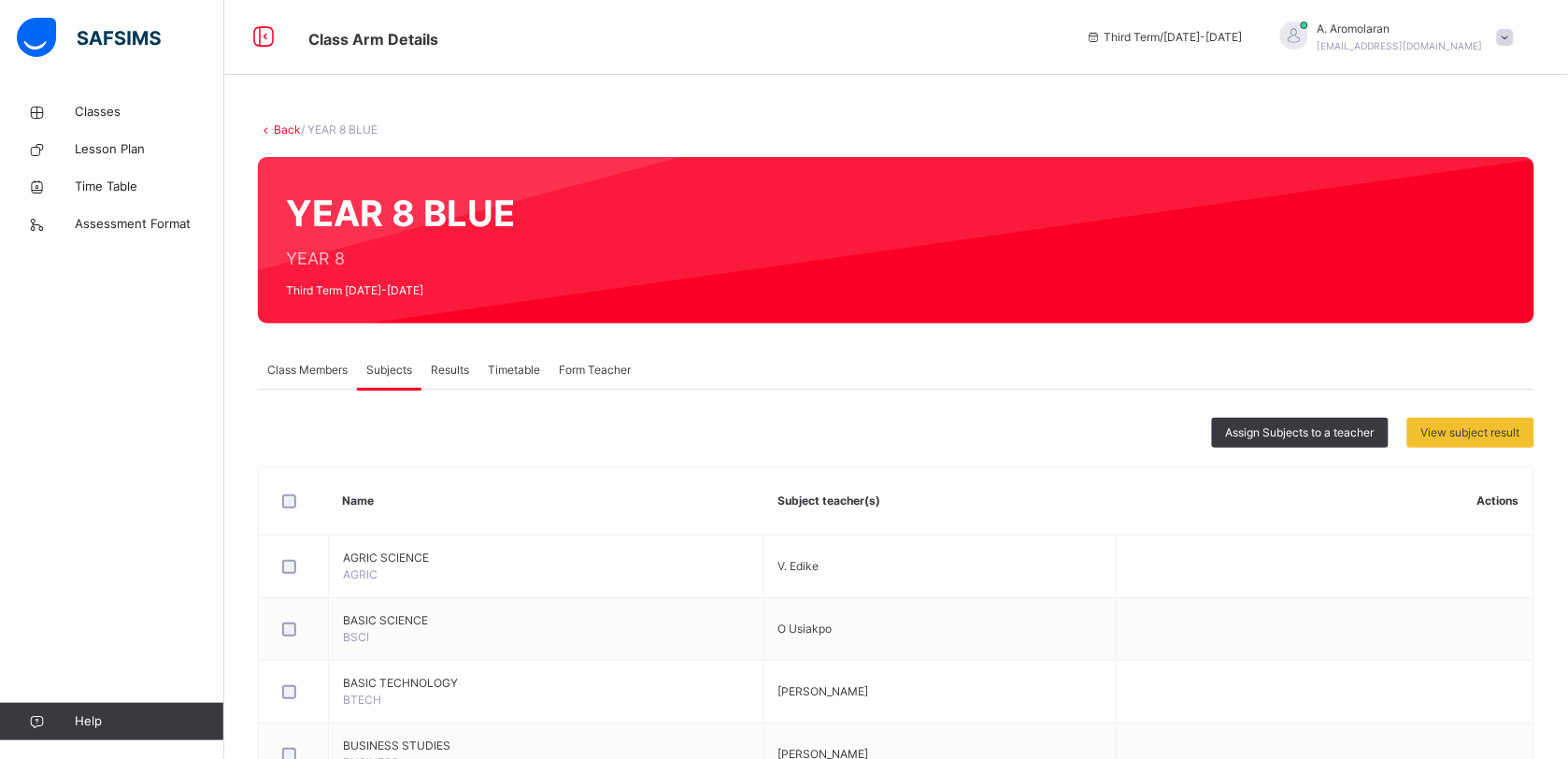 click on "Back" at bounding box center [287, 129] 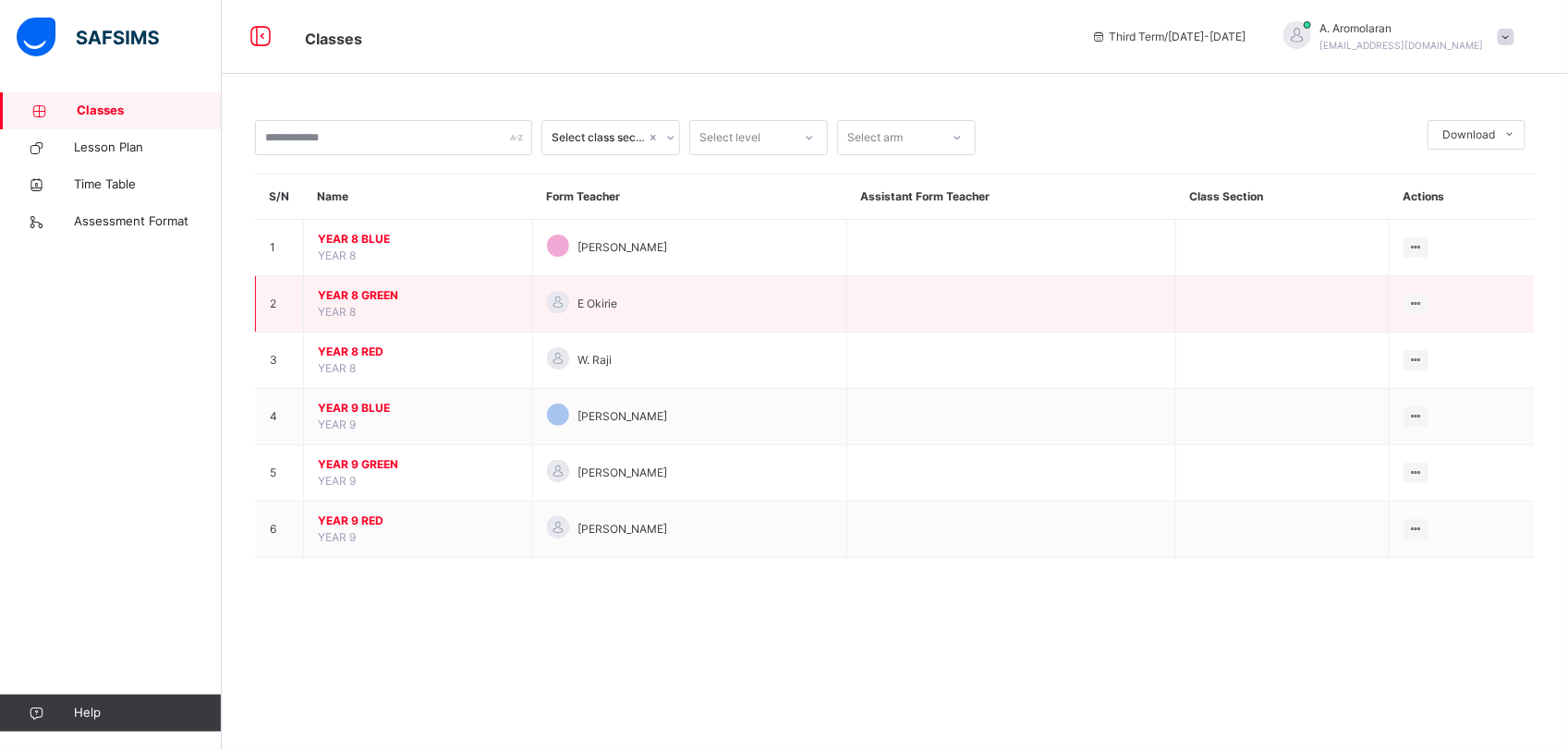 click on "YEAR 8" at bounding box center (336, 311) 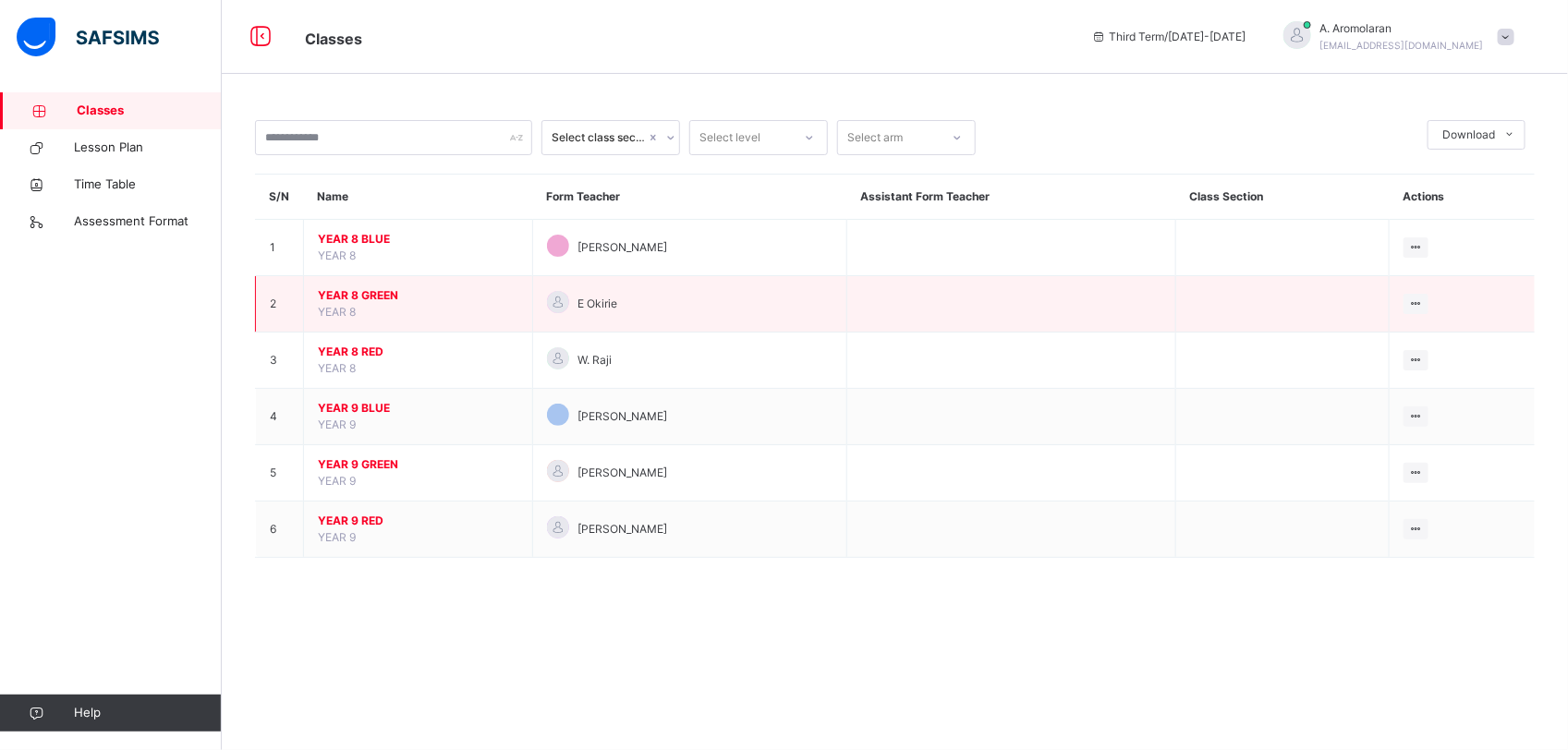 click on "YEAR 8   GREEN" at bounding box center [418, 296] 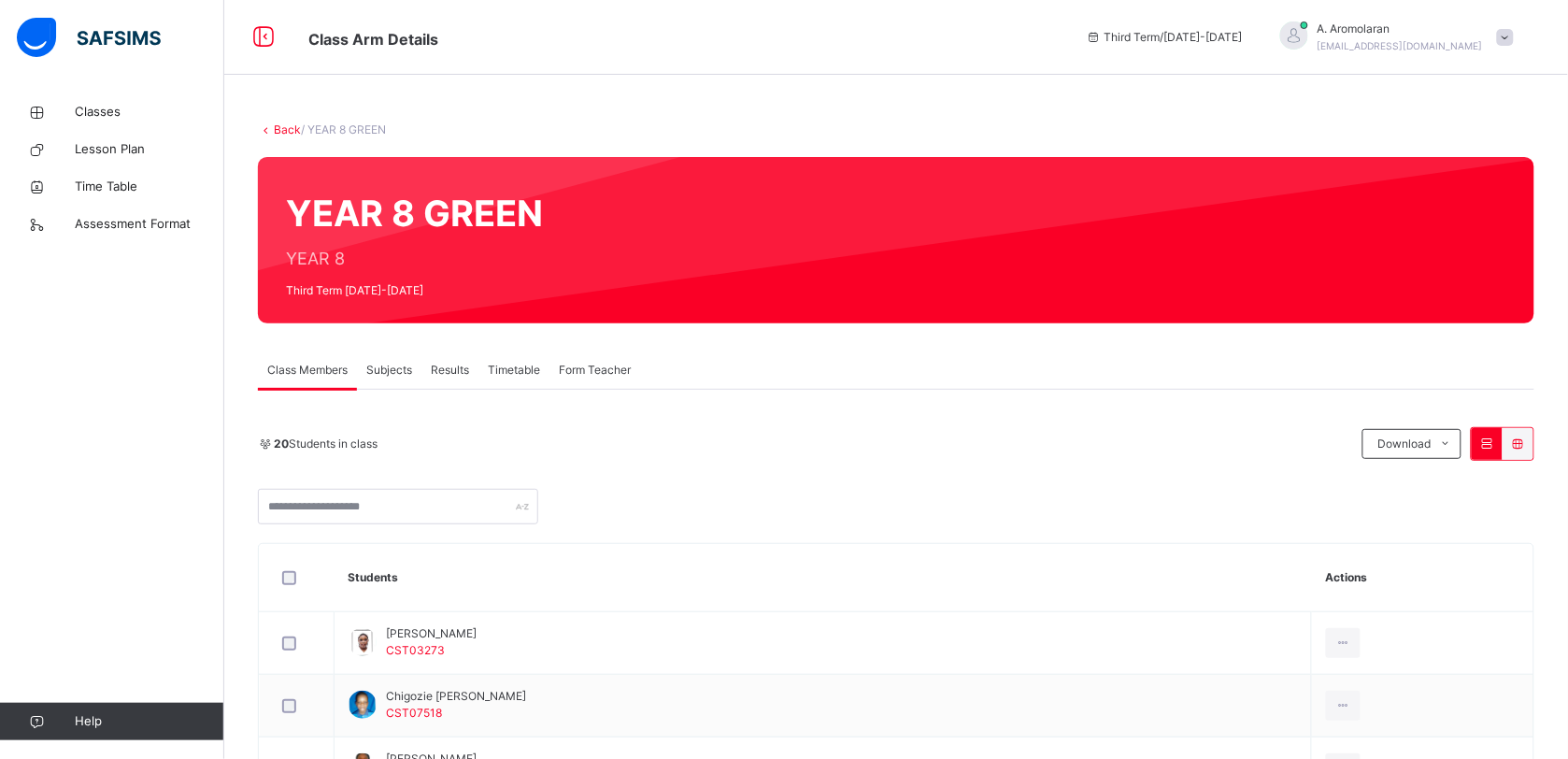 click on "Subjects" at bounding box center [389, 370] 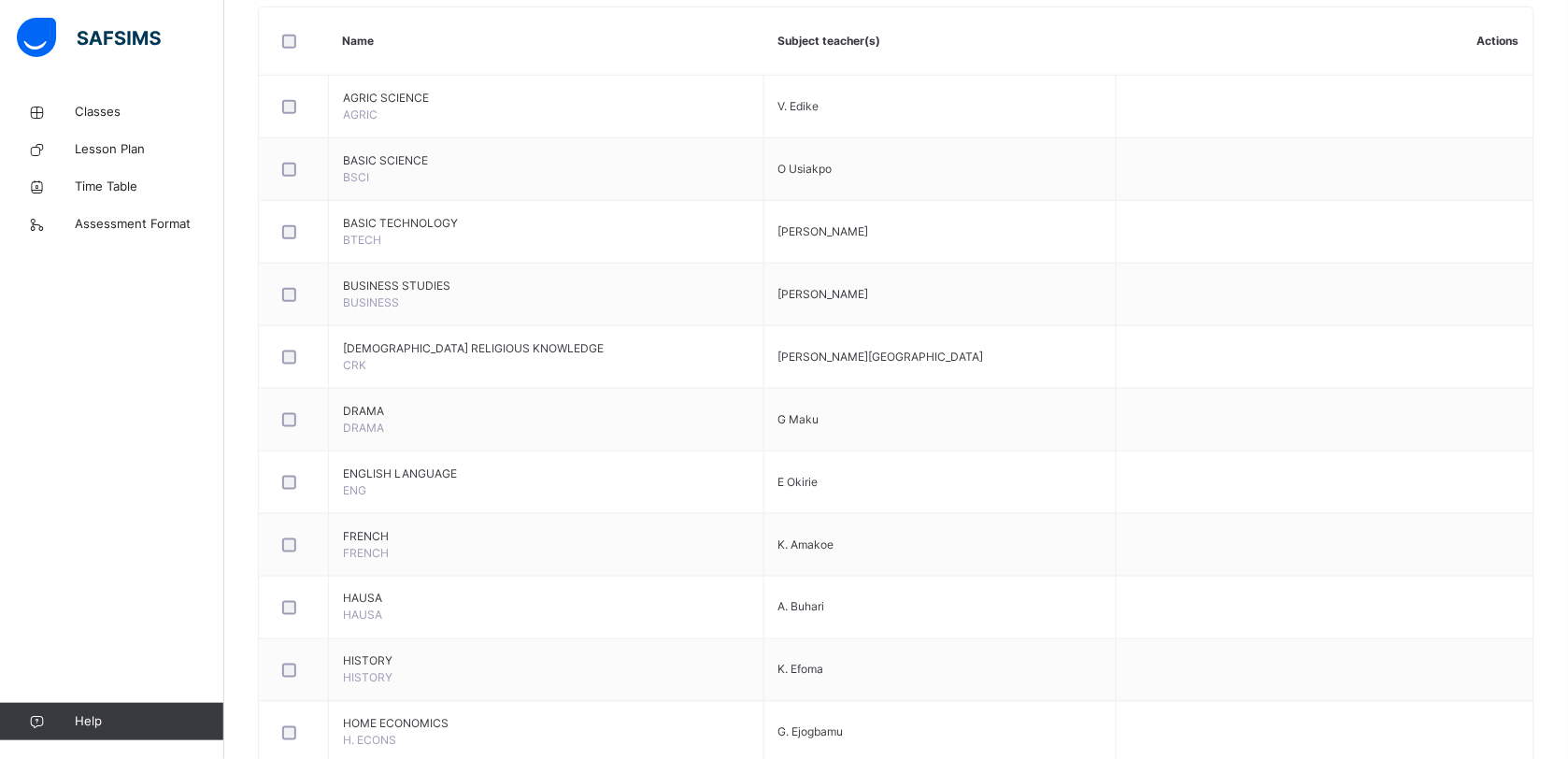 scroll, scrollTop: 1081, scrollLeft: 0, axis: vertical 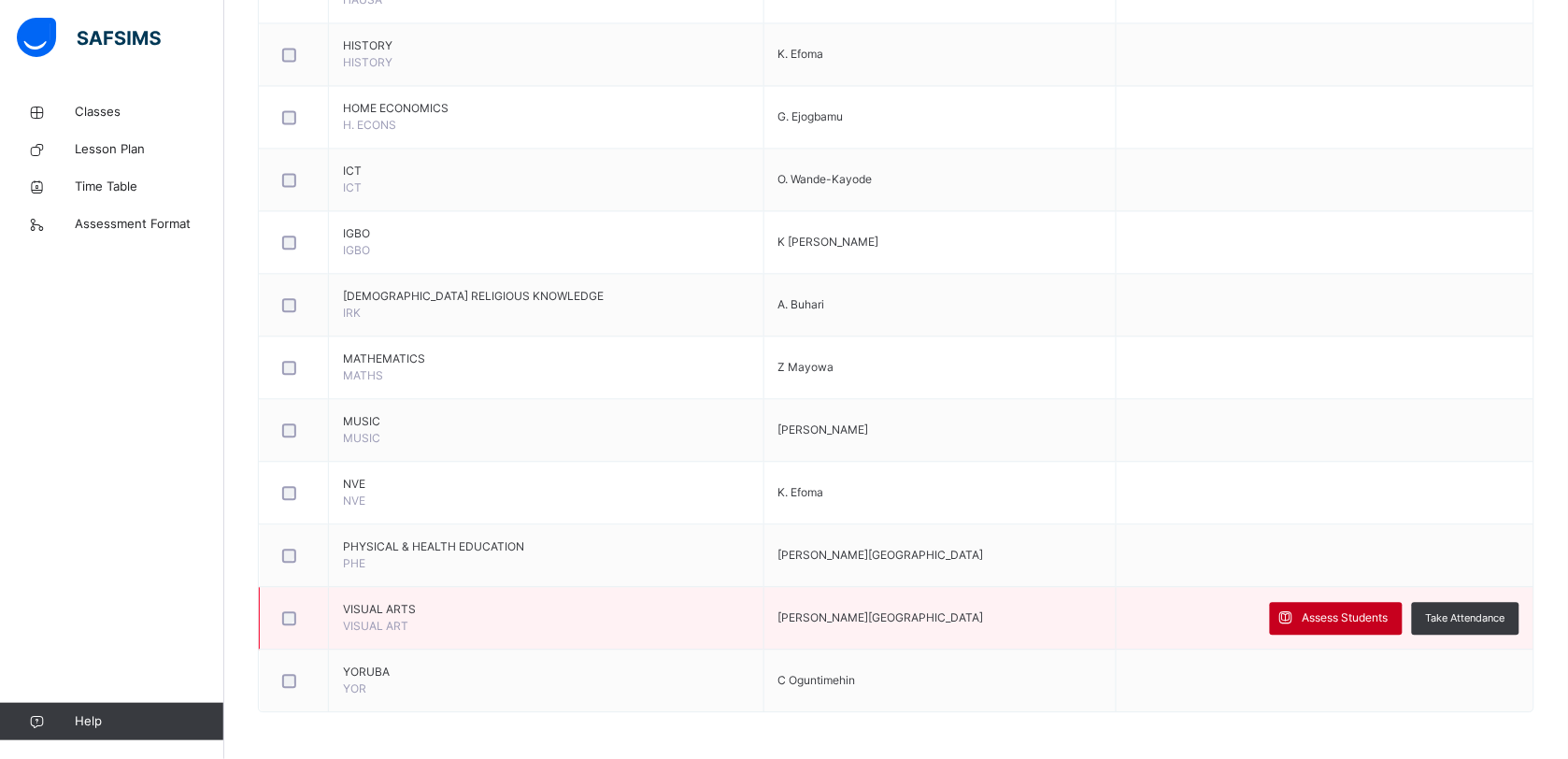 click on "Assess Students" at bounding box center (1346, 618) 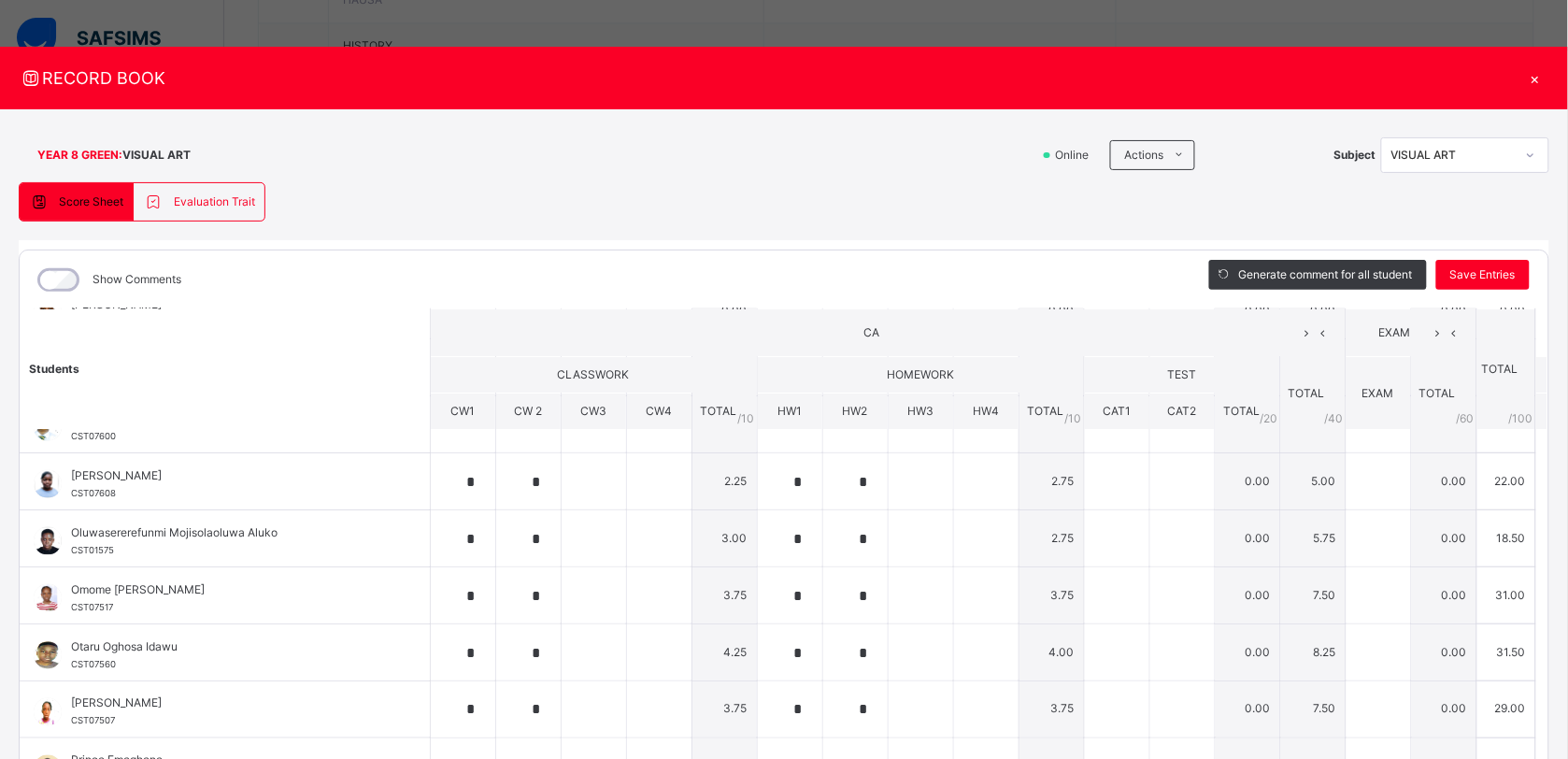 scroll, scrollTop: 741, scrollLeft: 0, axis: vertical 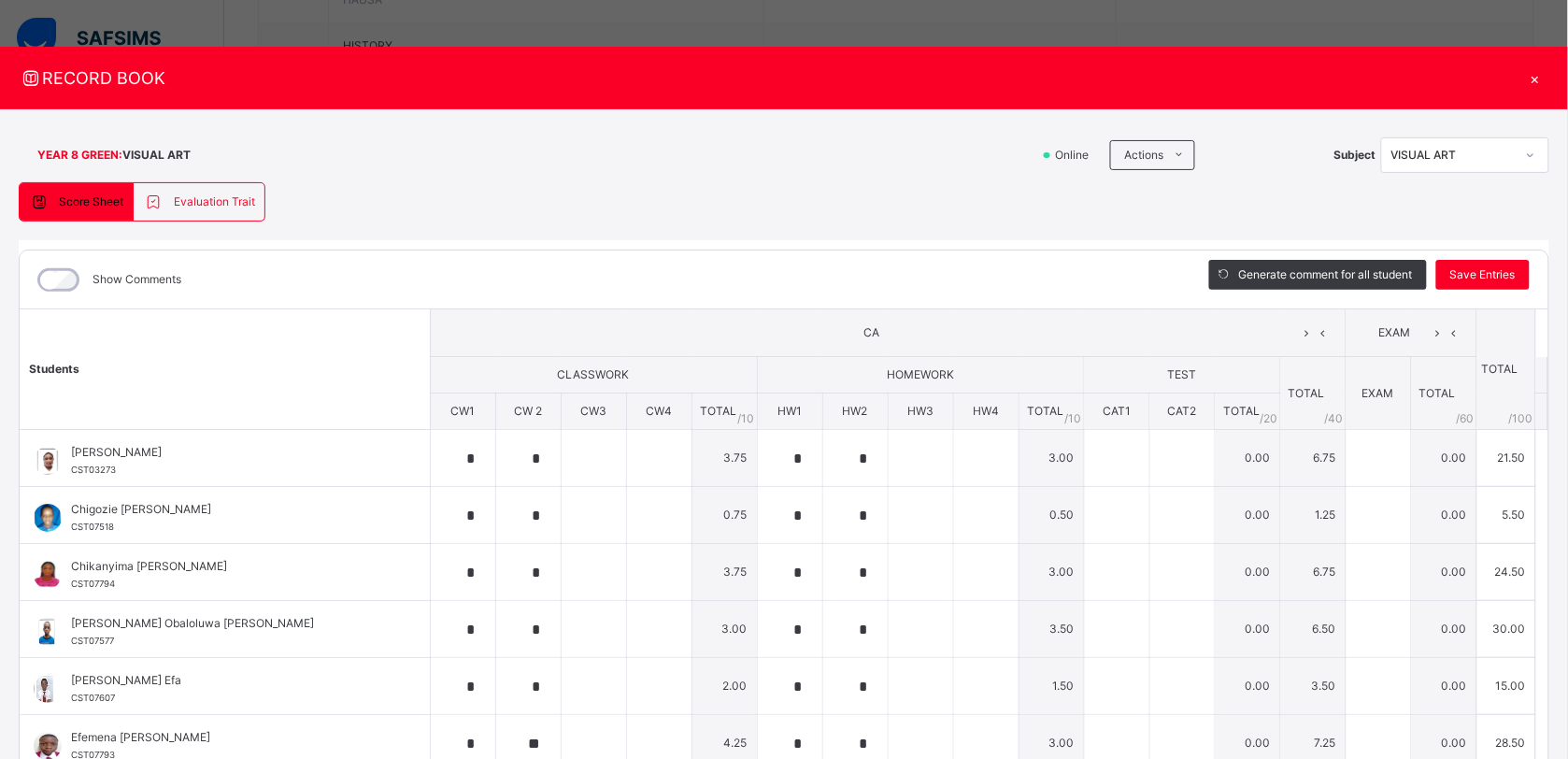 click on "×" at bounding box center [1535, 78] 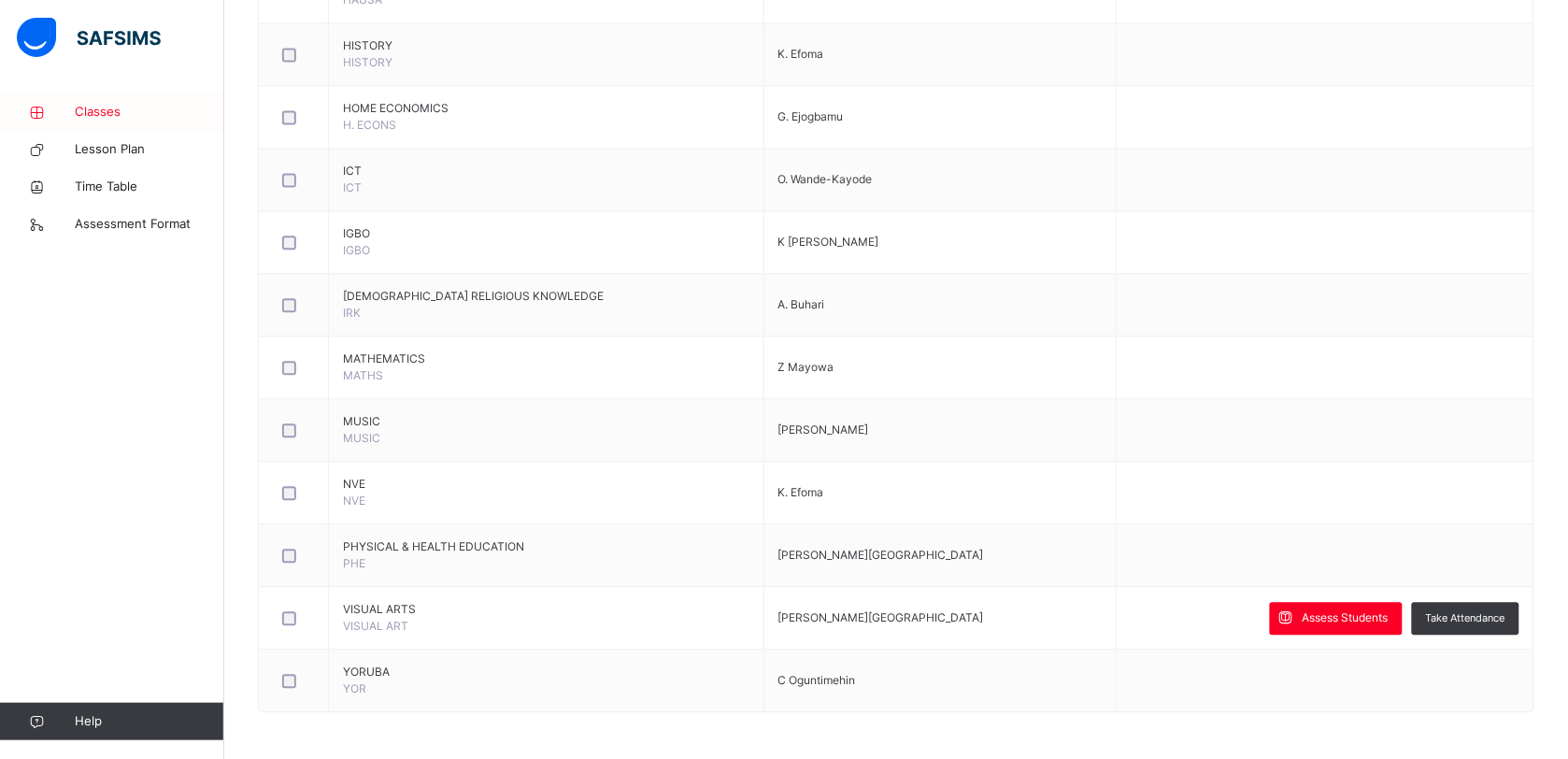 click on "Classes" at bounding box center [150, 112] 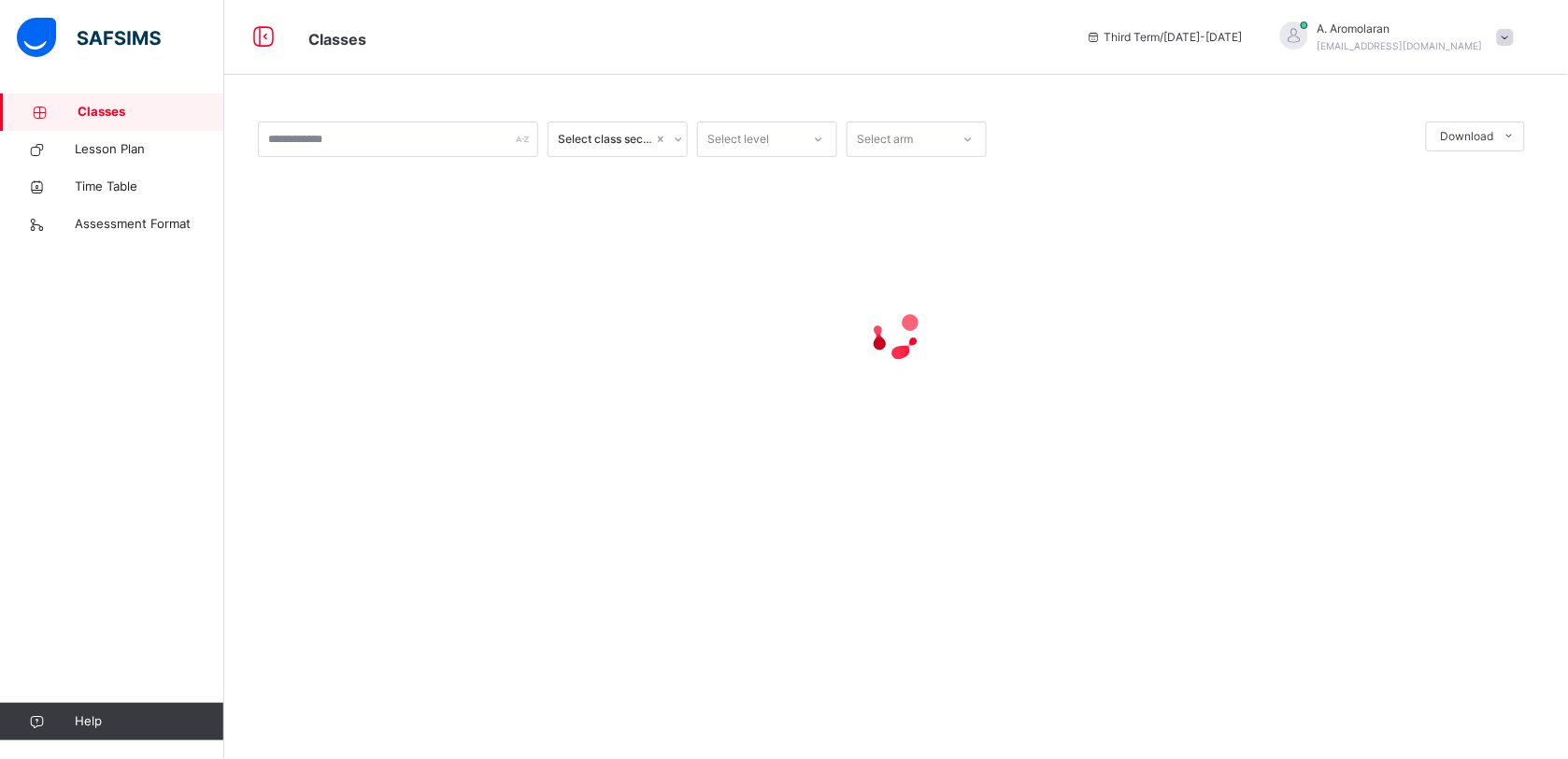 scroll, scrollTop: 0, scrollLeft: 0, axis: both 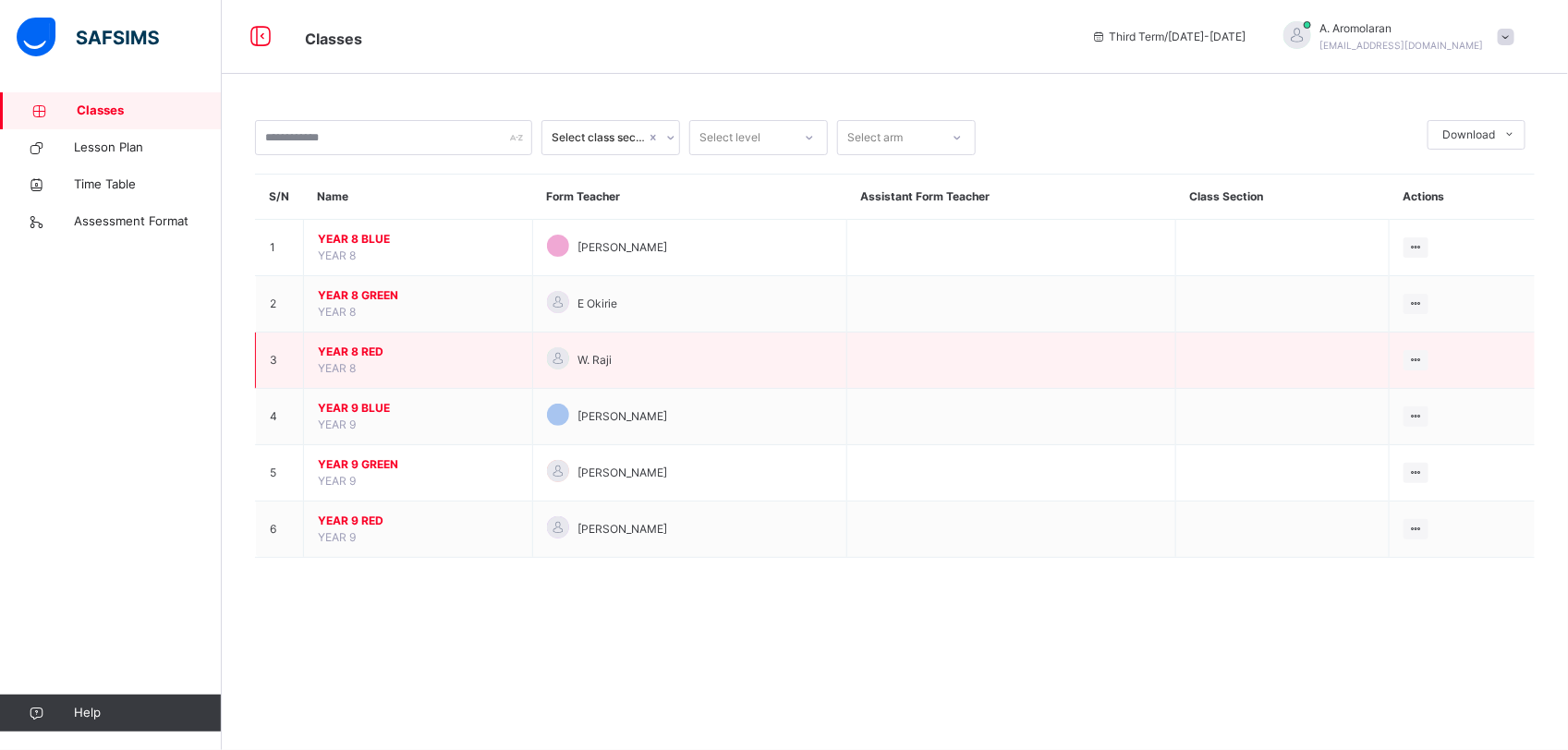 click on "YEAR 8   RED" at bounding box center (418, 352) 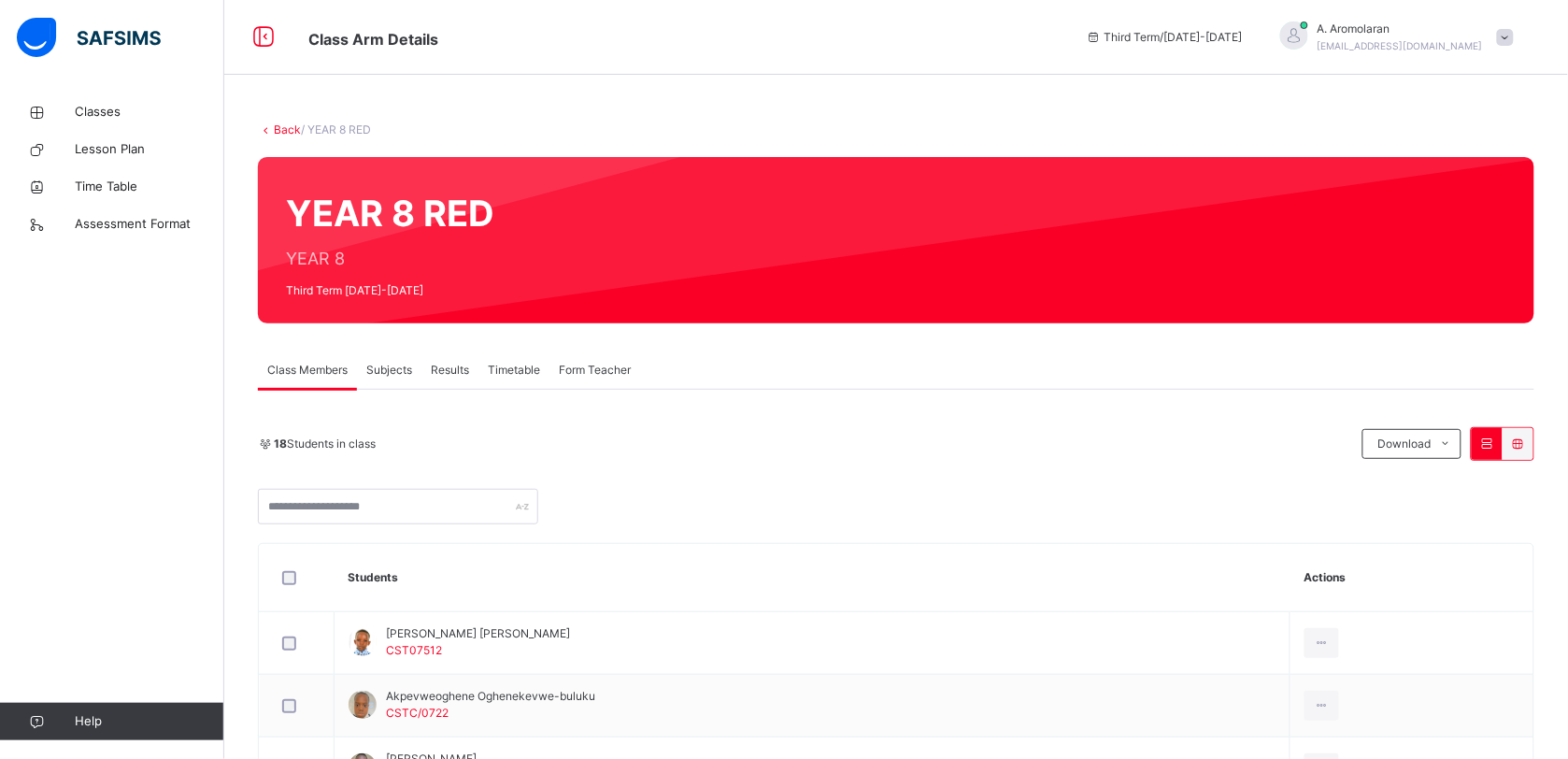 click on "Subjects" at bounding box center (389, 370) 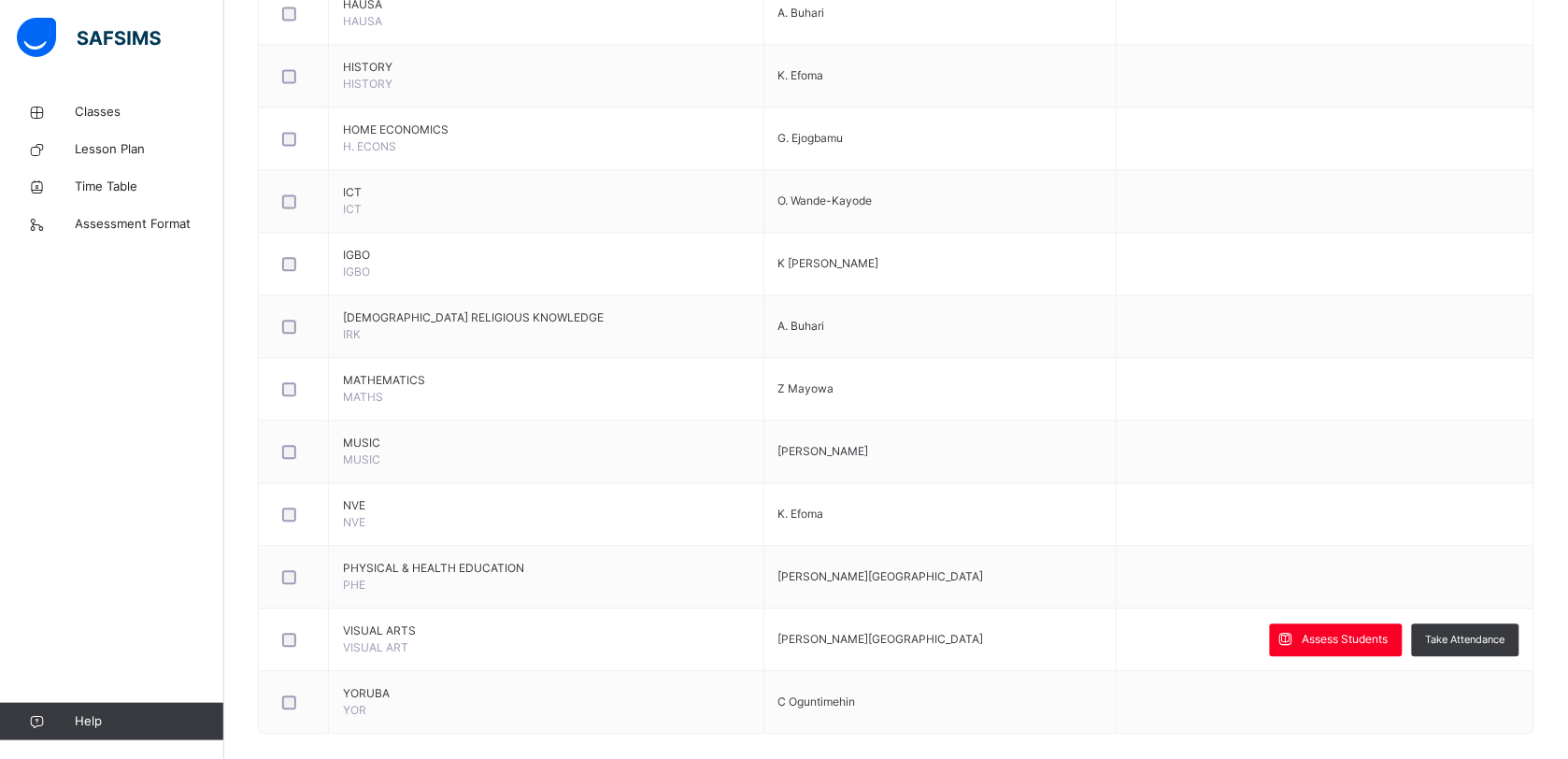 scroll, scrollTop: 1081, scrollLeft: 0, axis: vertical 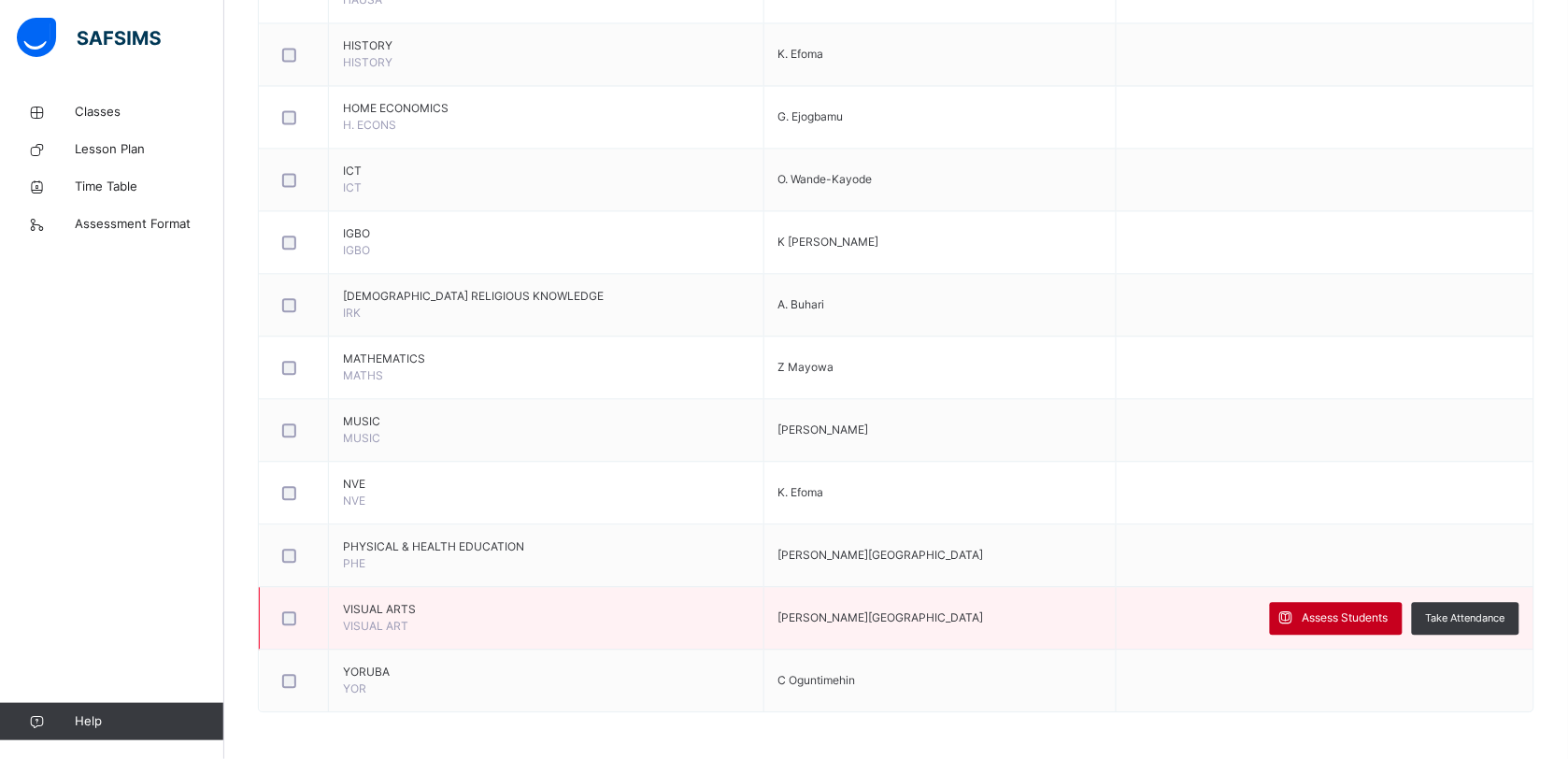 click on "Assess Students" at bounding box center [1346, 618] 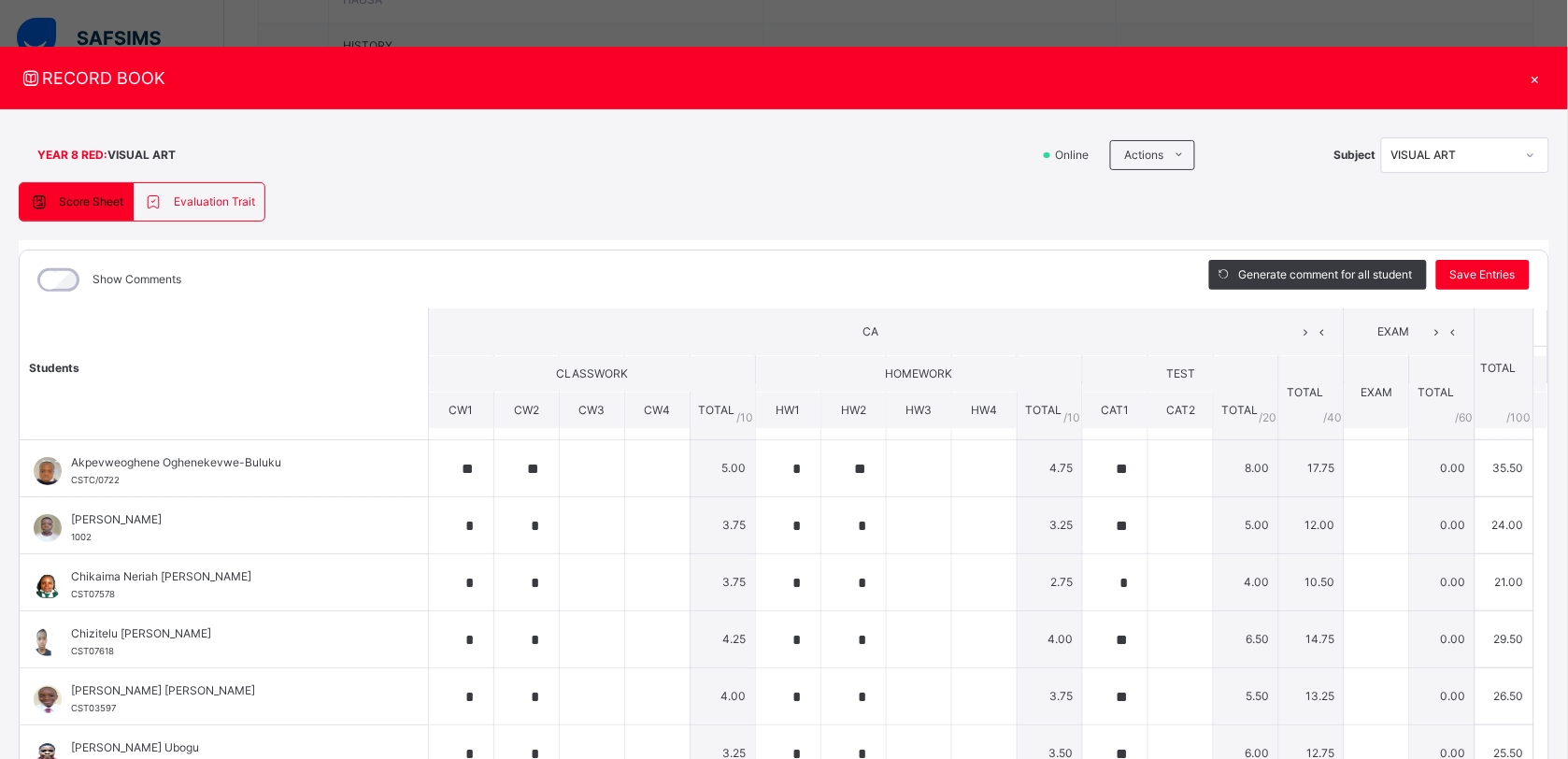 scroll, scrollTop: 48, scrollLeft: 0, axis: vertical 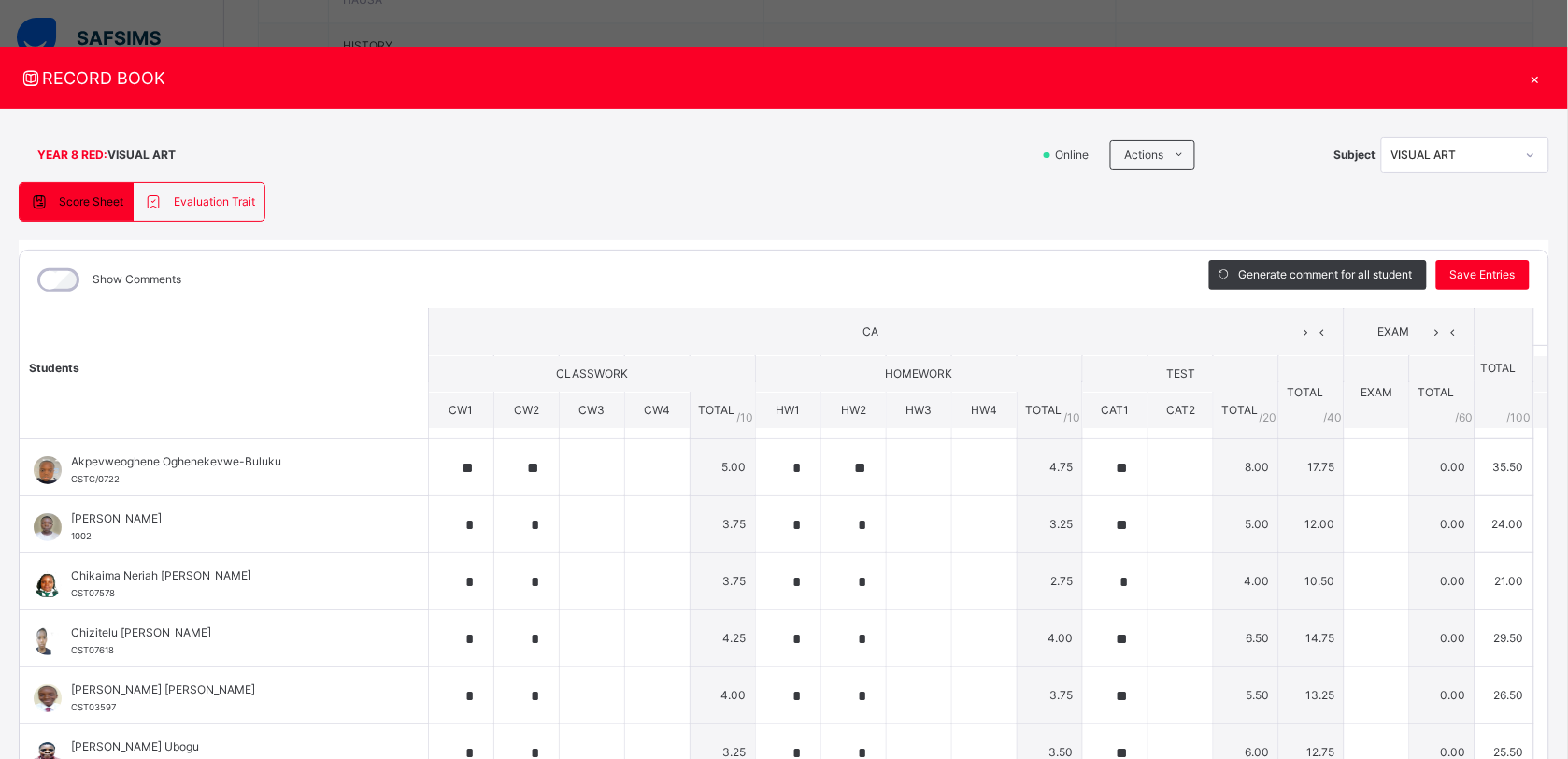 click on "×" at bounding box center (1535, 78) 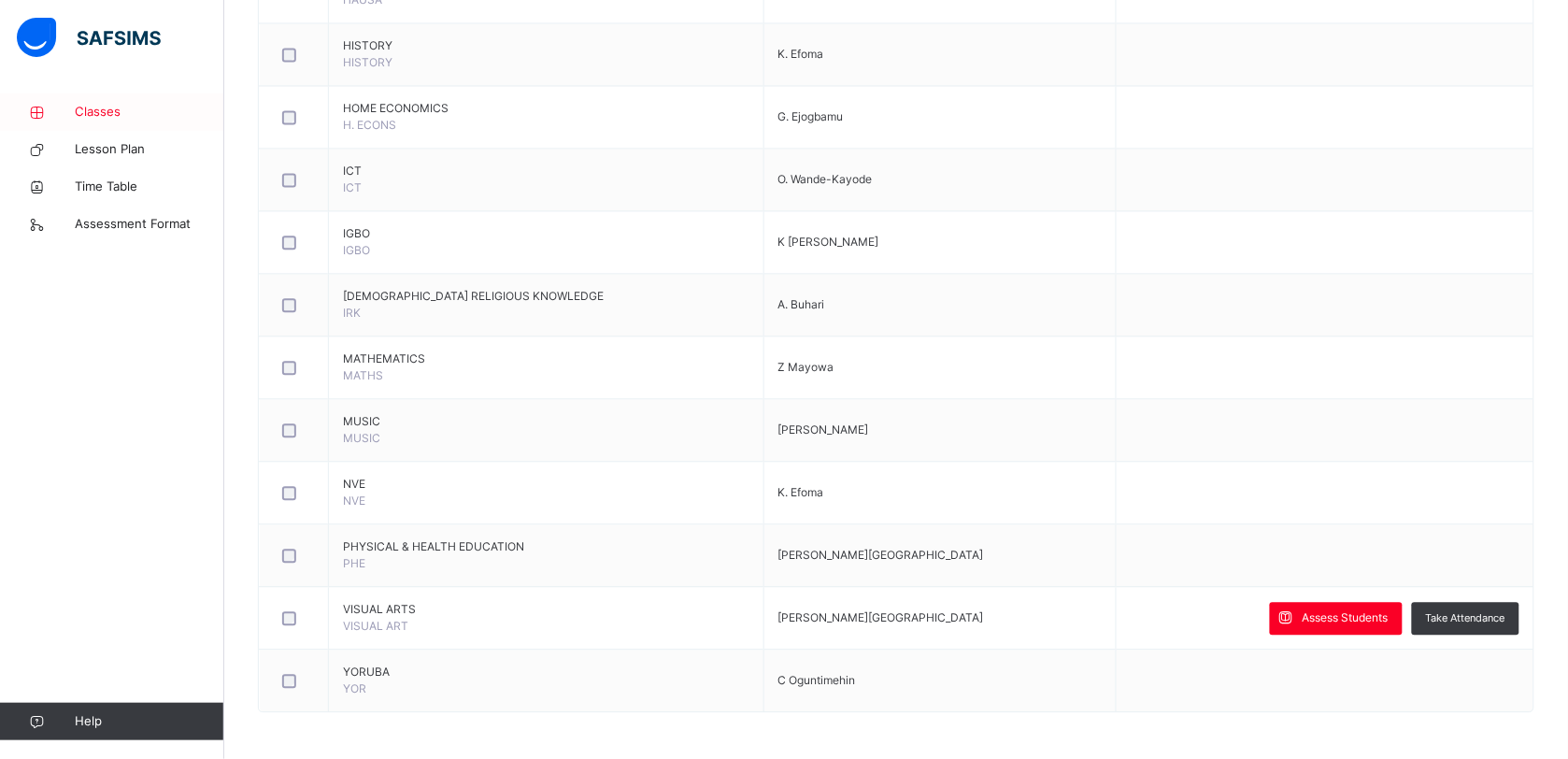 click on "Classes" at bounding box center [150, 112] 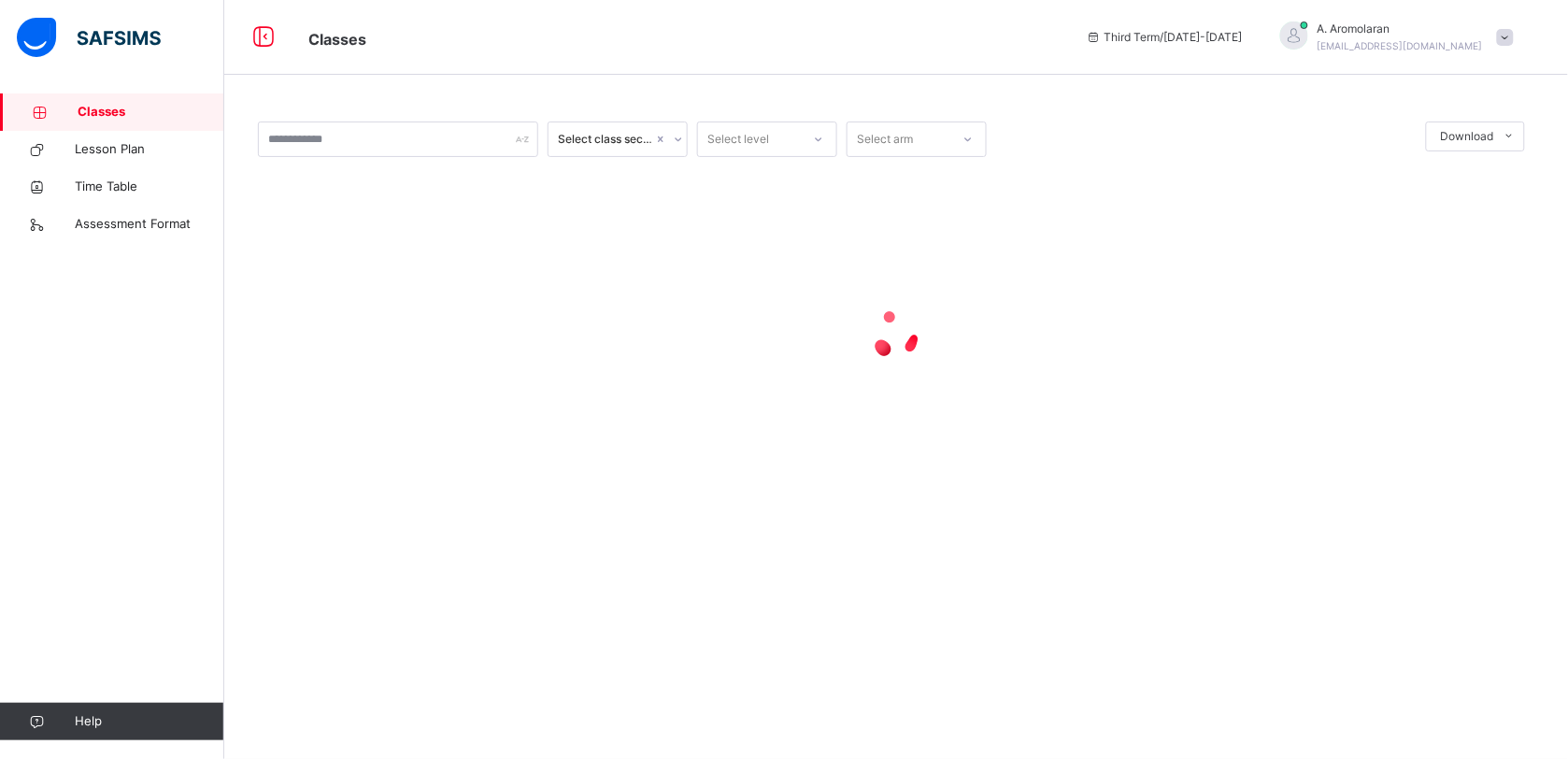 scroll, scrollTop: 0, scrollLeft: 0, axis: both 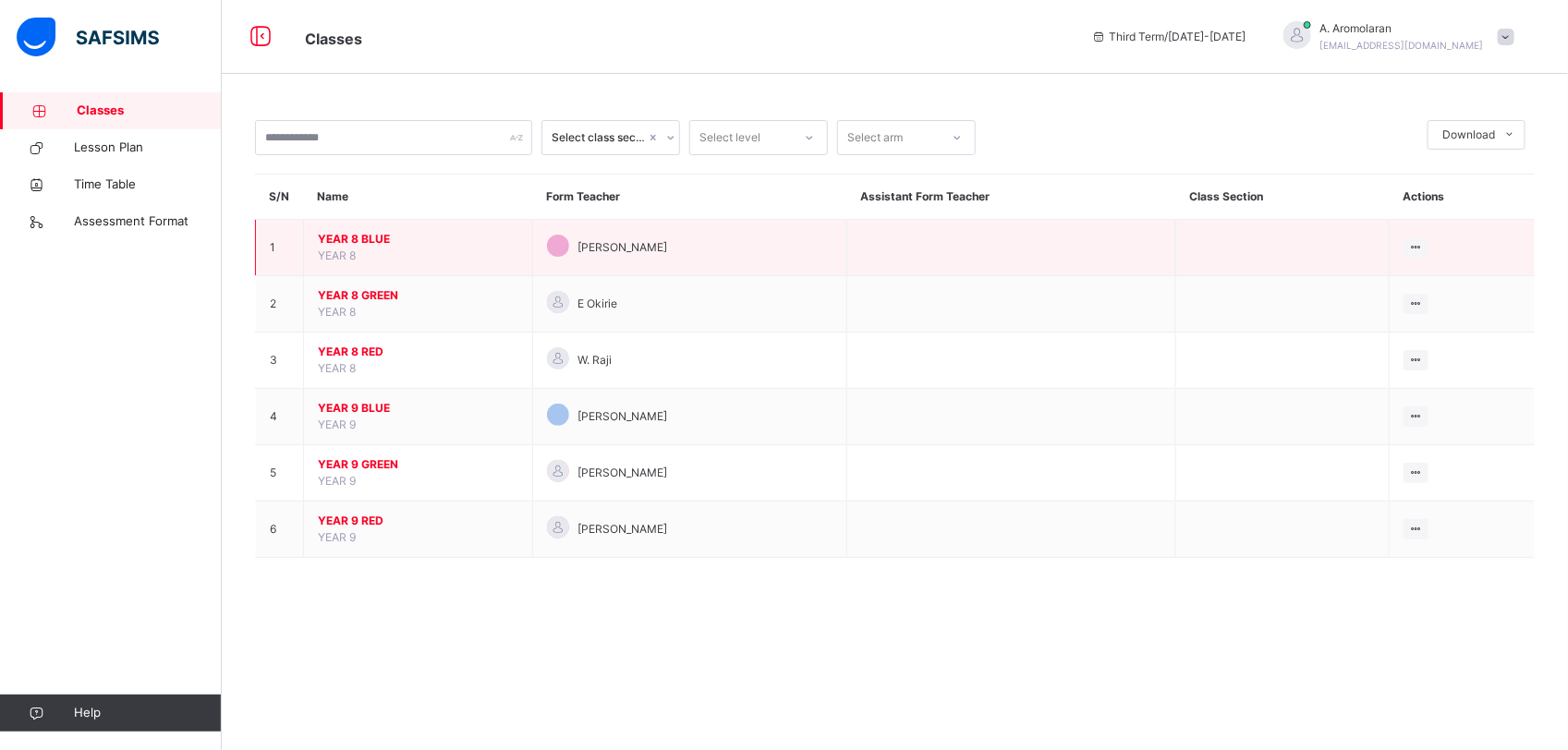 click on "YEAR 8   BLUE" at bounding box center [418, 239] 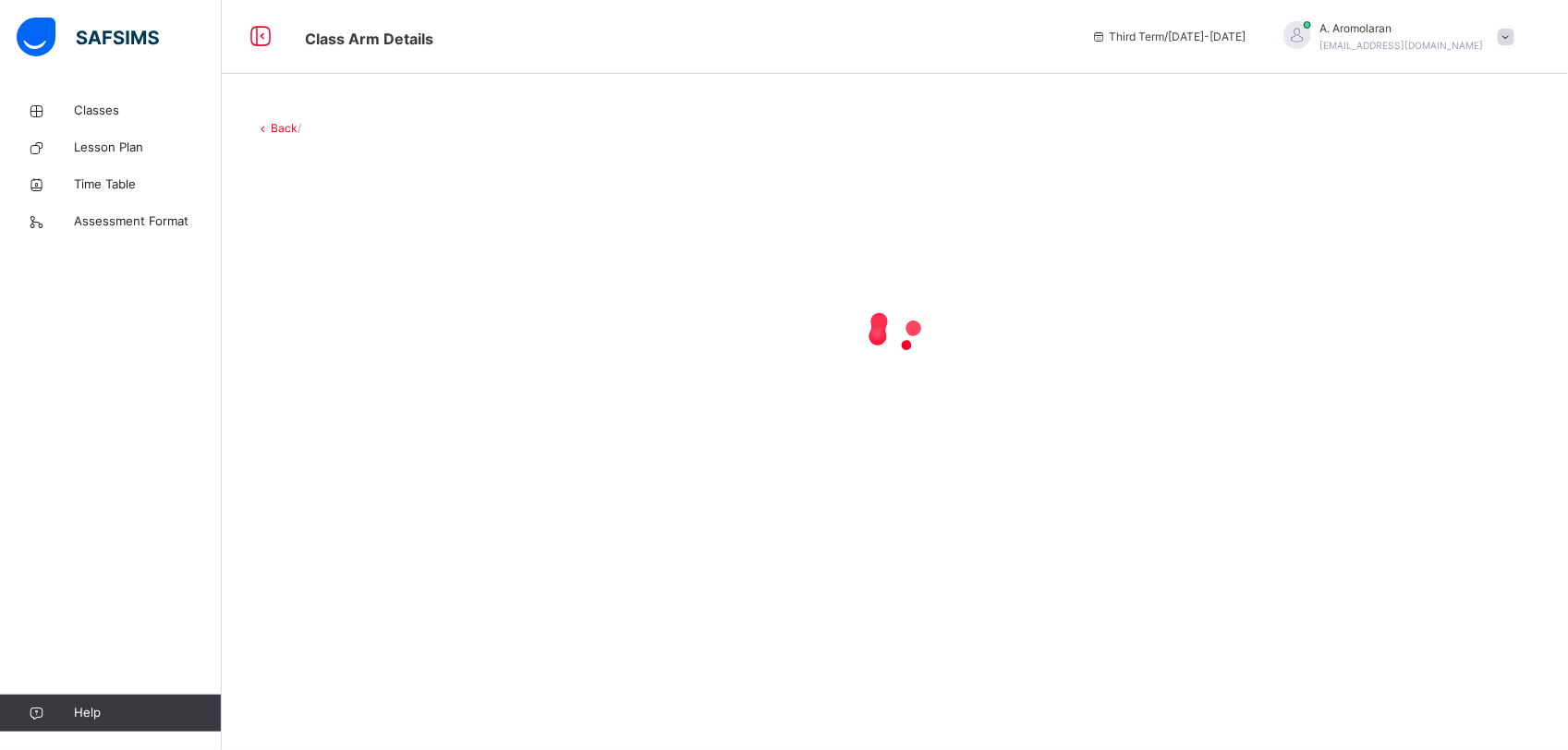 click at bounding box center (894, 331) 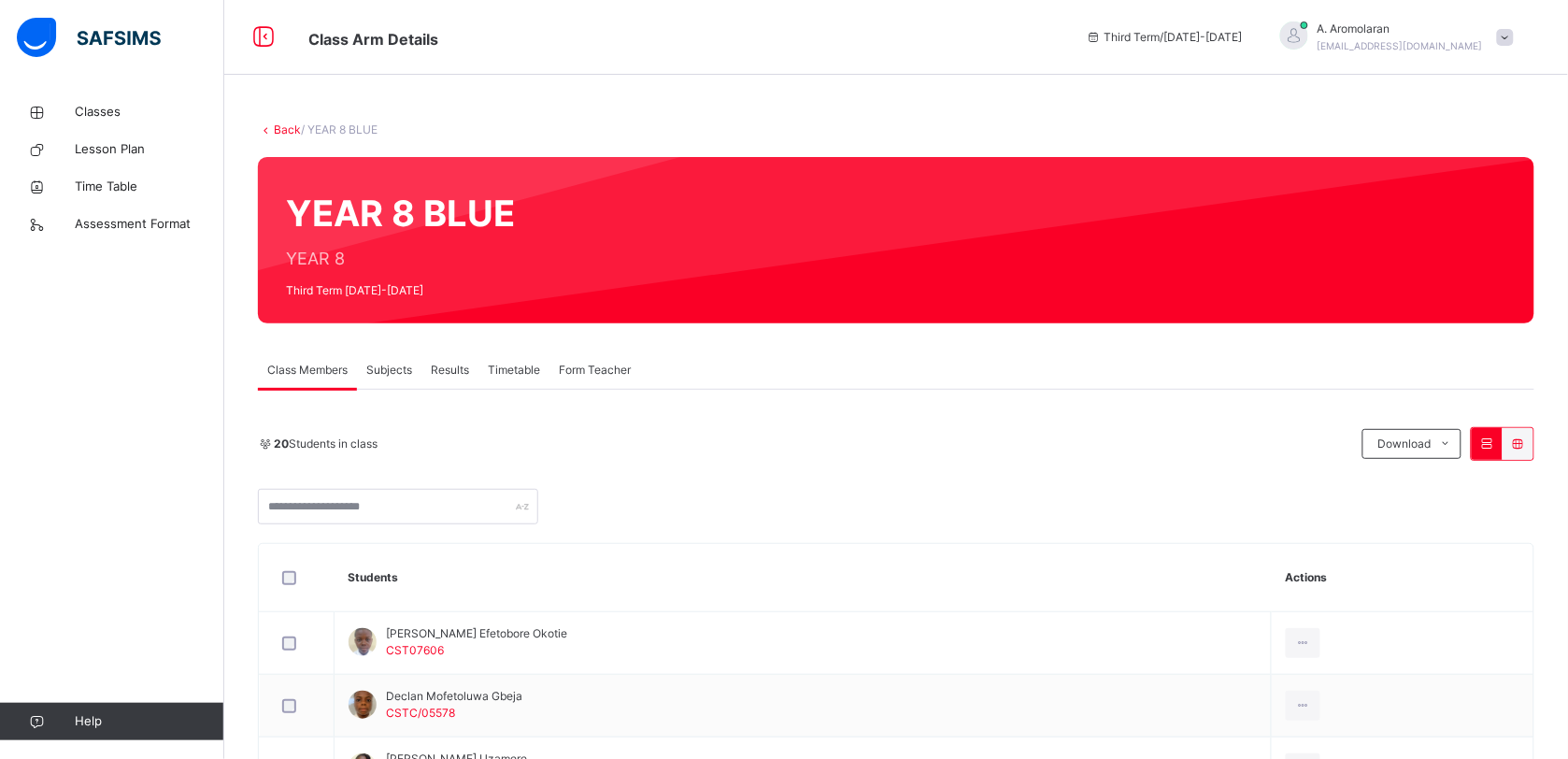 click on "Subjects" at bounding box center [389, 370] 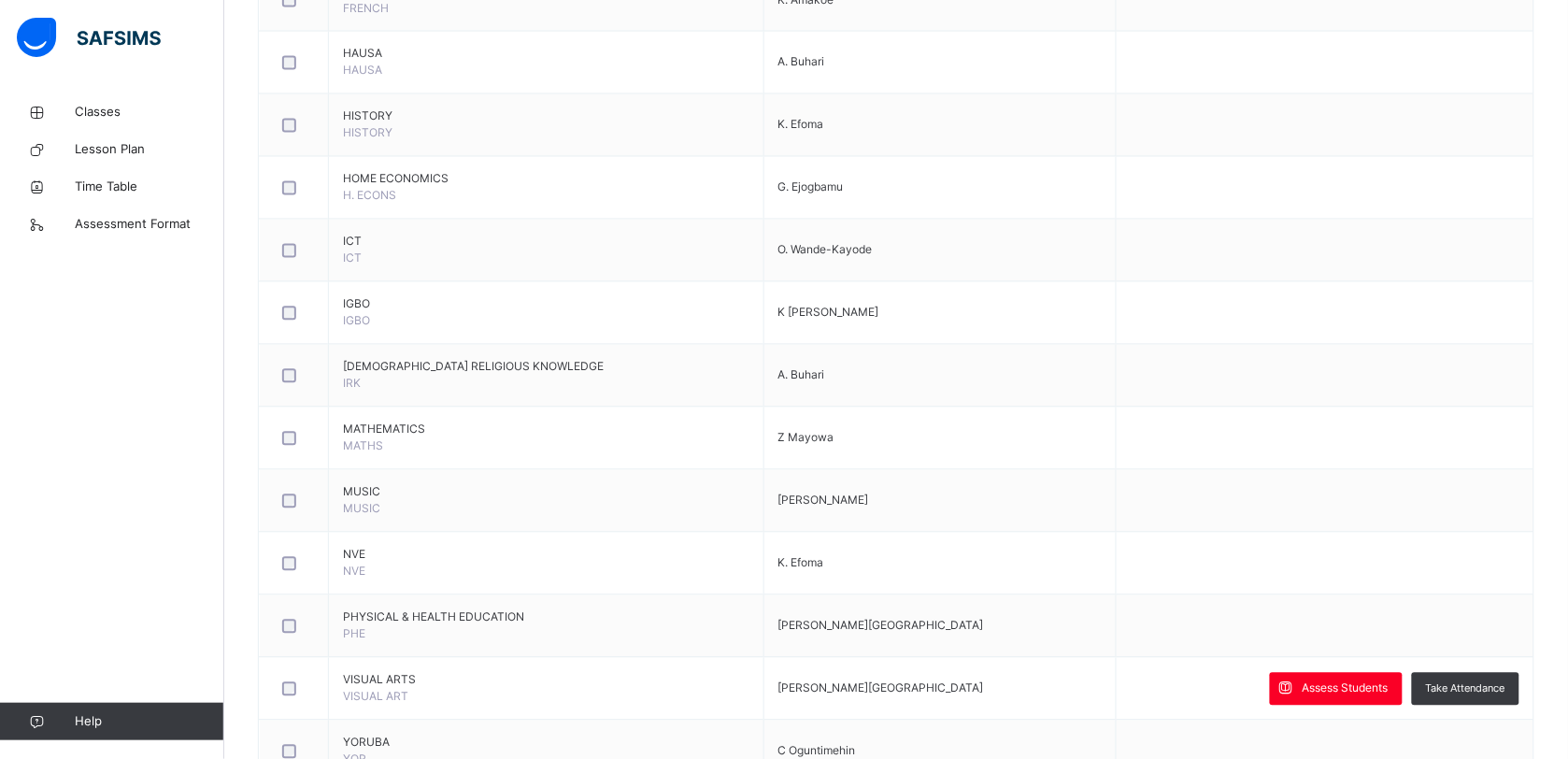 scroll, scrollTop: 1081, scrollLeft: 0, axis: vertical 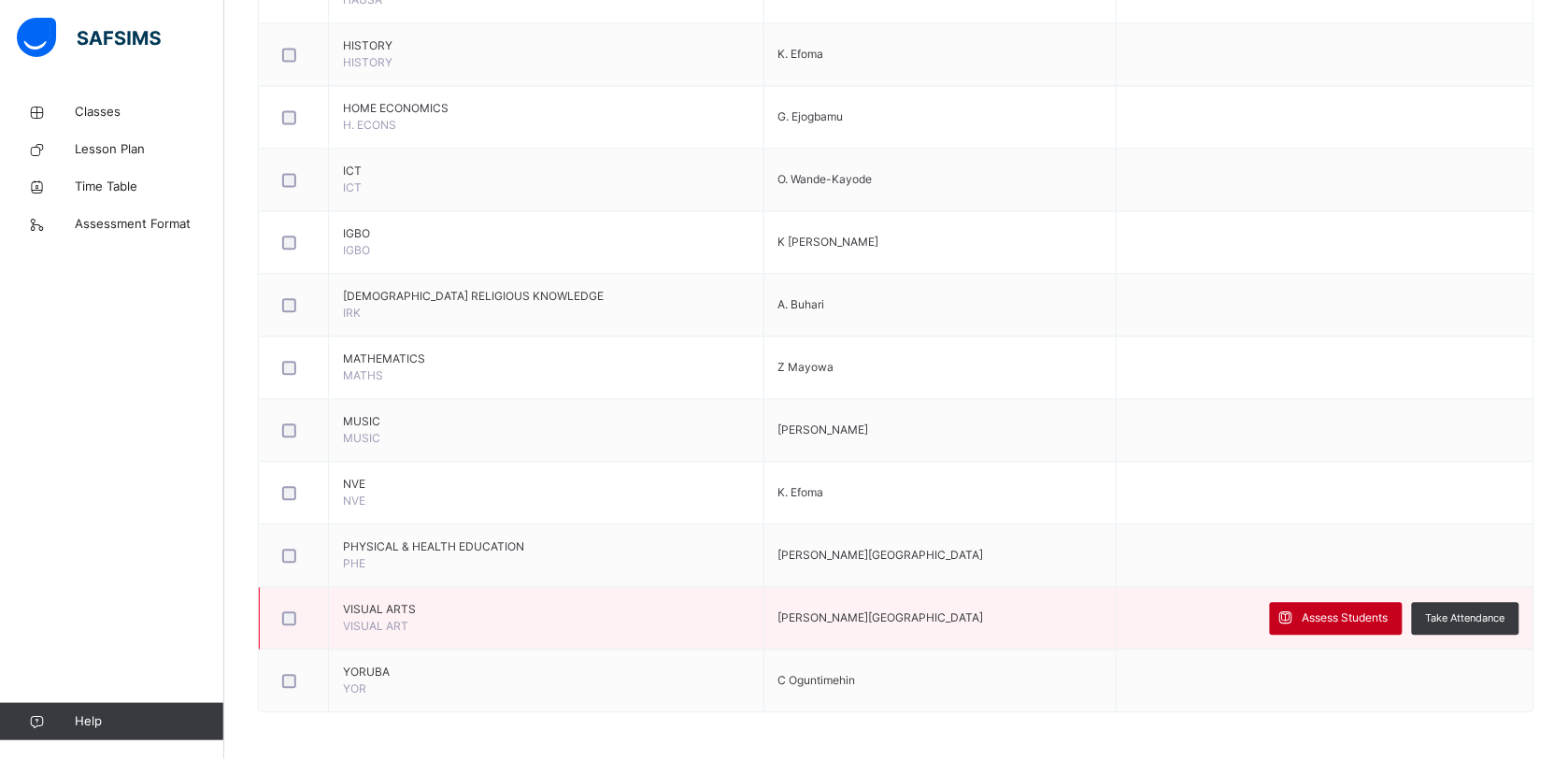 click on "Assess Students" at bounding box center [1346, 618] 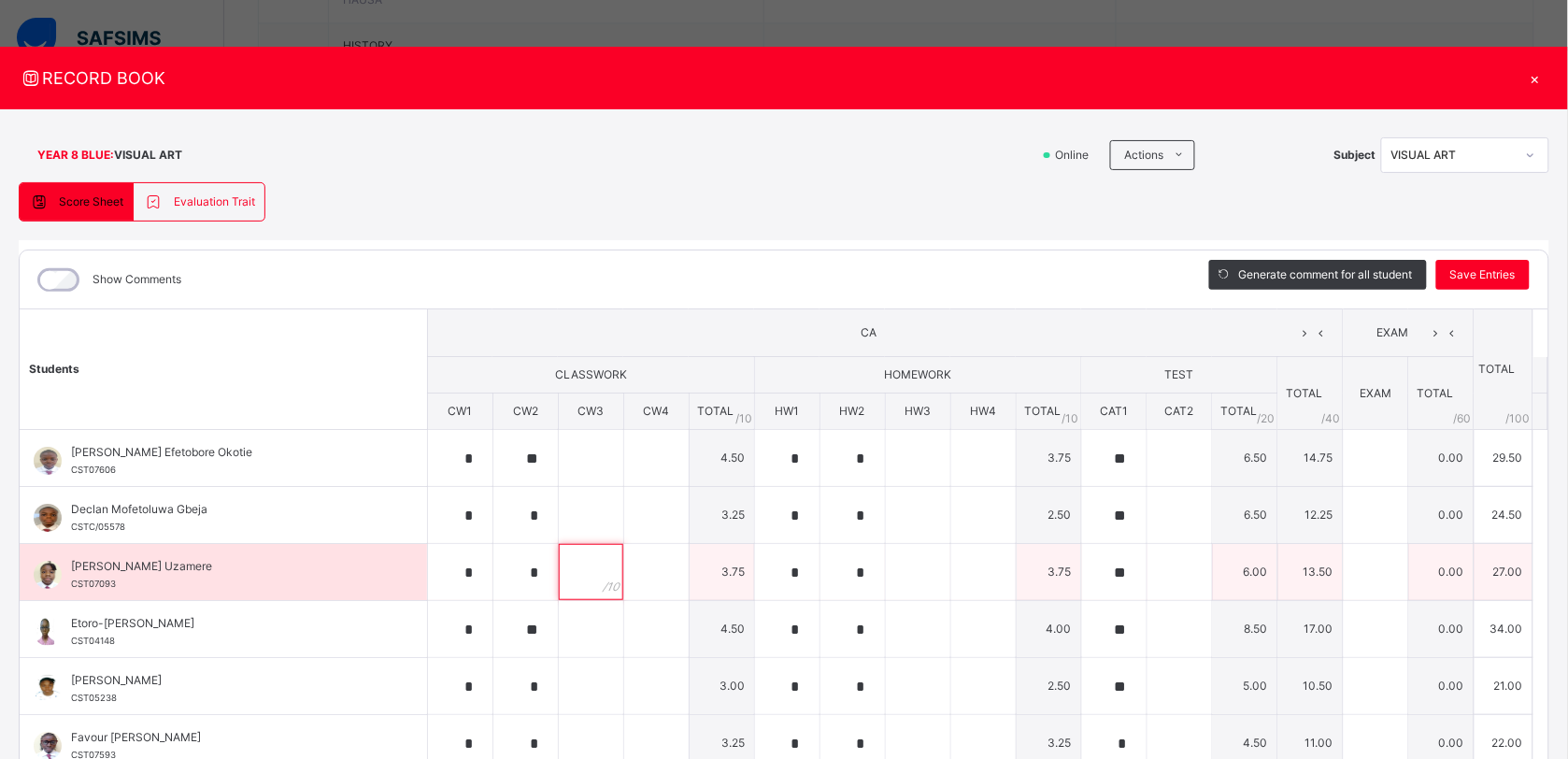 click at bounding box center [591, 572] 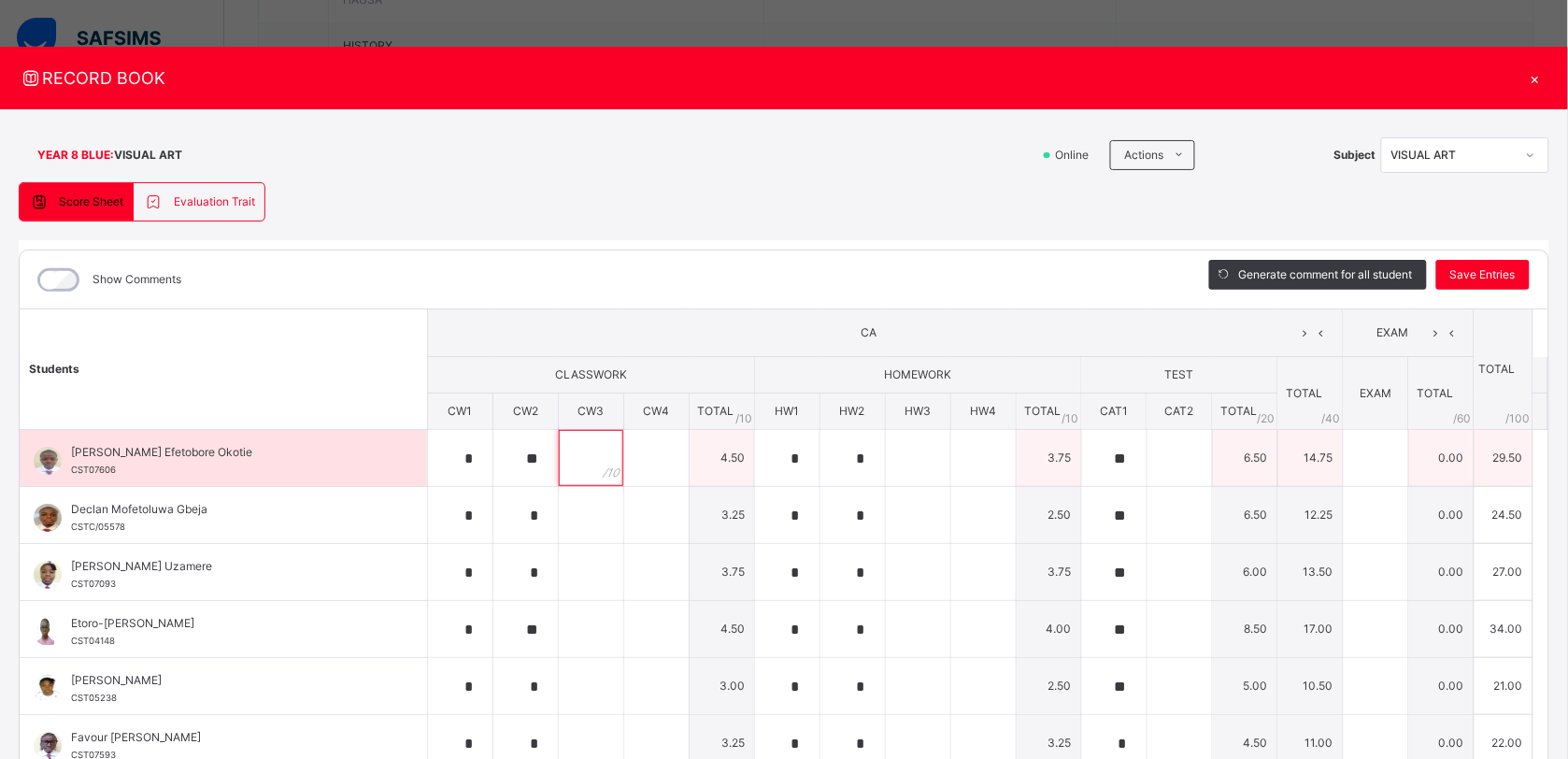 click at bounding box center (591, 458) 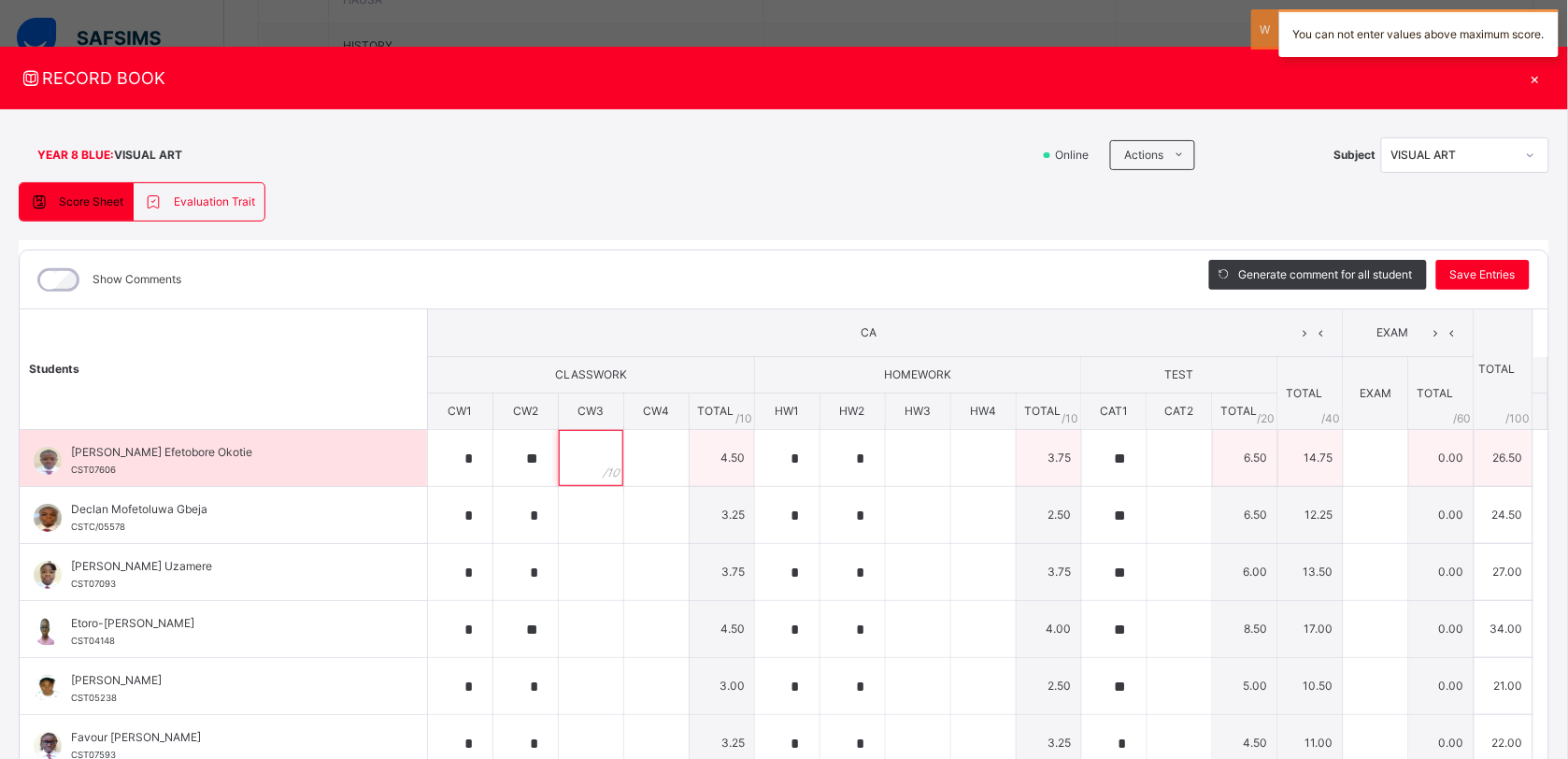 click at bounding box center [591, 458] 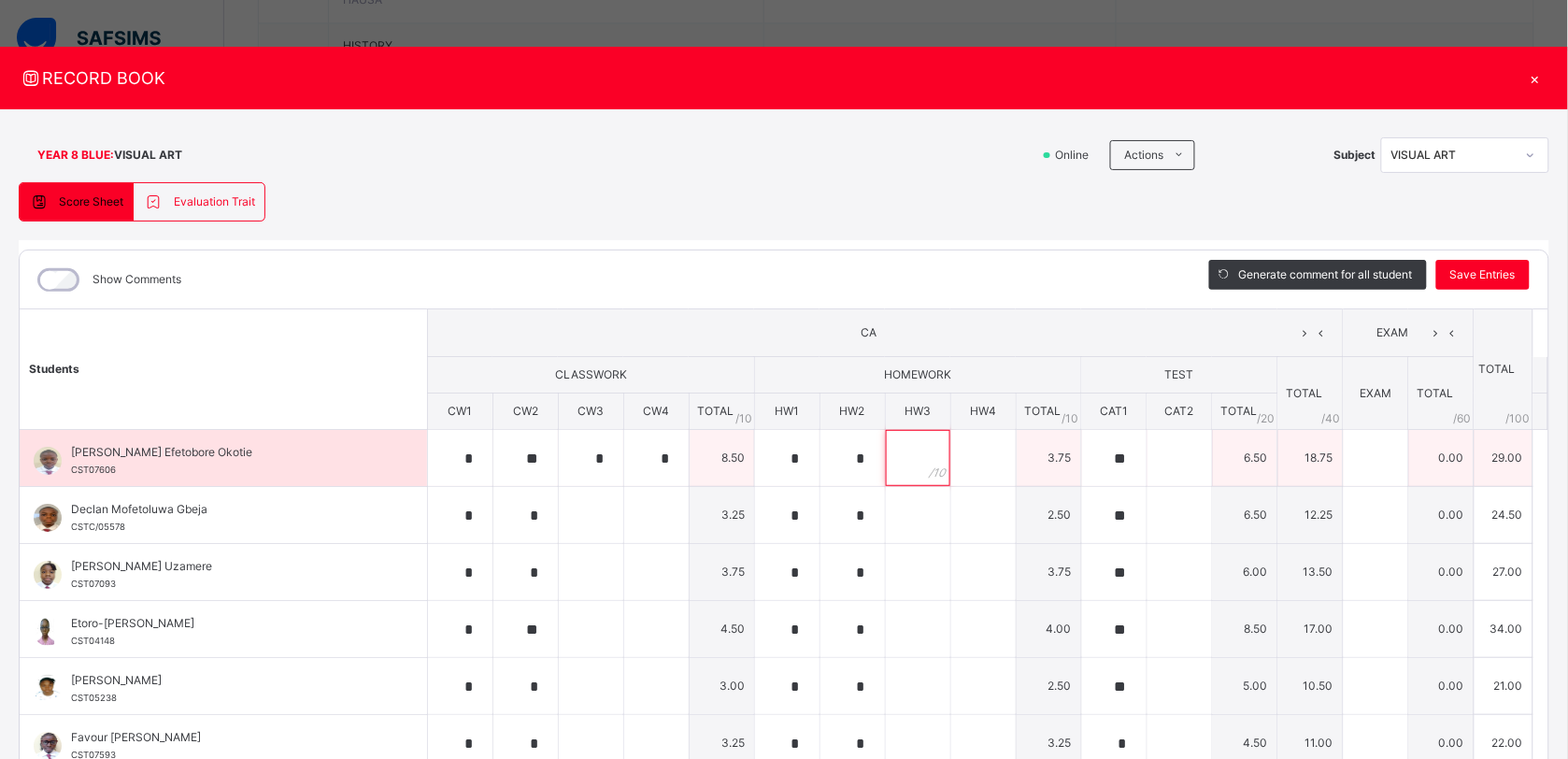 click at bounding box center (918, 458) 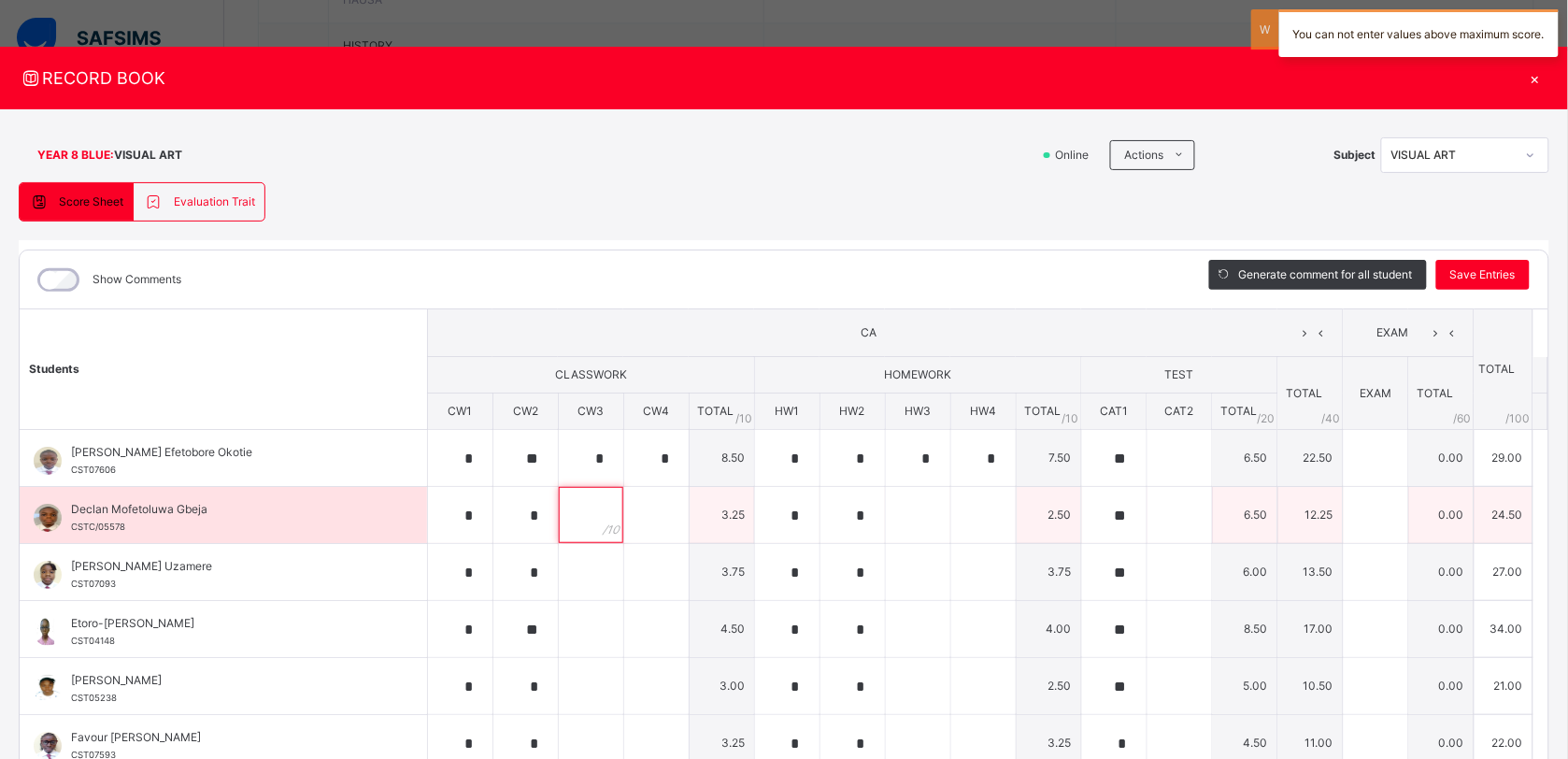 click at bounding box center [591, 515] 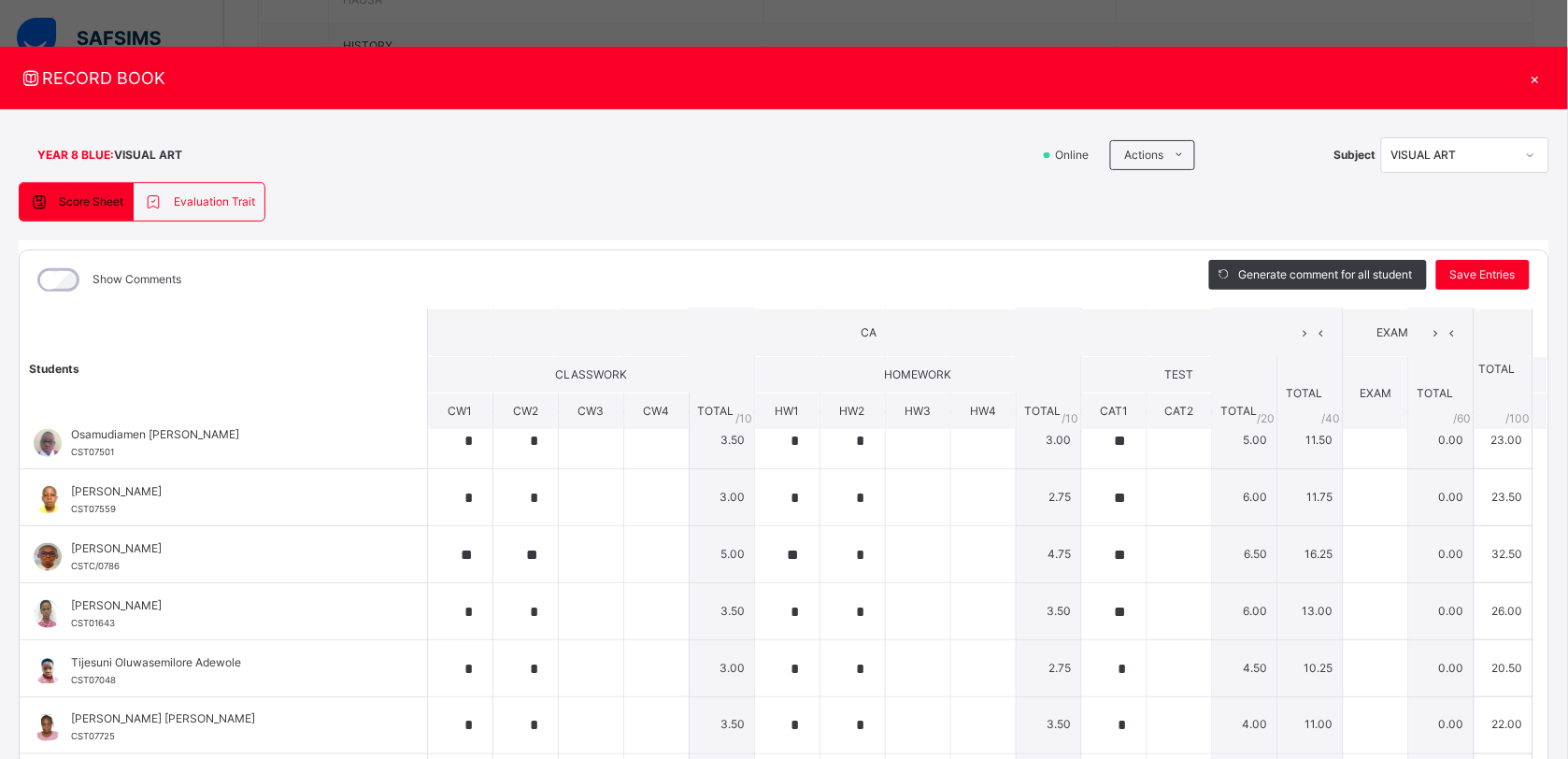 scroll, scrollTop: 655, scrollLeft: 0, axis: vertical 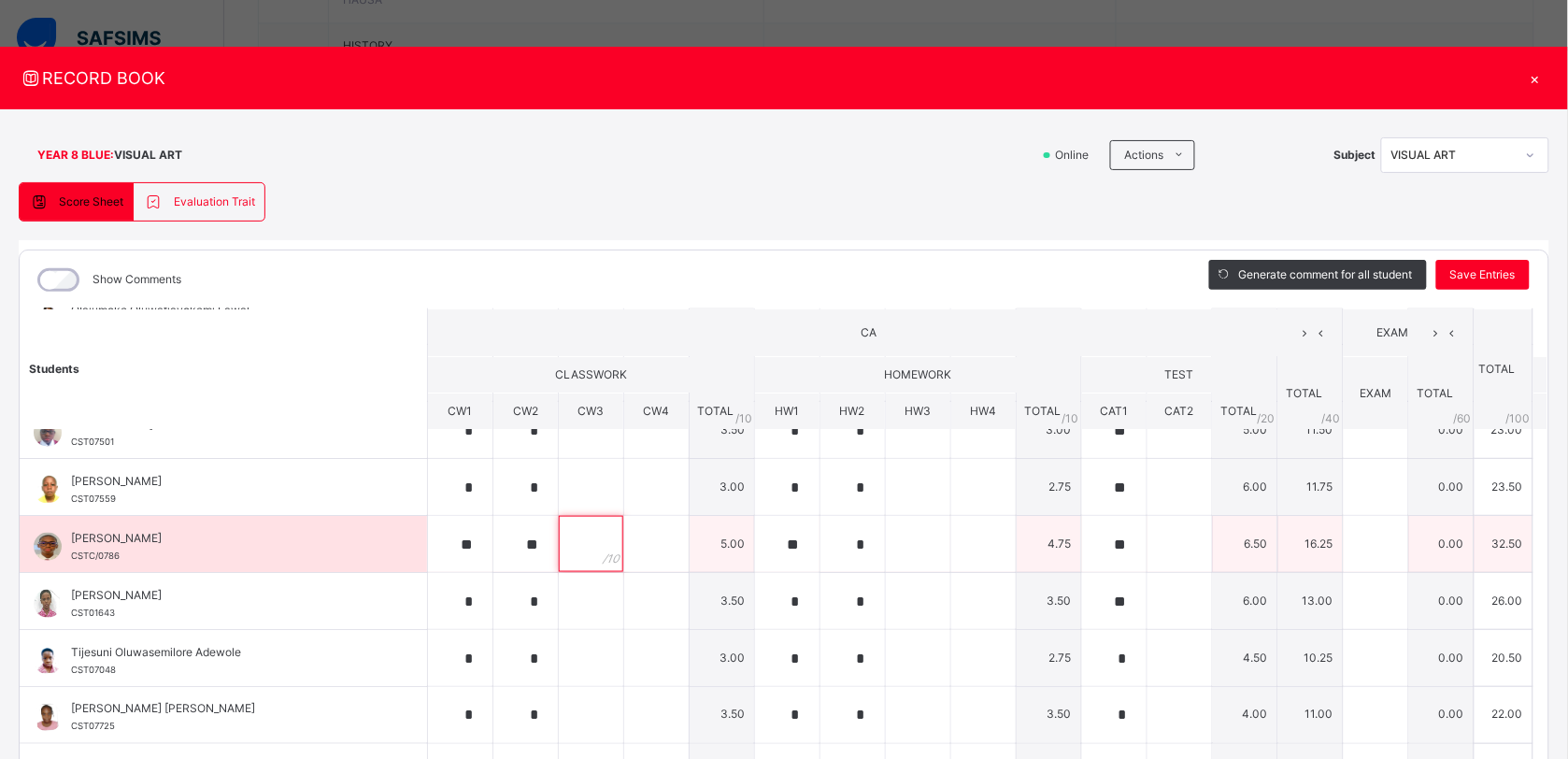 click at bounding box center (591, 544) 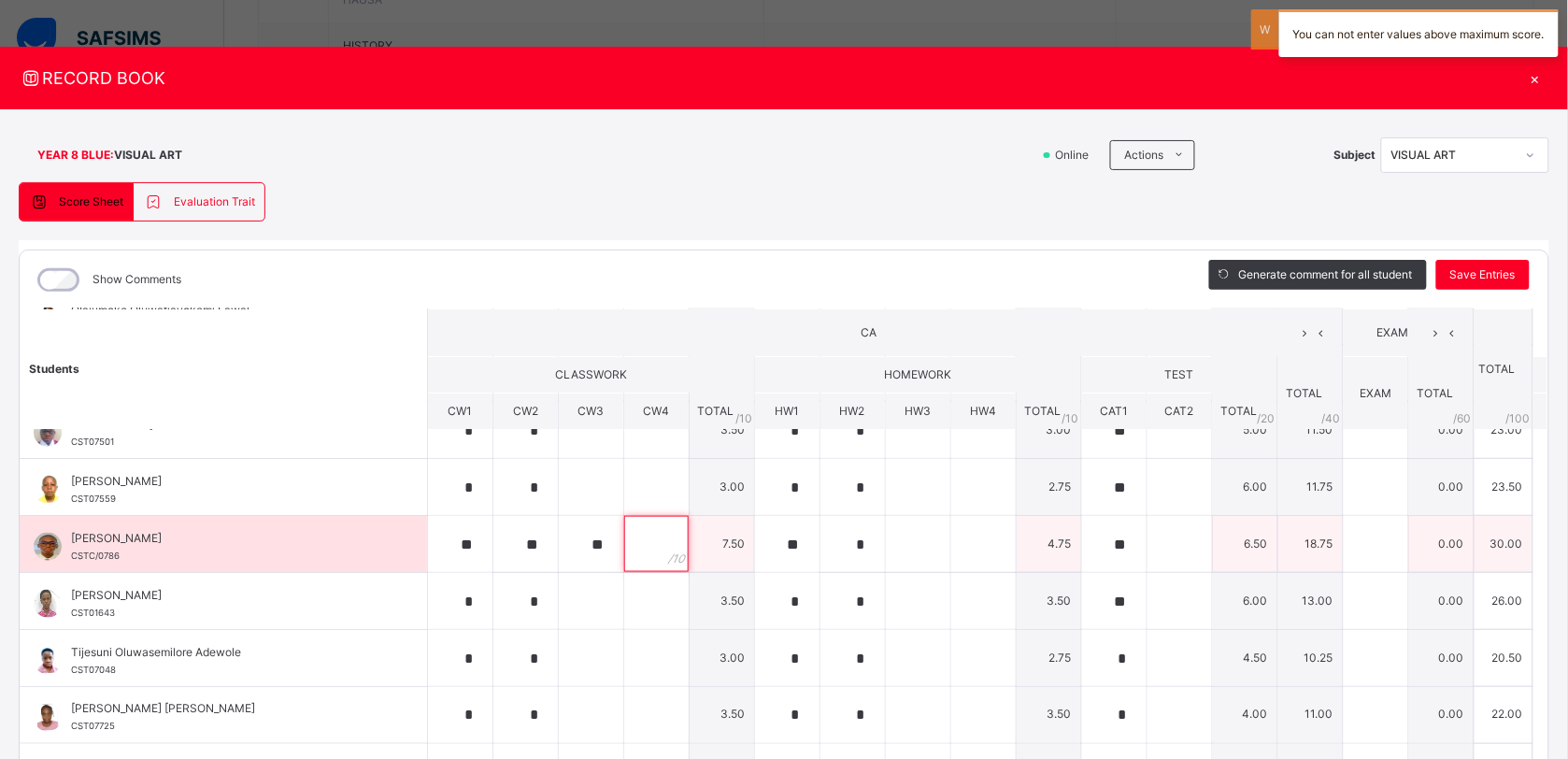 click at bounding box center (656, 544) 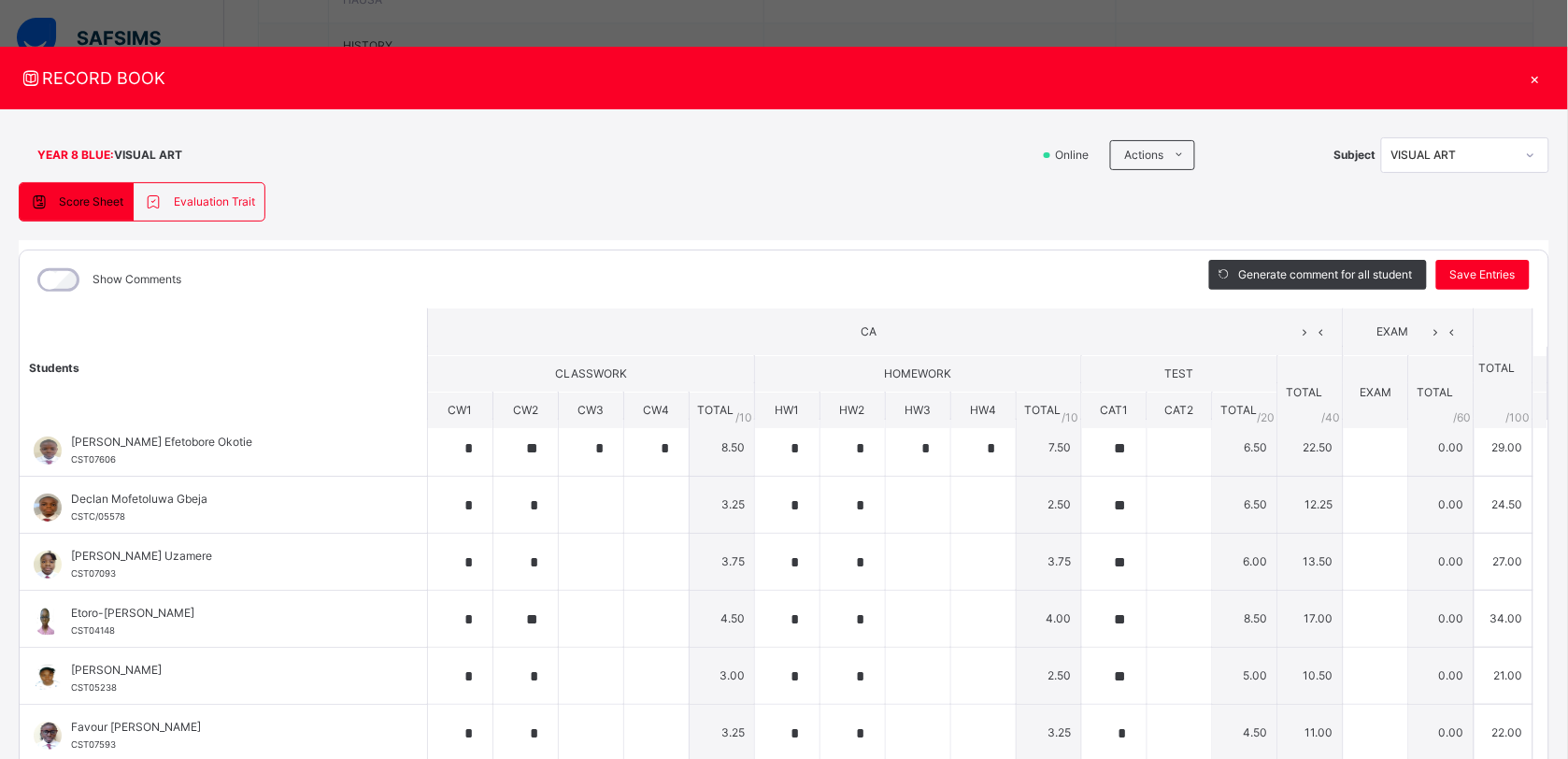scroll, scrollTop: 0, scrollLeft: 0, axis: both 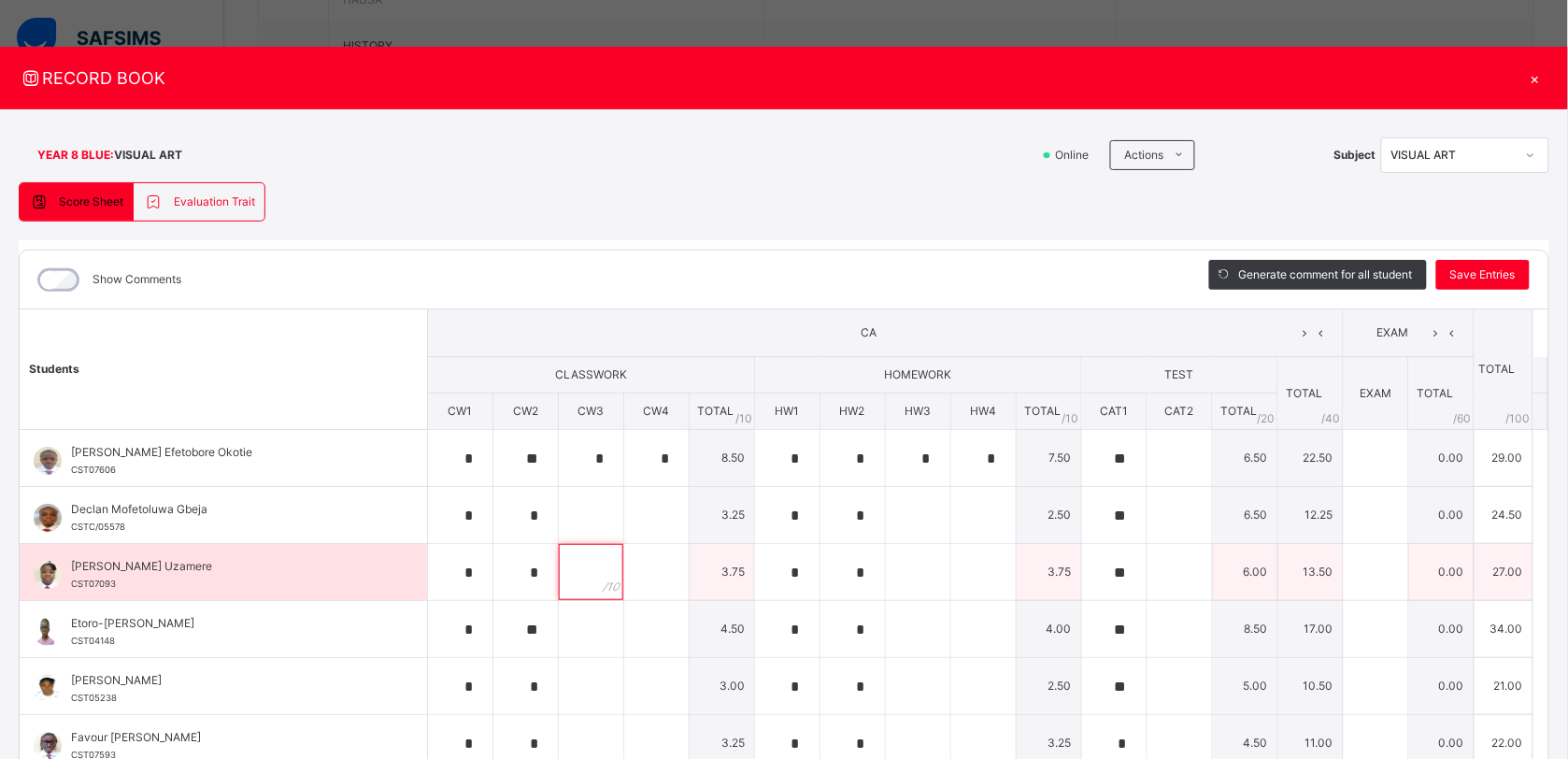 click at bounding box center [591, 572] 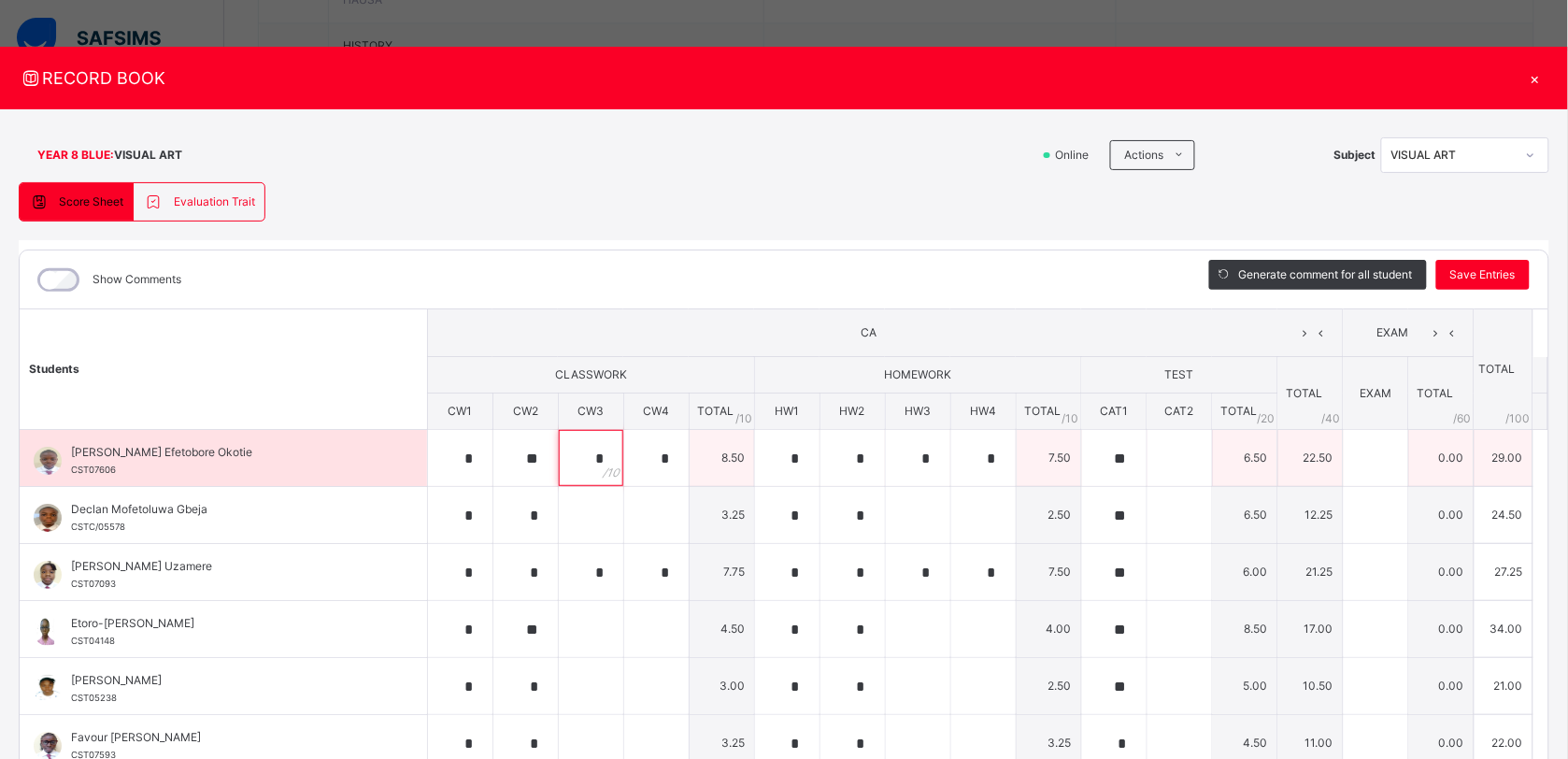 click on "*" at bounding box center (591, 458) 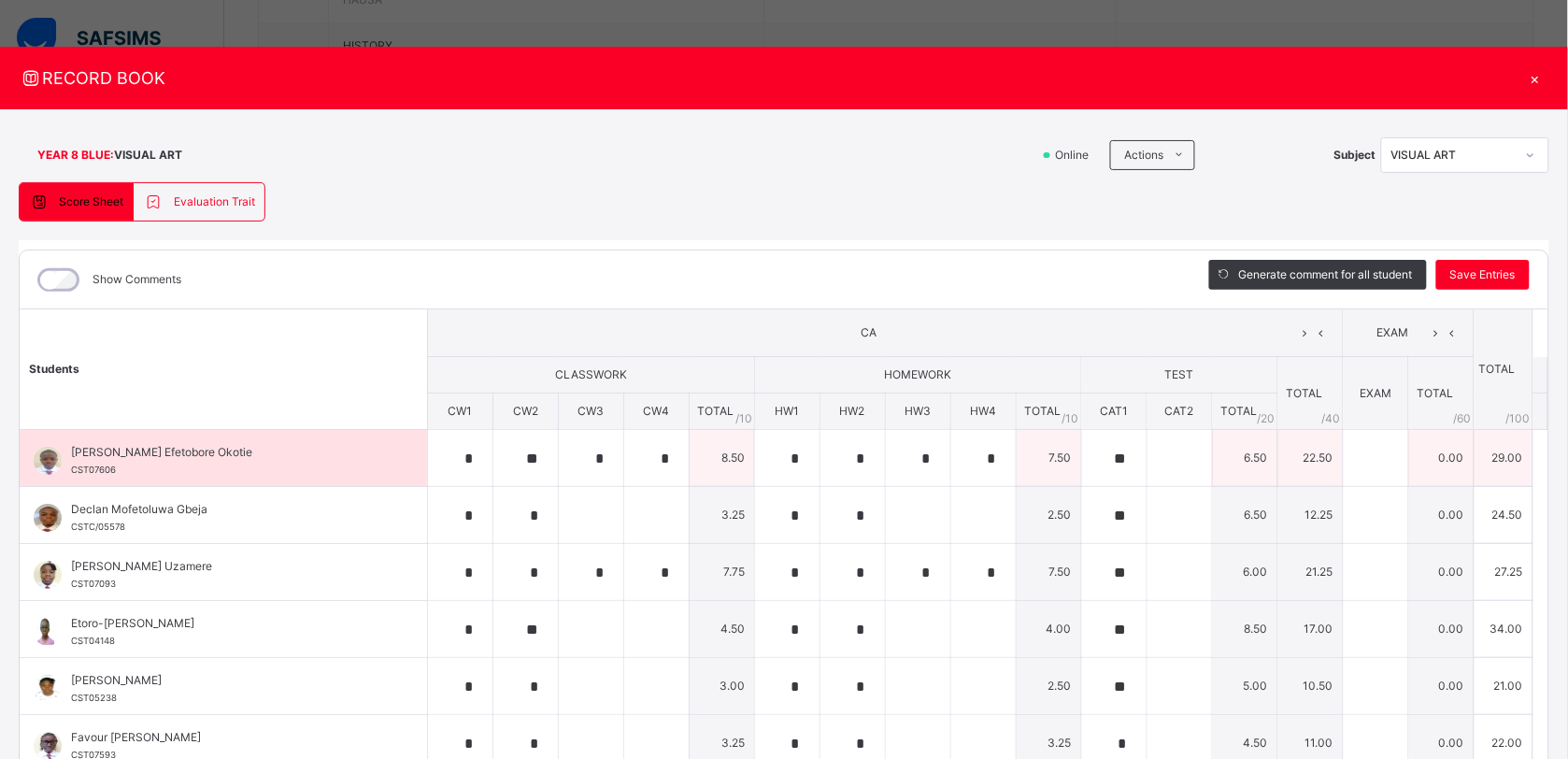 click on "*" at bounding box center (591, 458) 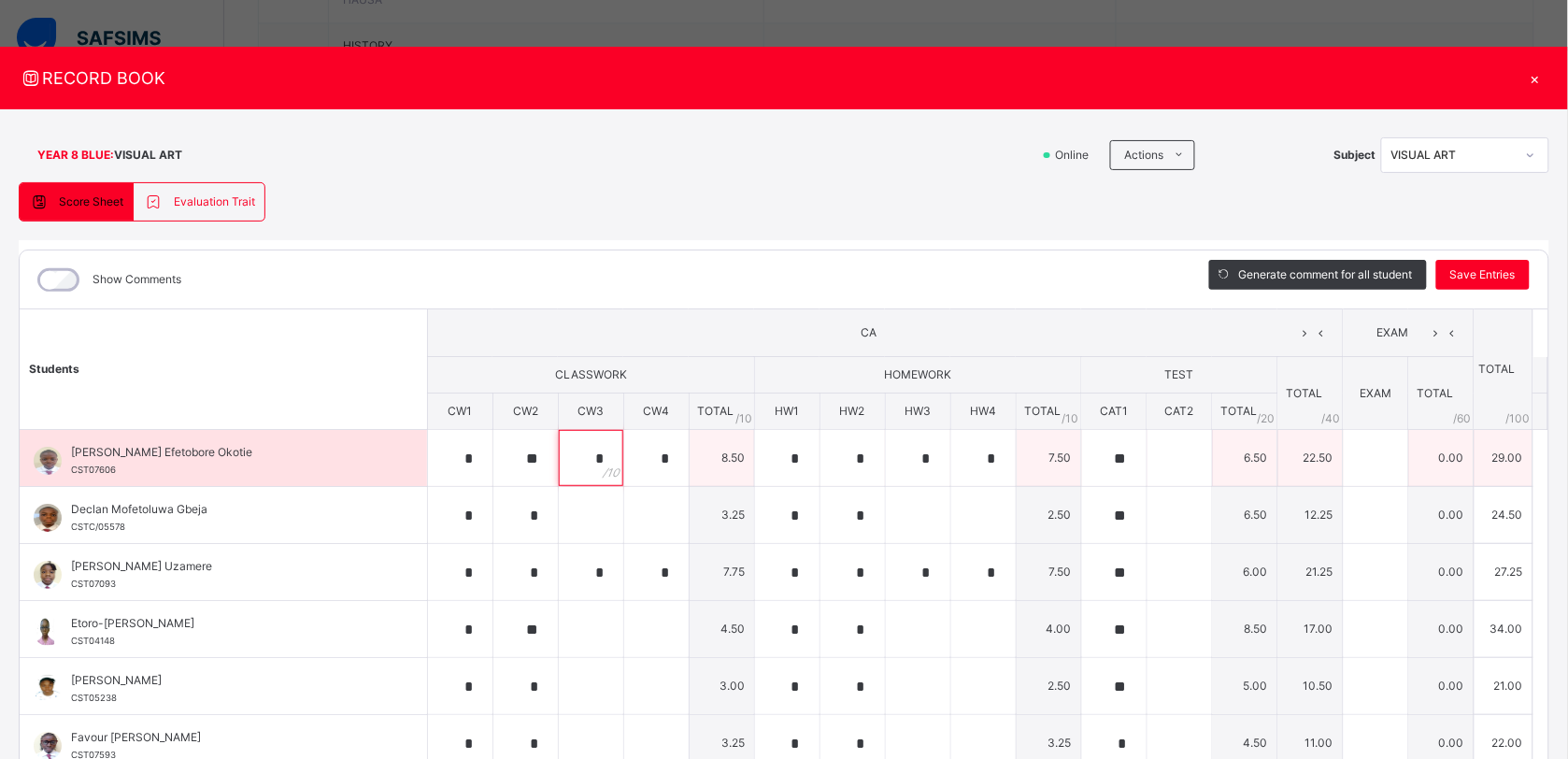 click on "*" at bounding box center (591, 458) 